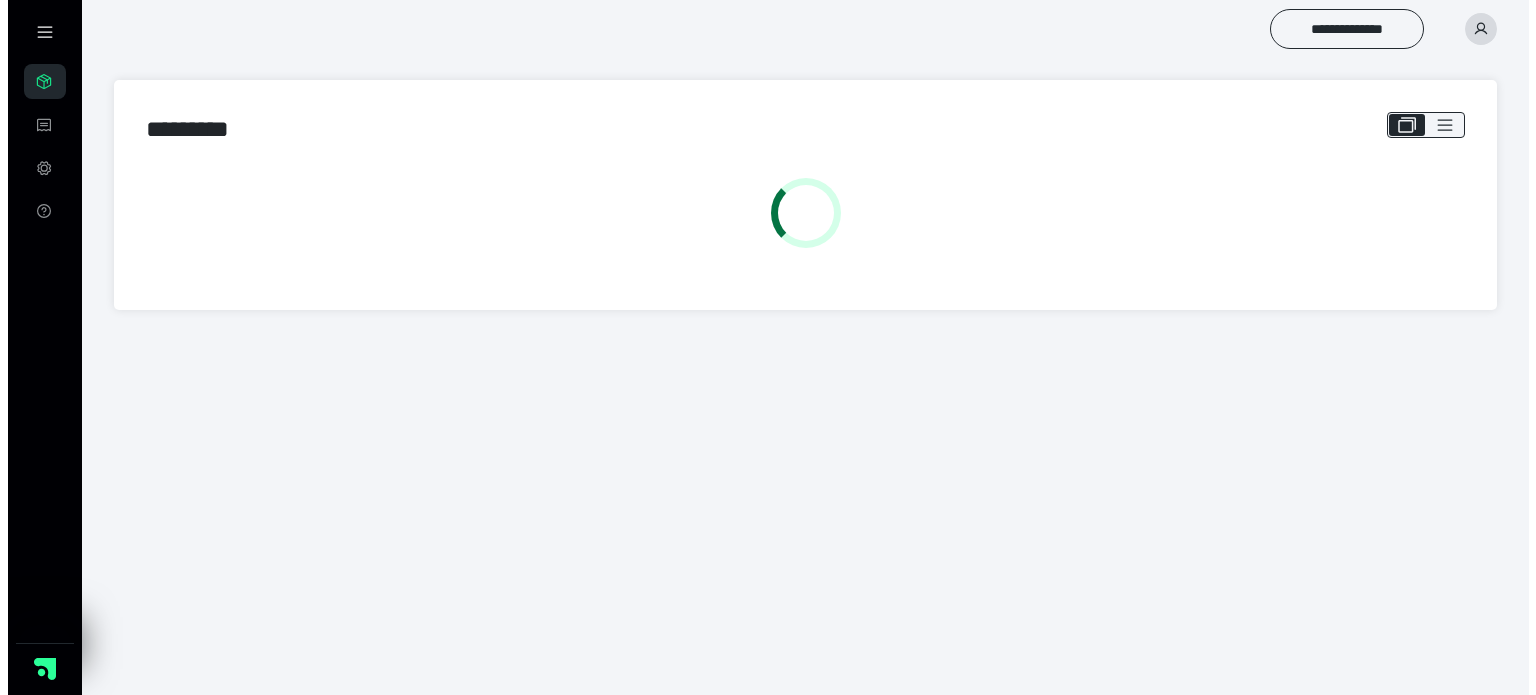 scroll, scrollTop: 0, scrollLeft: 0, axis: both 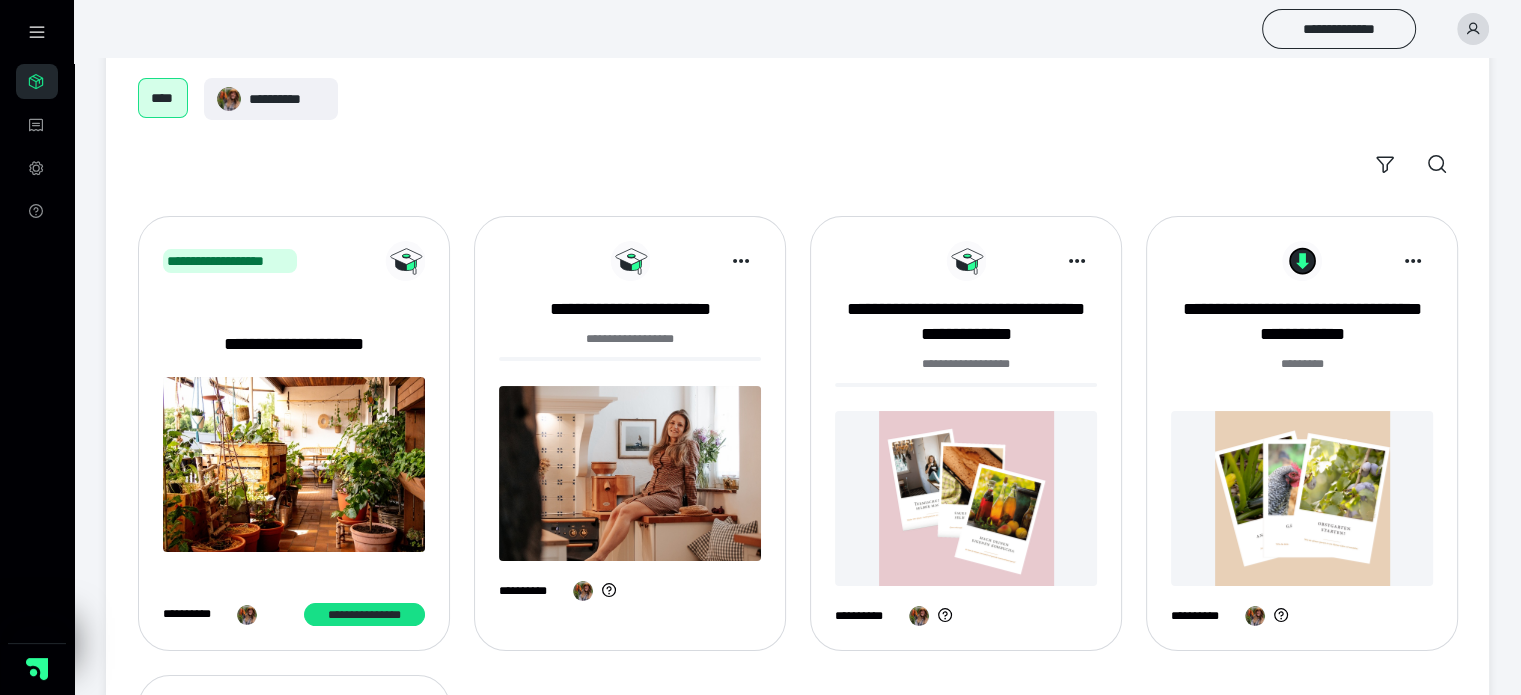 click at bounding box center (966, 498) 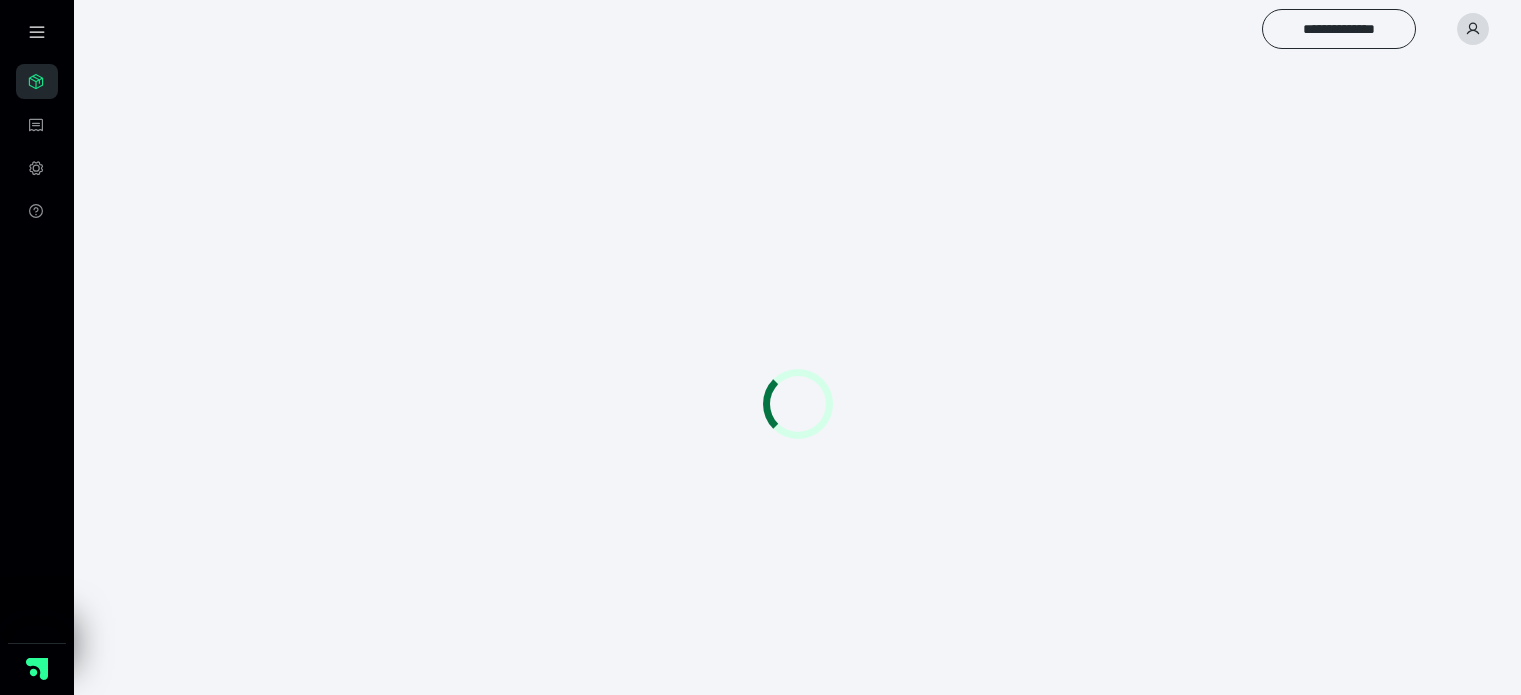 scroll, scrollTop: 0, scrollLeft: 0, axis: both 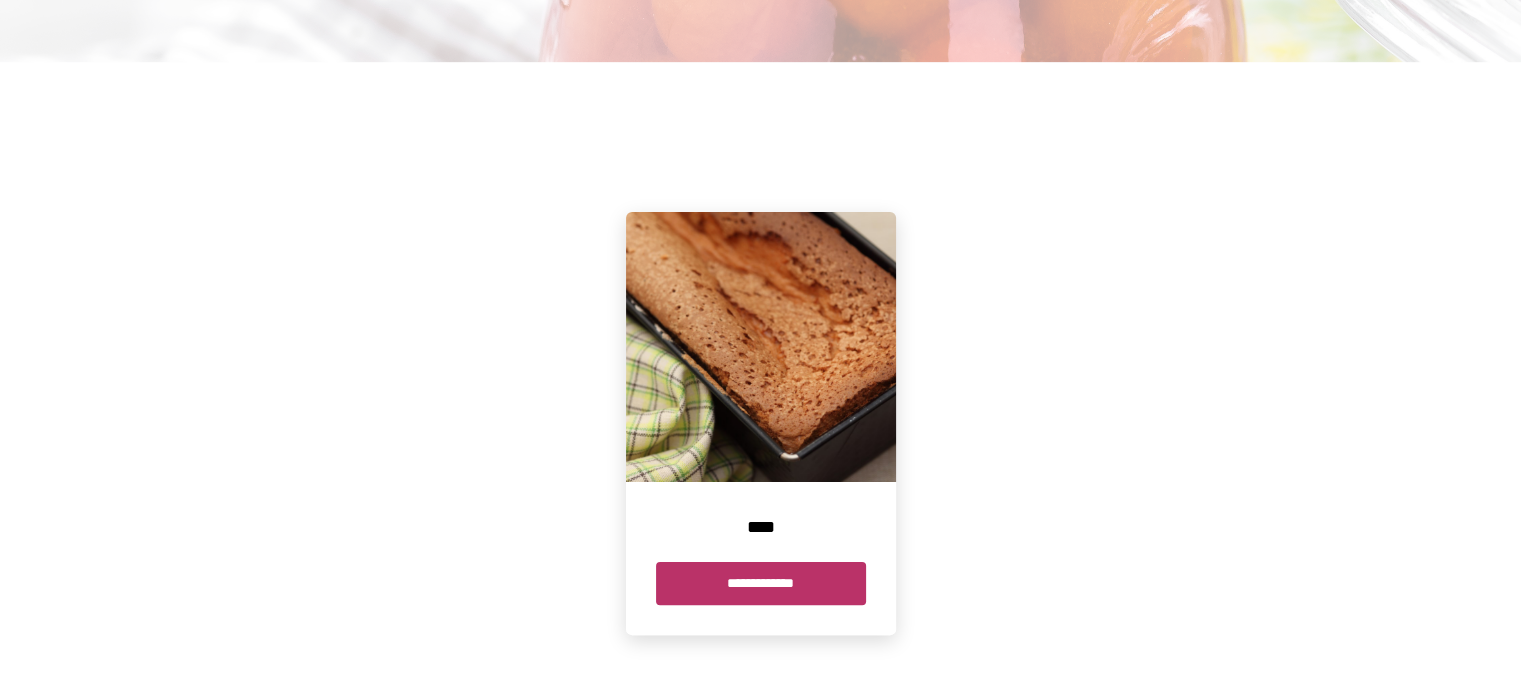 click on "**********" at bounding box center (761, 583) 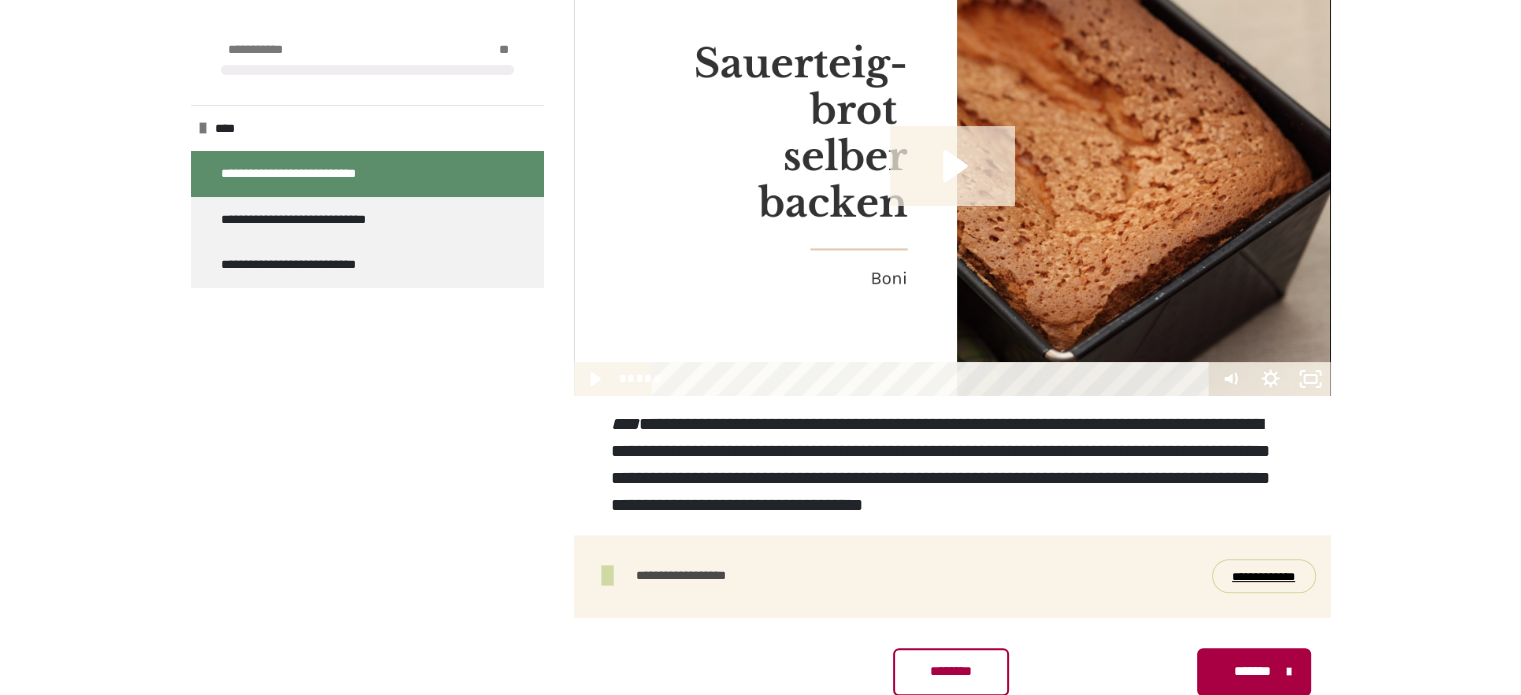 scroll, scrollTop: 530, scrollLeft: 0, axis: vertical 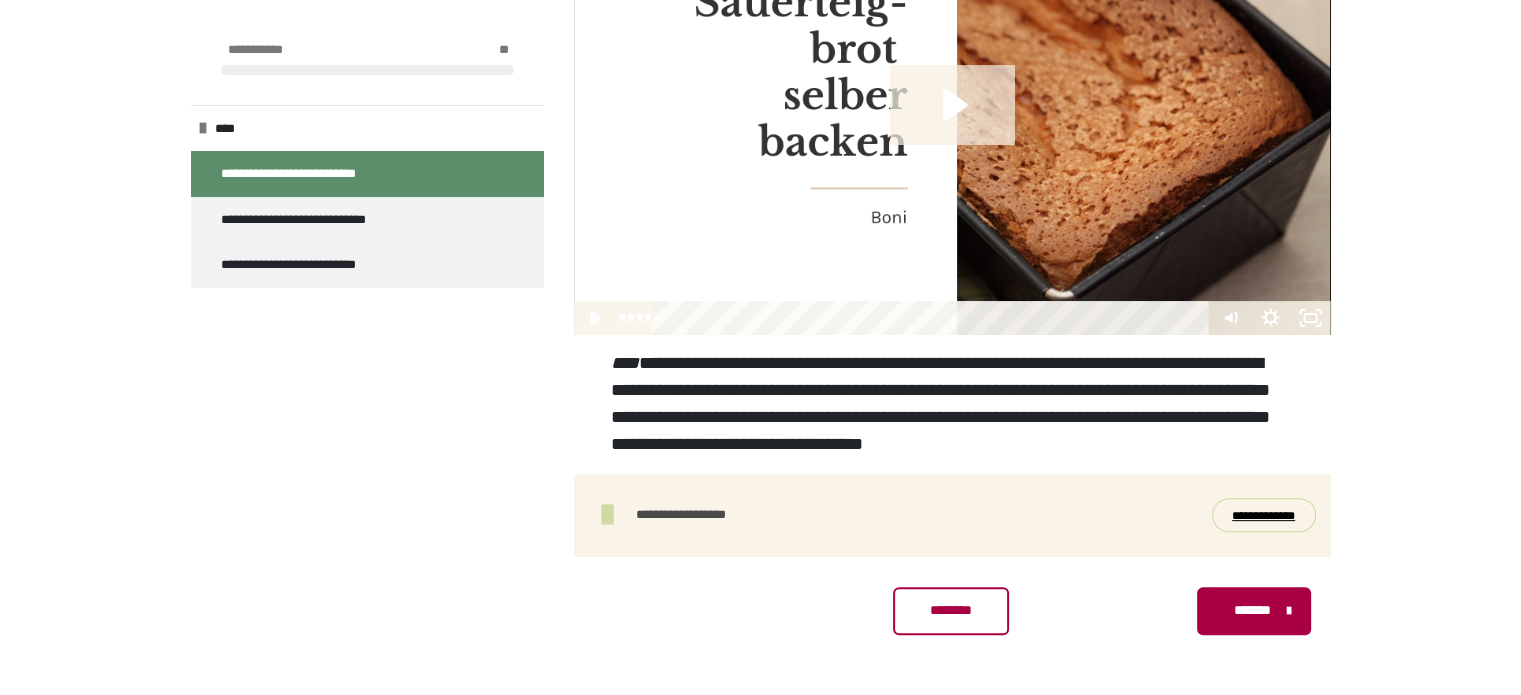 click on "**********" at bounding box center [1264, 515] 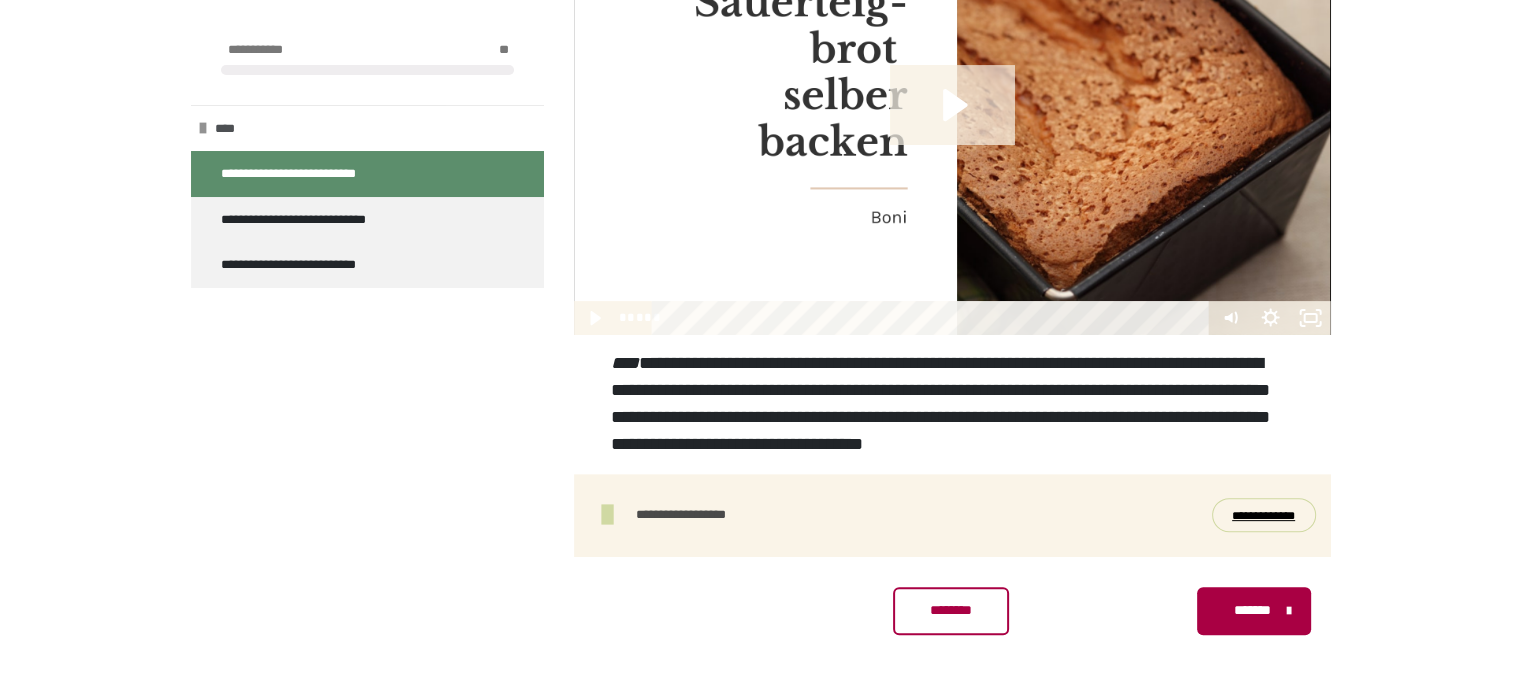 click at bounding box center (203, 128) 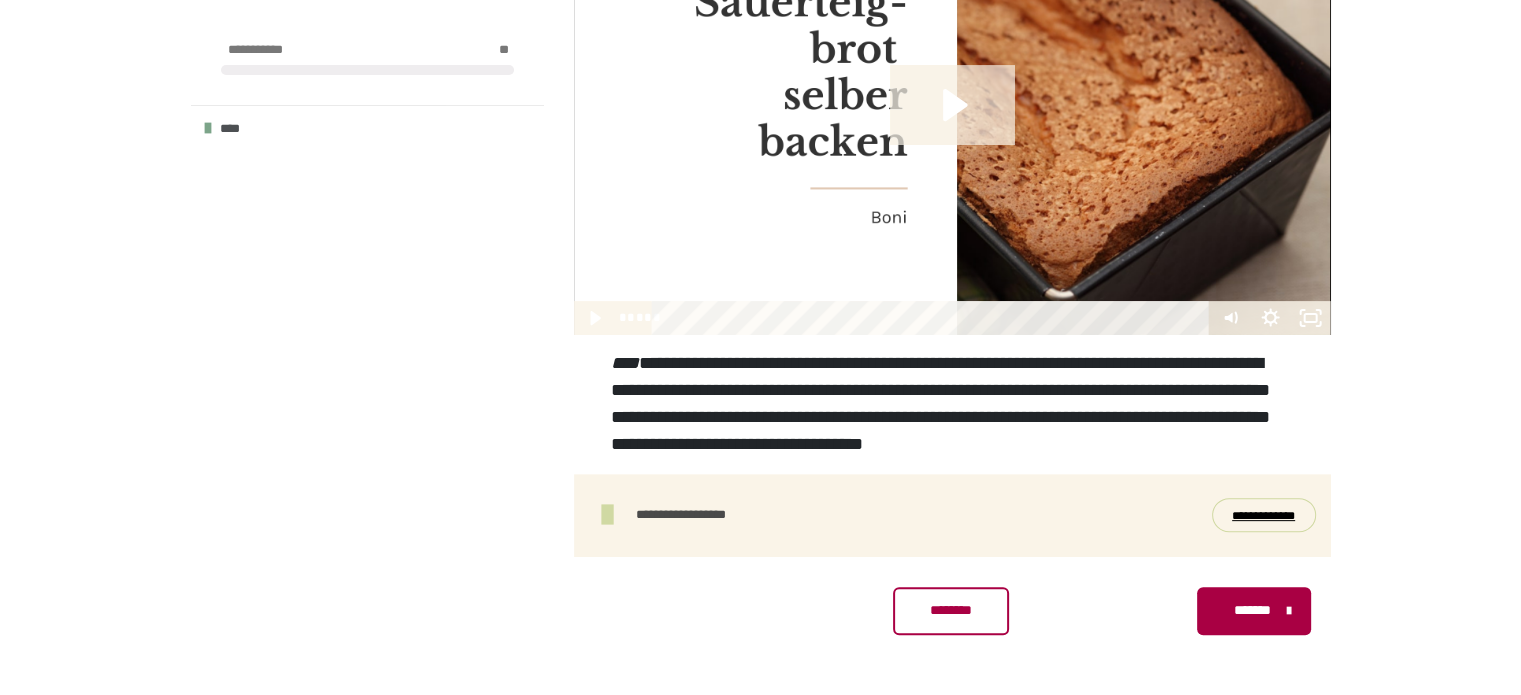 click on "****" at bounding box center [235, 129] 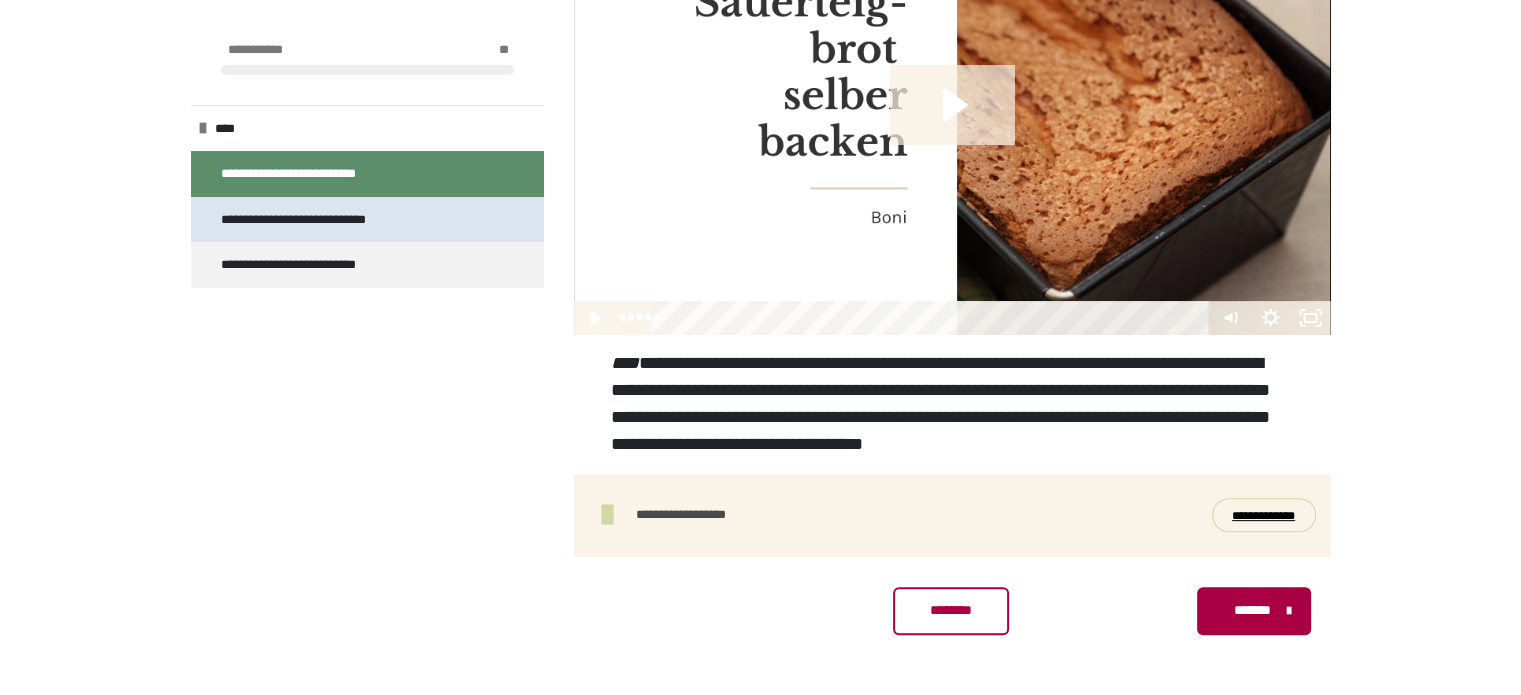 click on "**********" at bounding box center (331, 220) 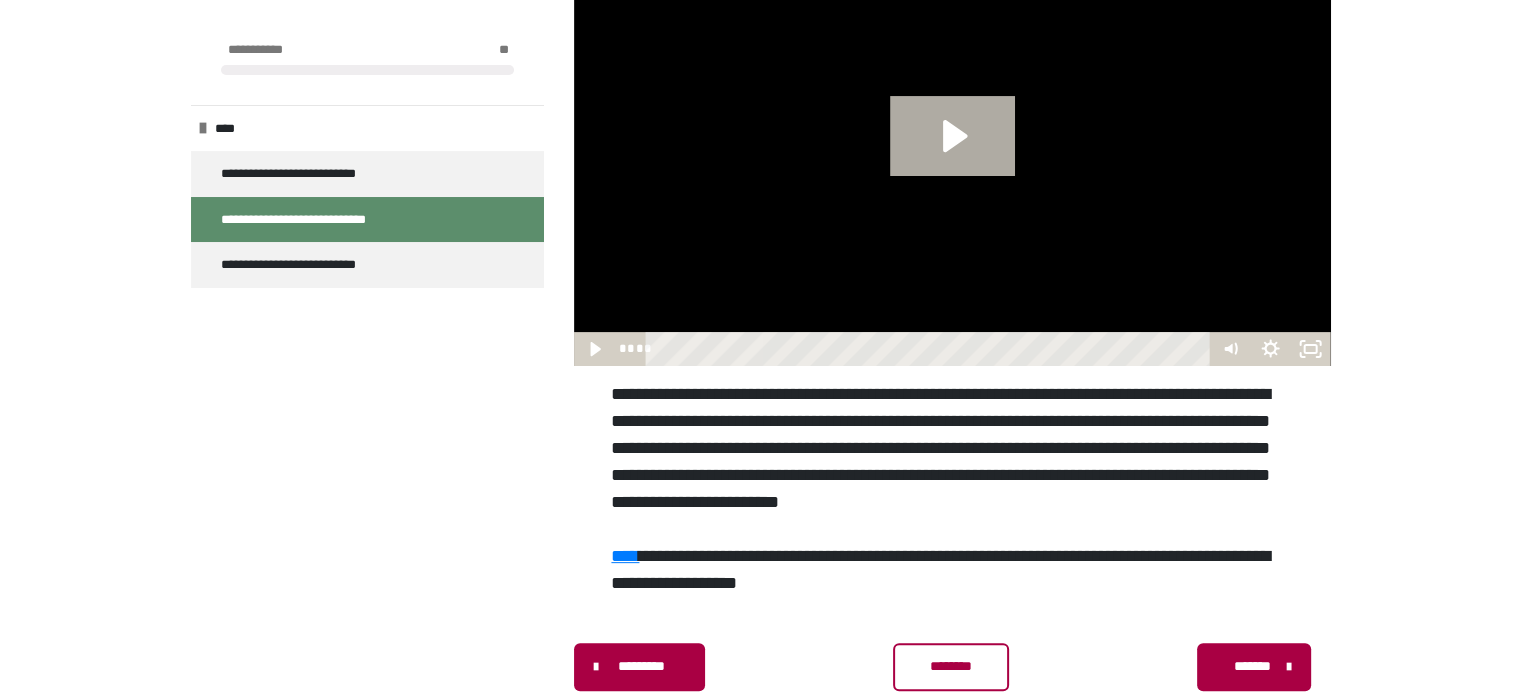 scroll, scrollTop: 555, scrollLeft: 0, axis: vertical 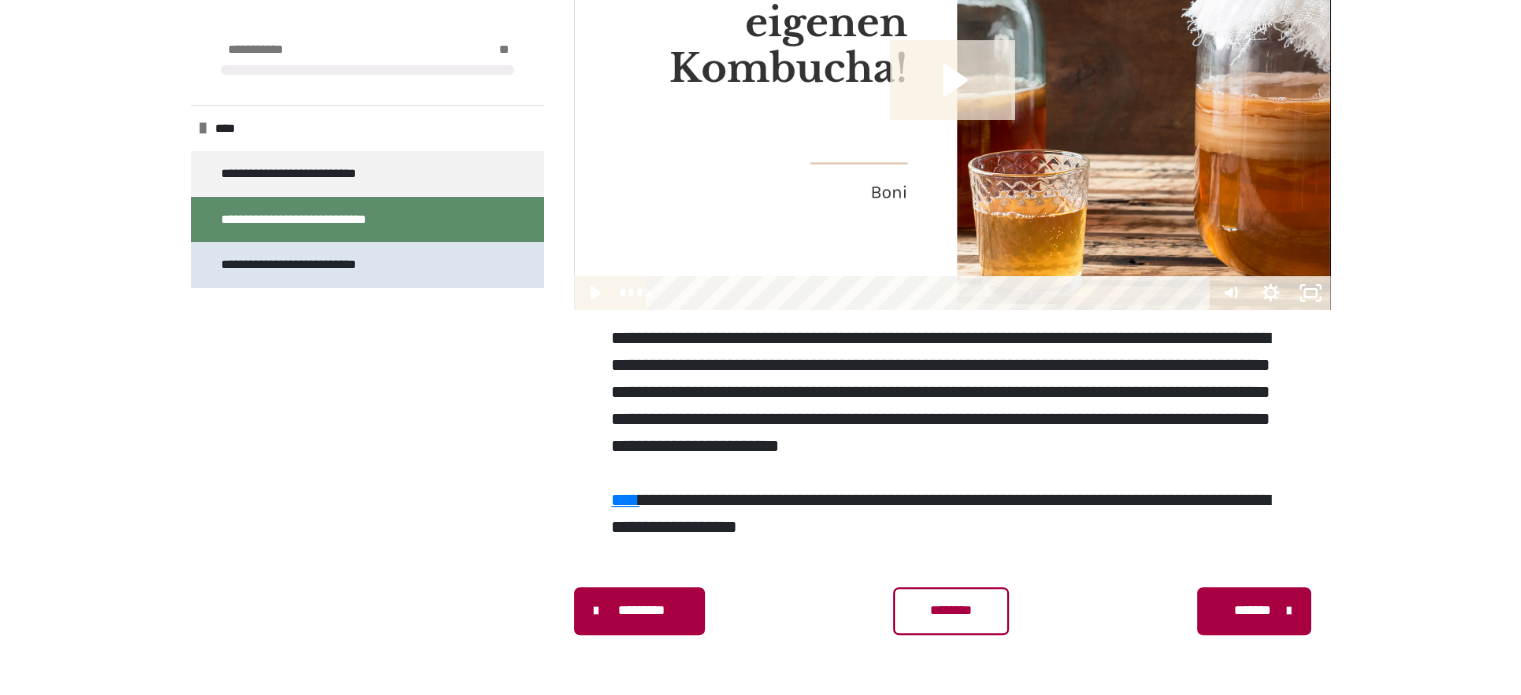click on "**********" at bounding box center (324, 265) 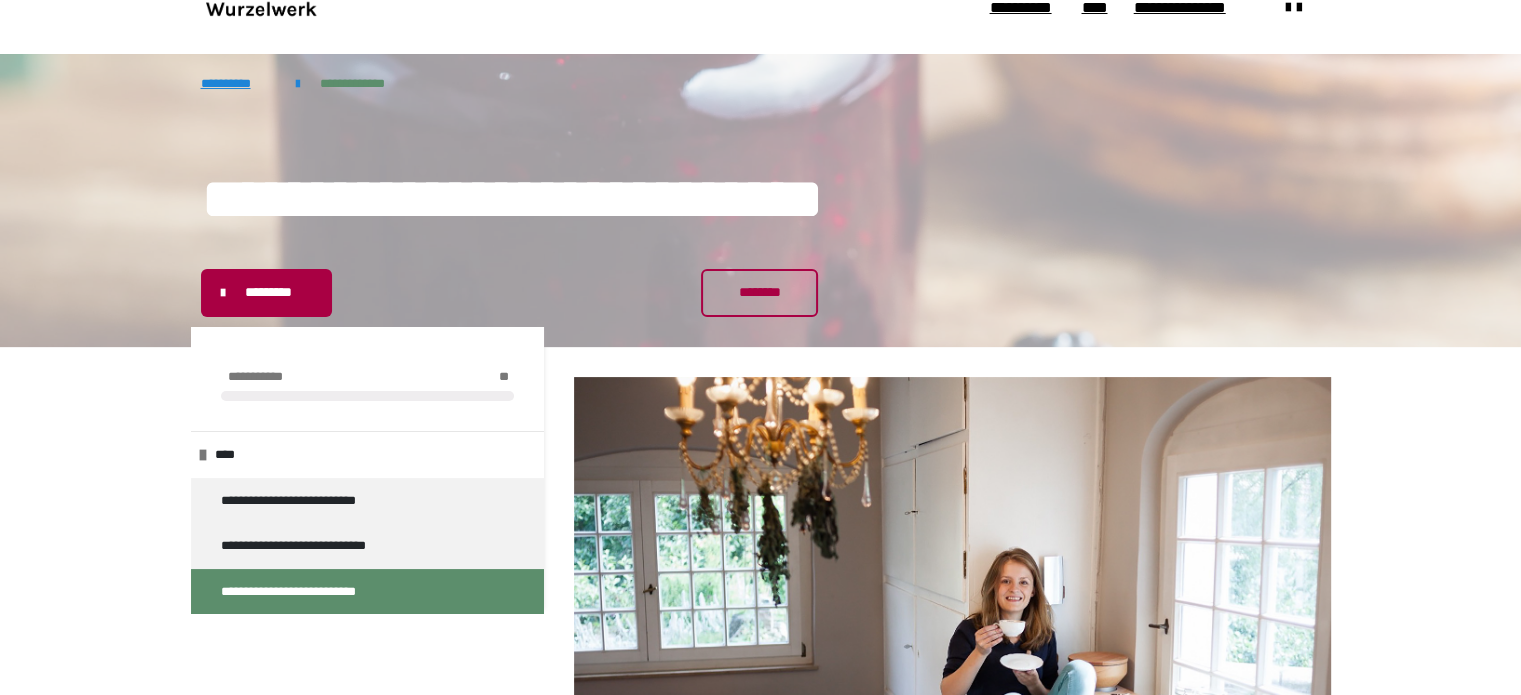 scroll, scrollTop: 0, scrollLeft: 0, axis: both 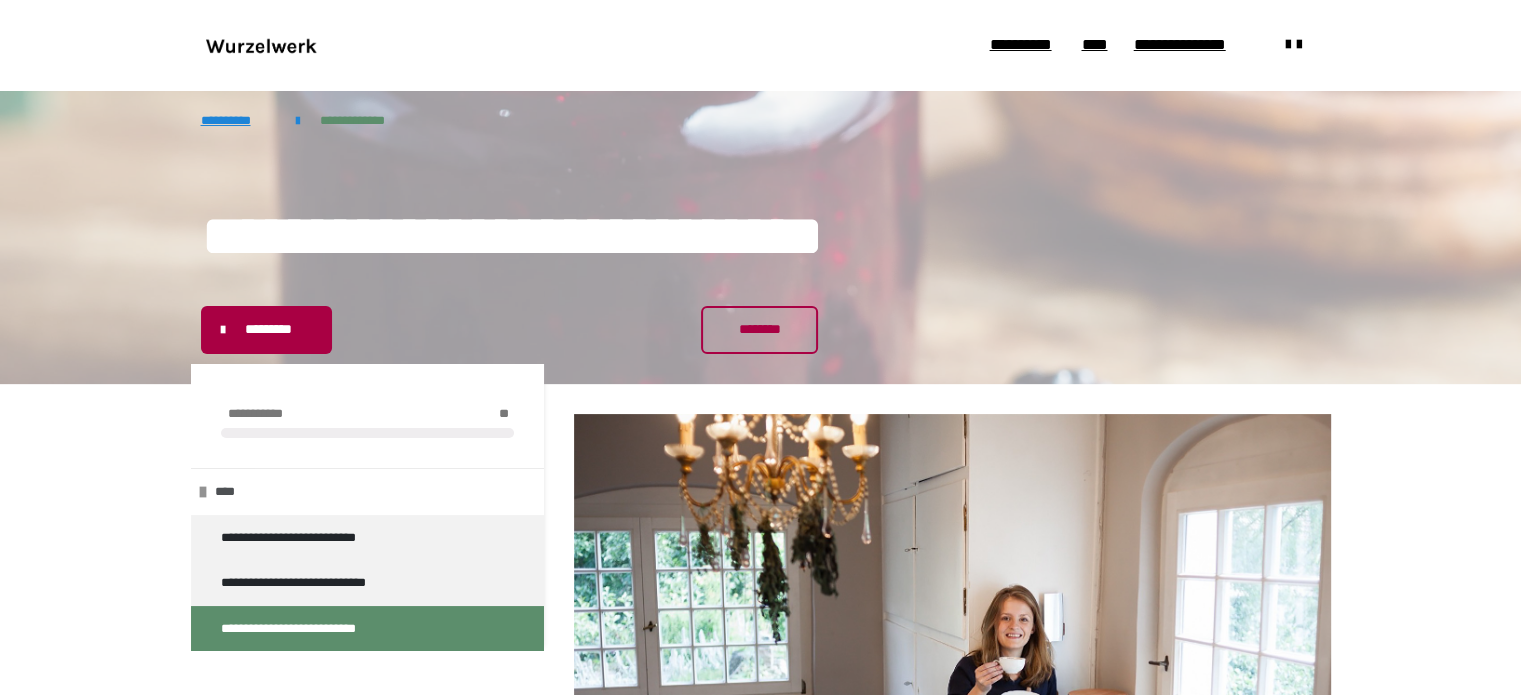 click on "****" at bounding box center [230, 492] 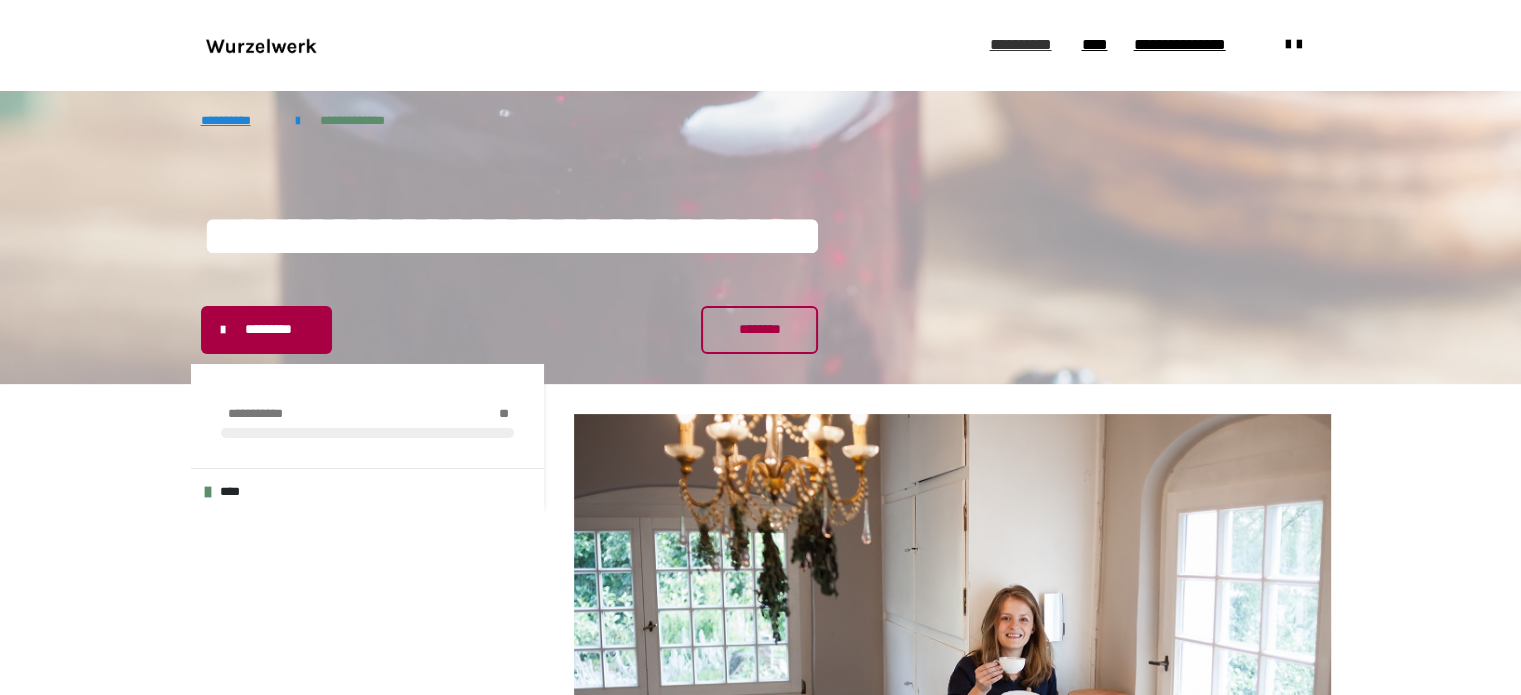 click on "**********" at bounding box center (1025, 45) 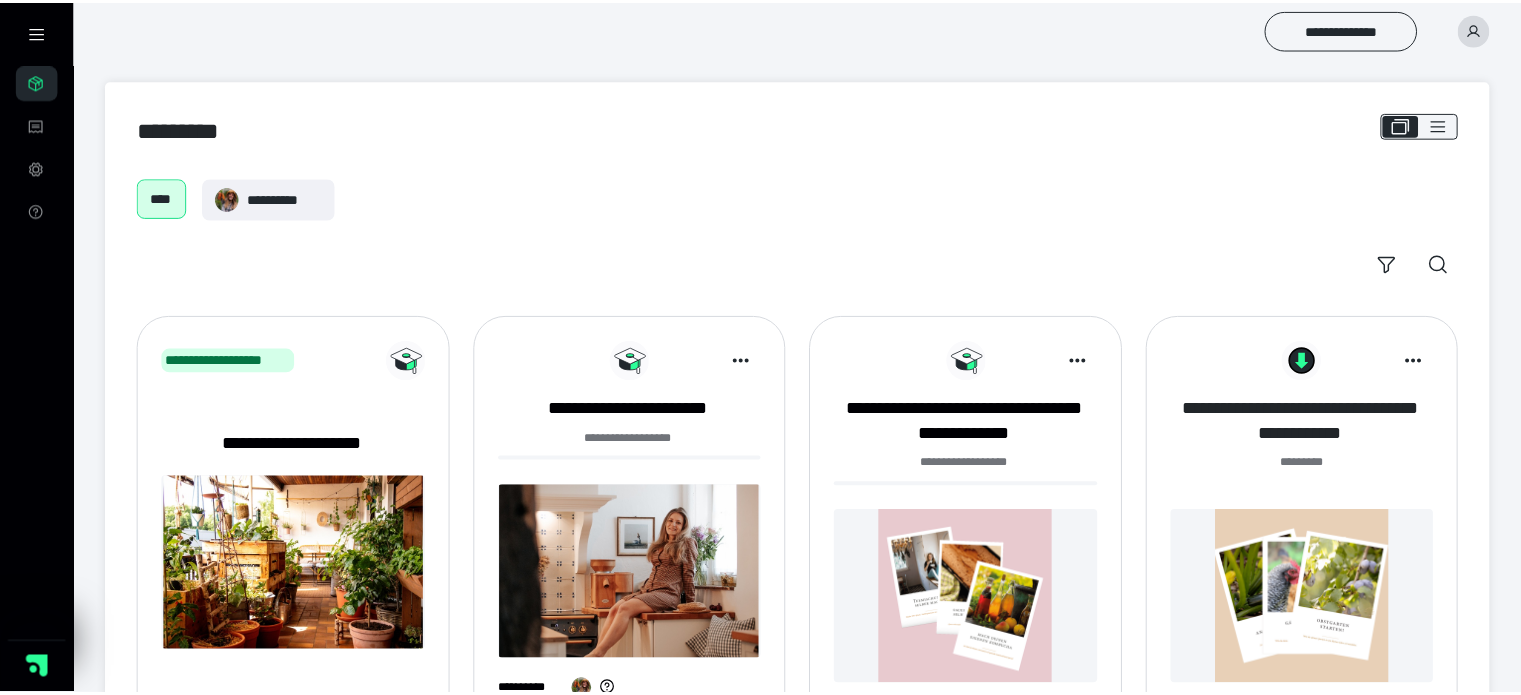 scroll, scrollTop: 0, scrollLeft: 0, axis: both 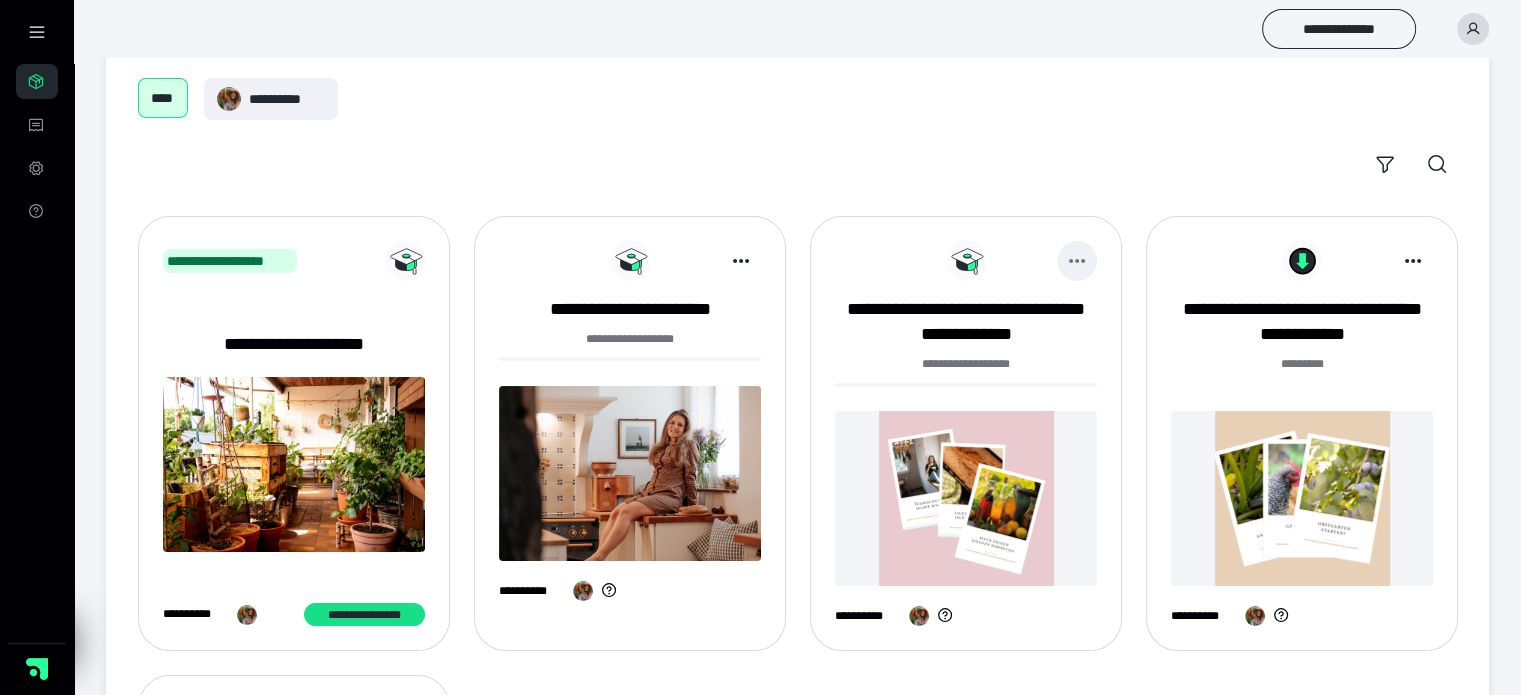 click 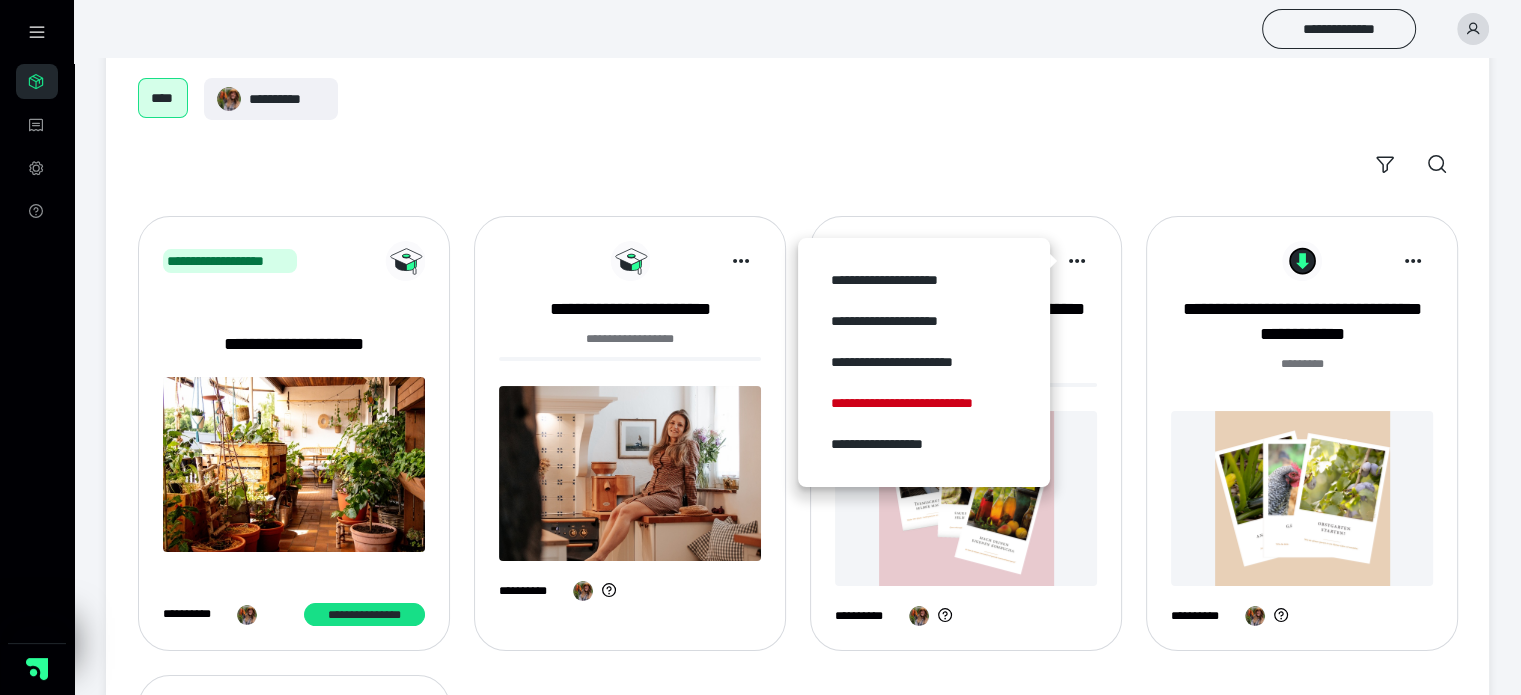 click at bounding box center [966, 498] 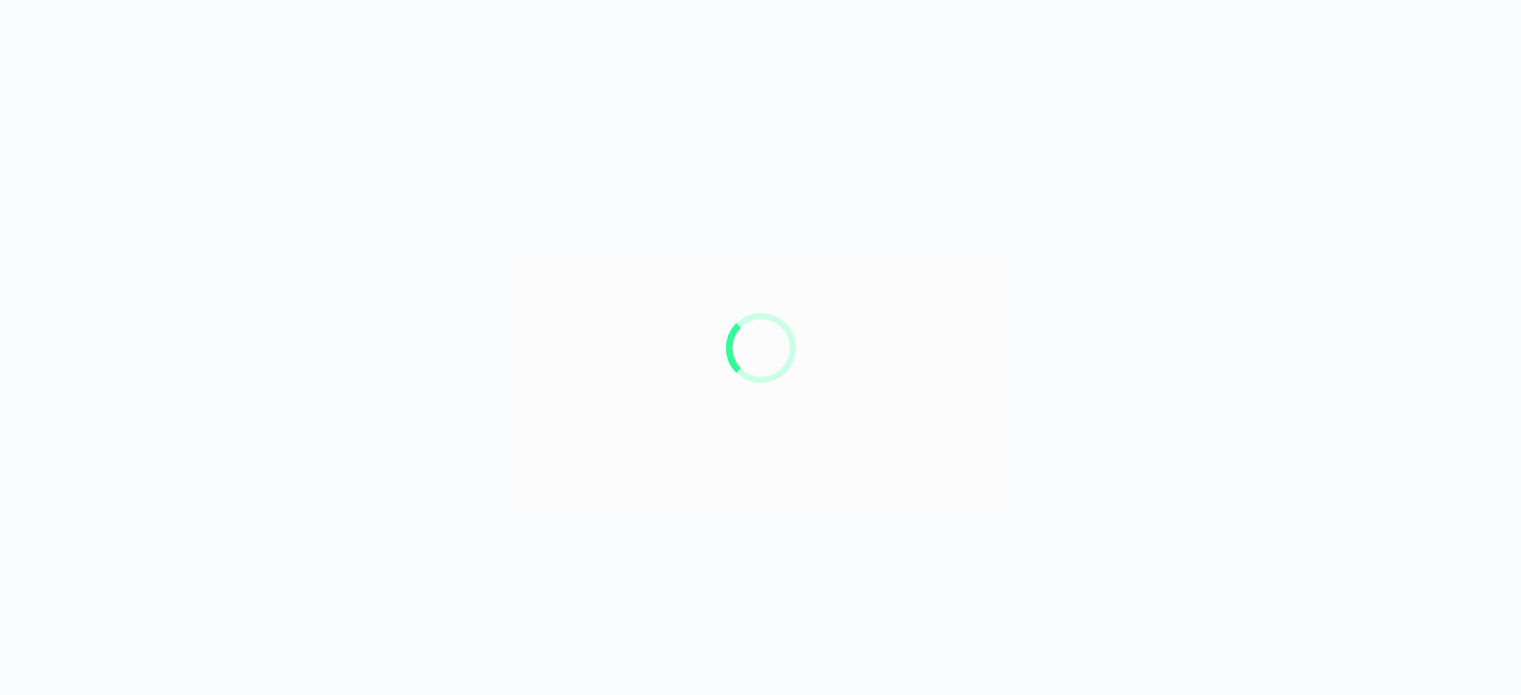 scroll, scrollTop: 0, scrollLeft: 0, axis: both 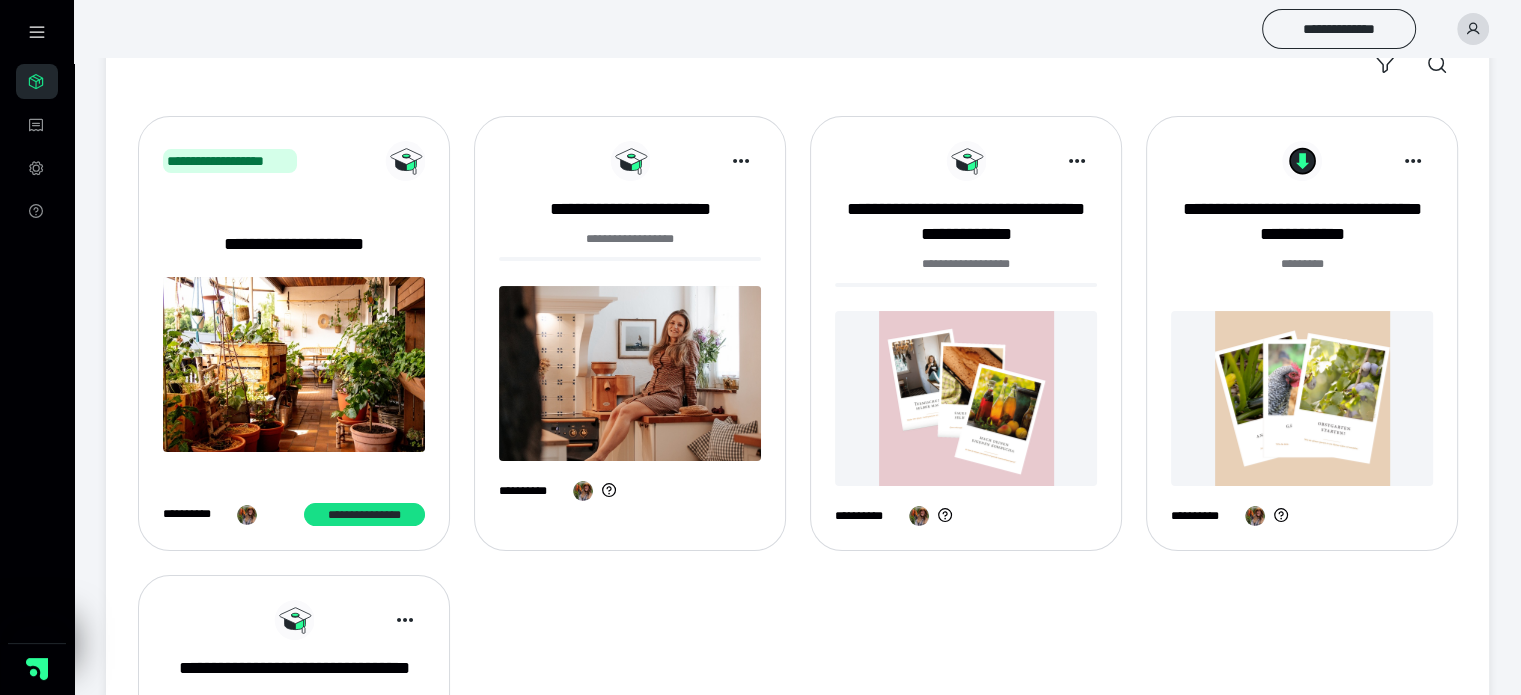 click at bounding box center (966, 398) 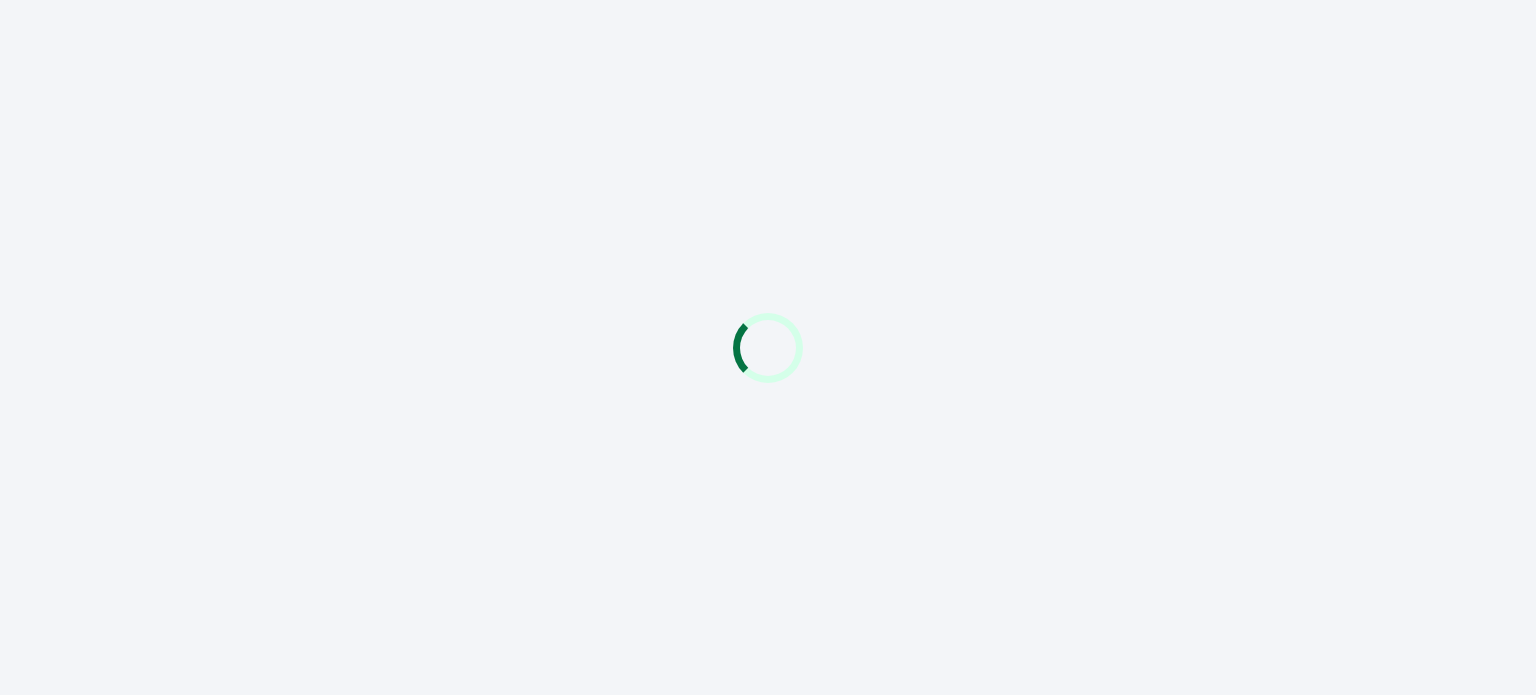scroll, scrollTop: 0, scrollLeft: 0, axis: both 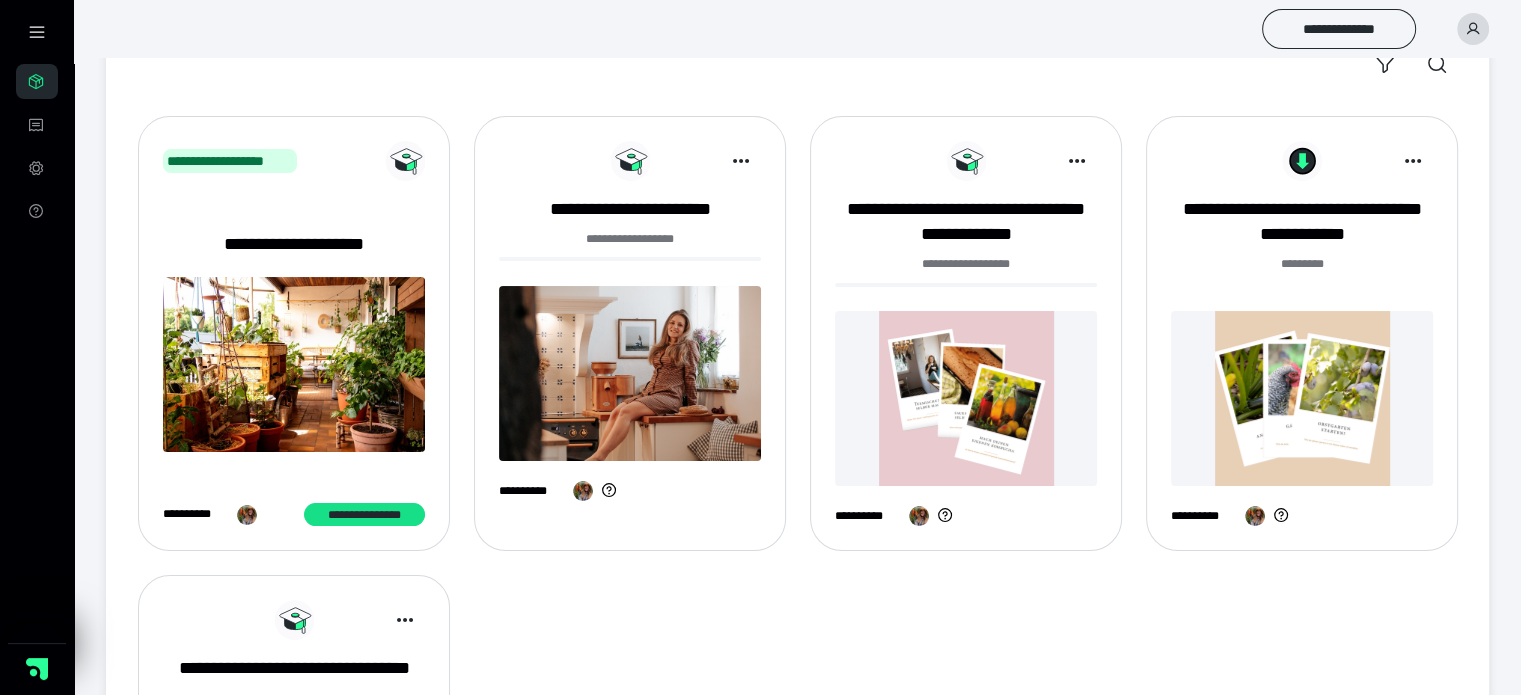 drag, startPoint x: 950, startPoint y: 373, endPoint x: 1035, endPoint y: 575, distance: 219.1552 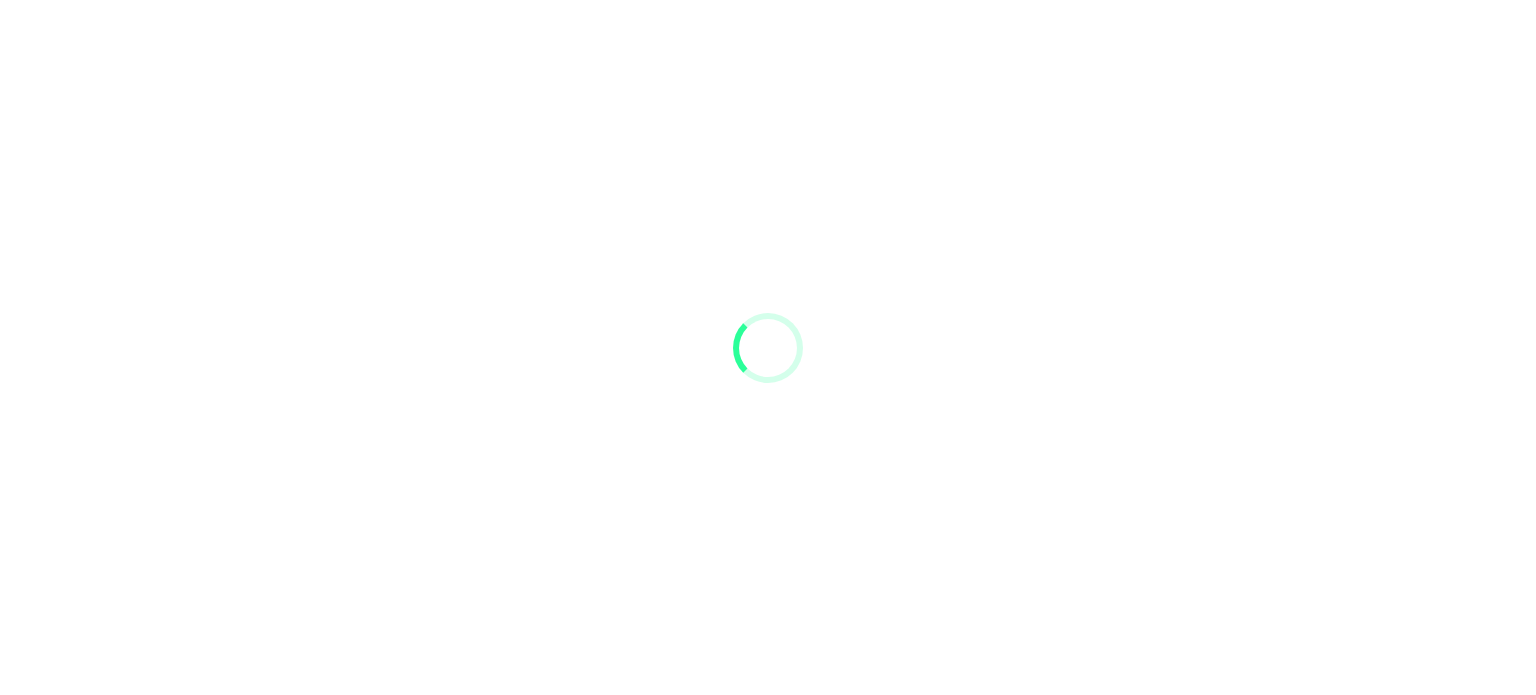 scroll, scrollTop: 0, scrollLeft: 0, axis: both 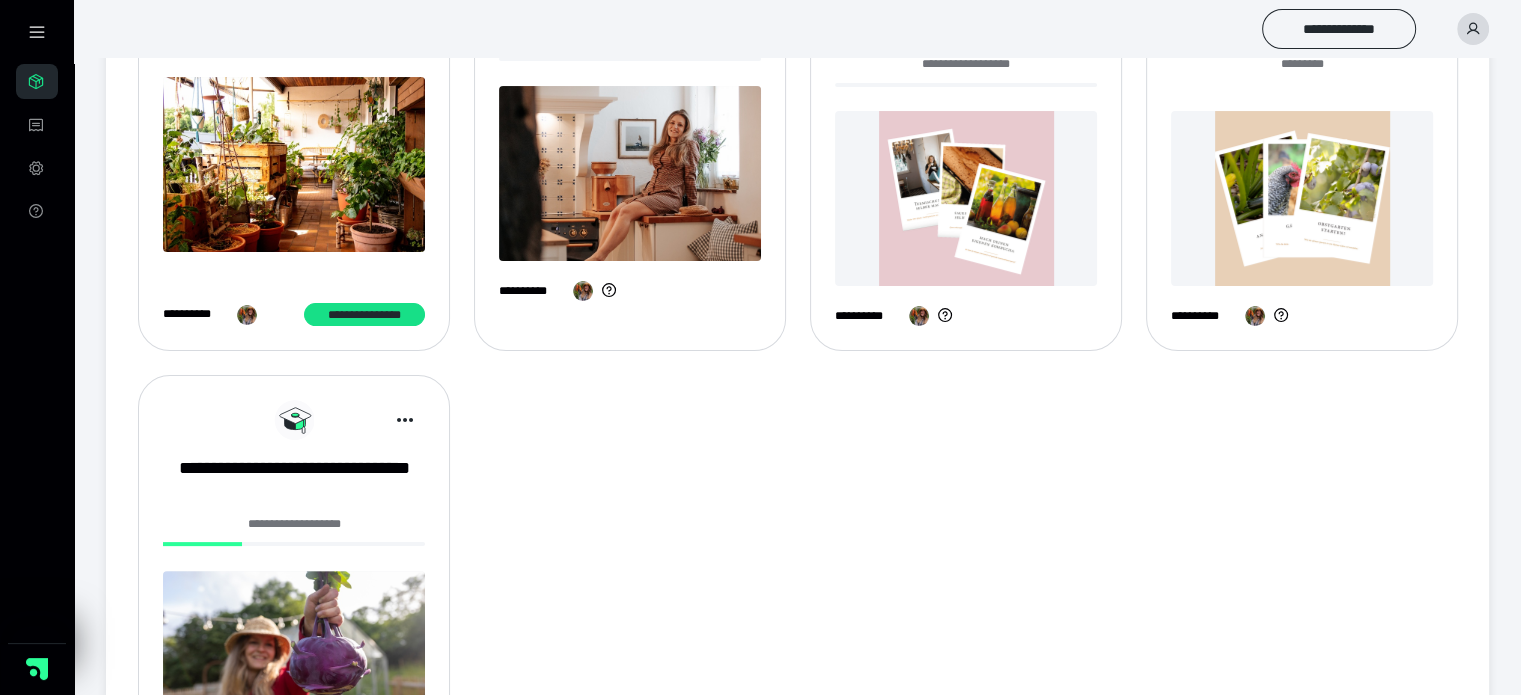 click at bounding box center (966, 198) 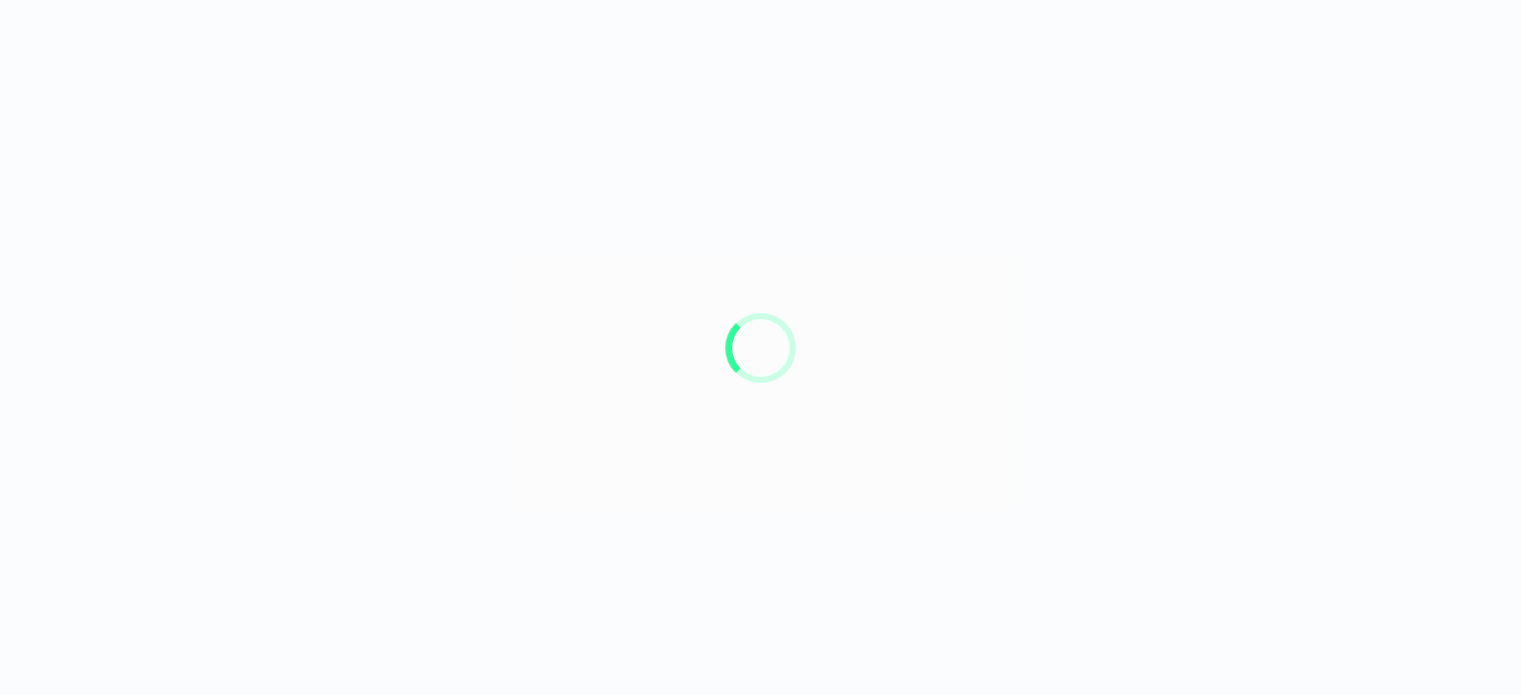 scroll, scrollTop: 0, scrollLeft: 0, axis: both 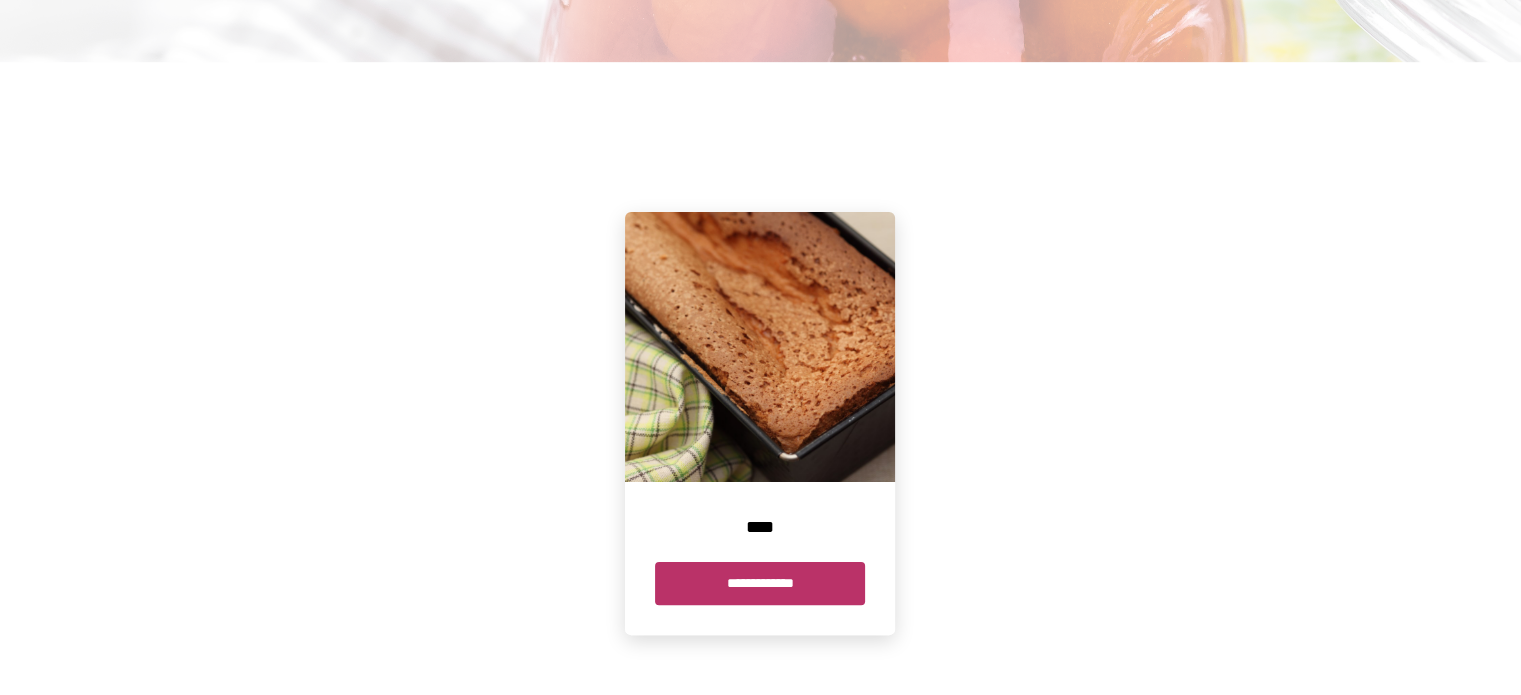 click on "**********" at bounding box center [760, 583] 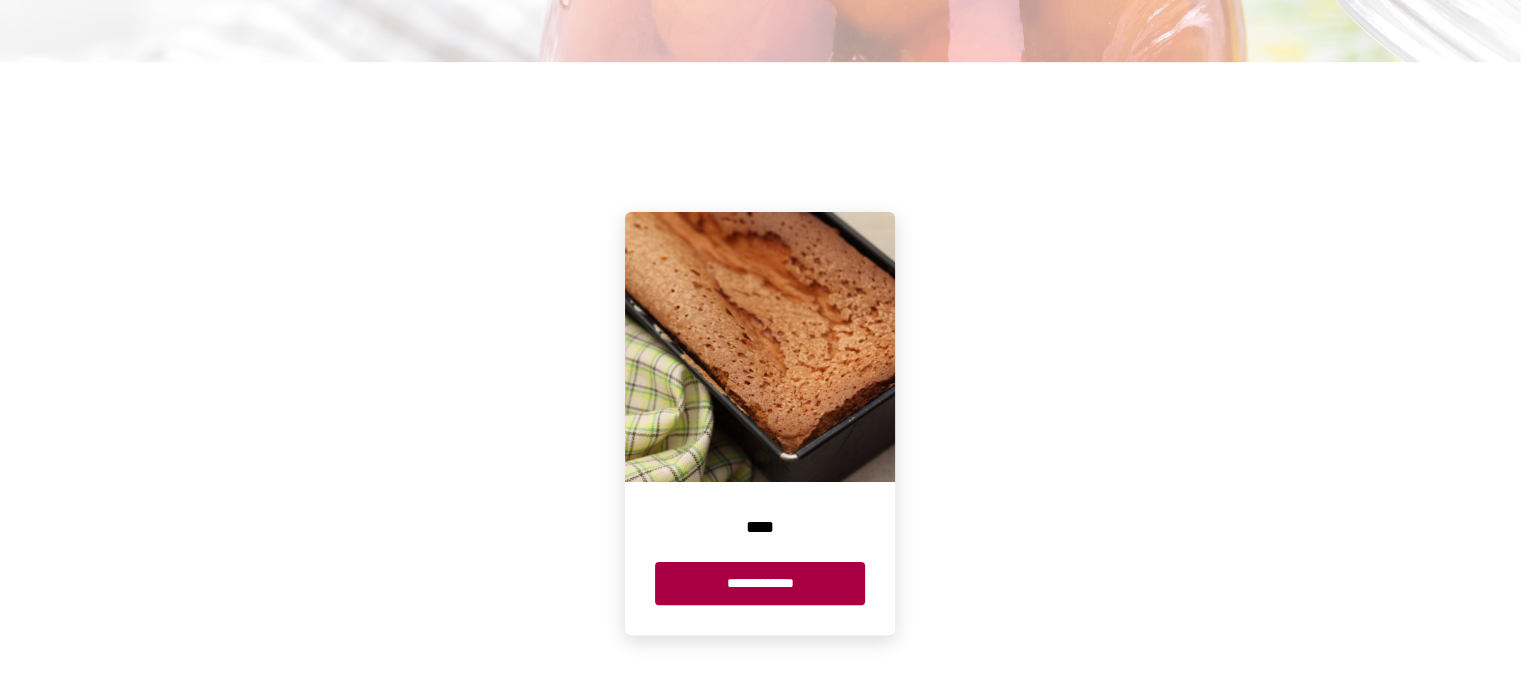 scroll, scrollTop: 0, scrollLeft: 0, axis: both 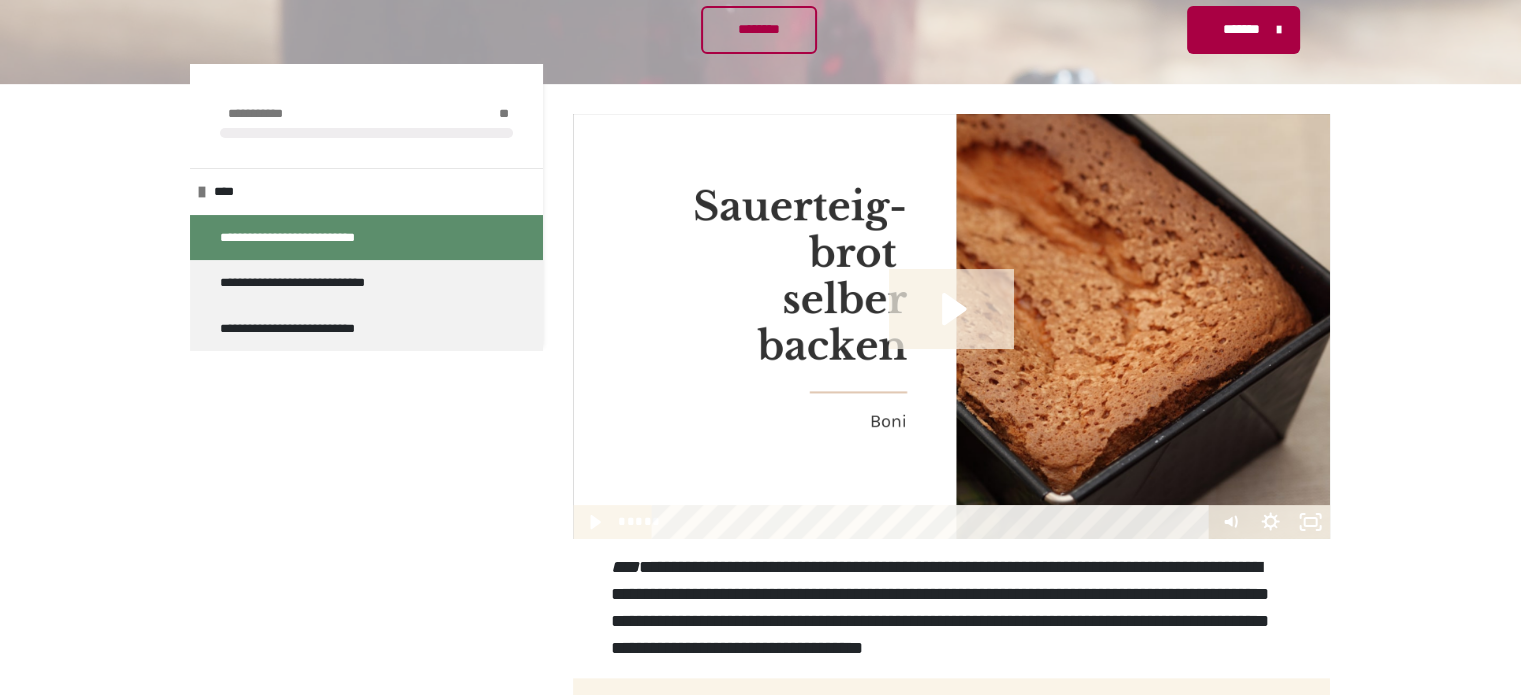 click on "**********" at bounding box center (312, 238) 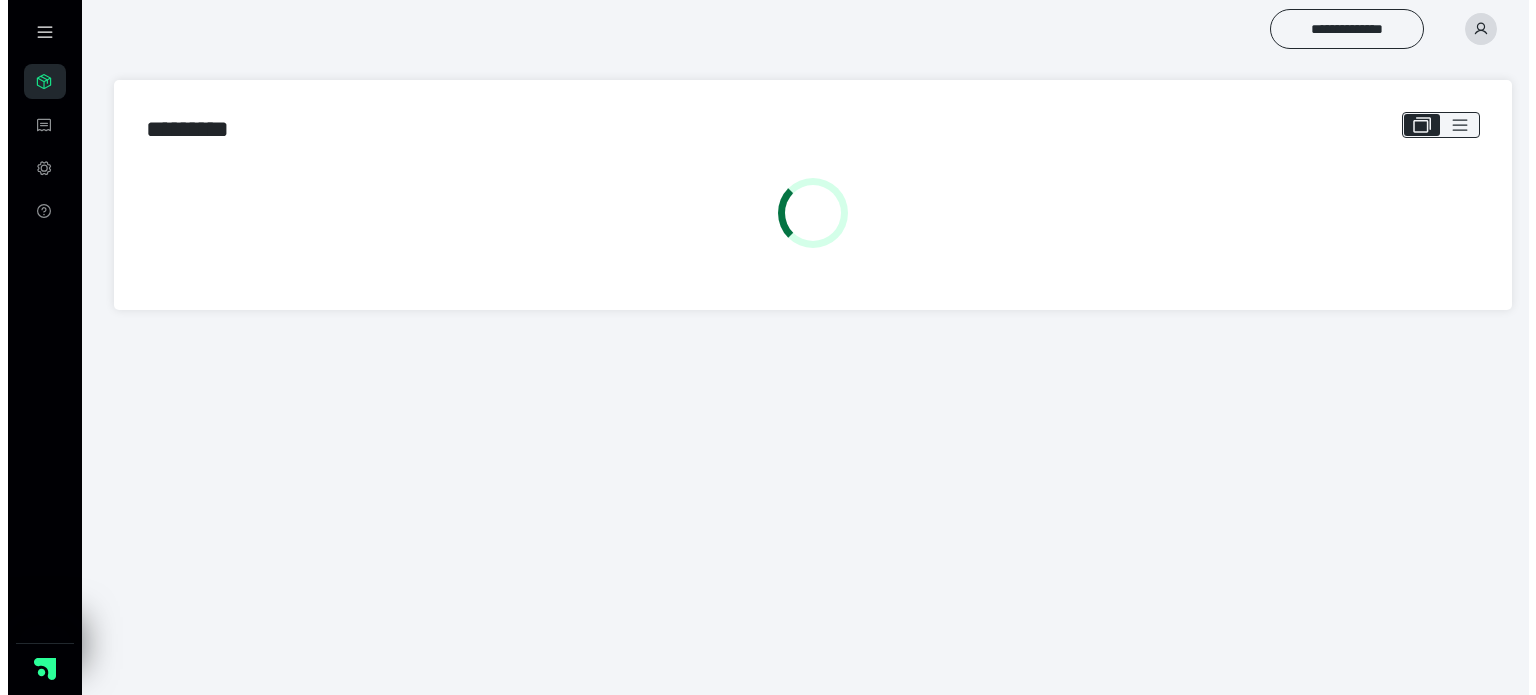 scroll, scrollTop: 0, scrollLeft: 0, axis: both 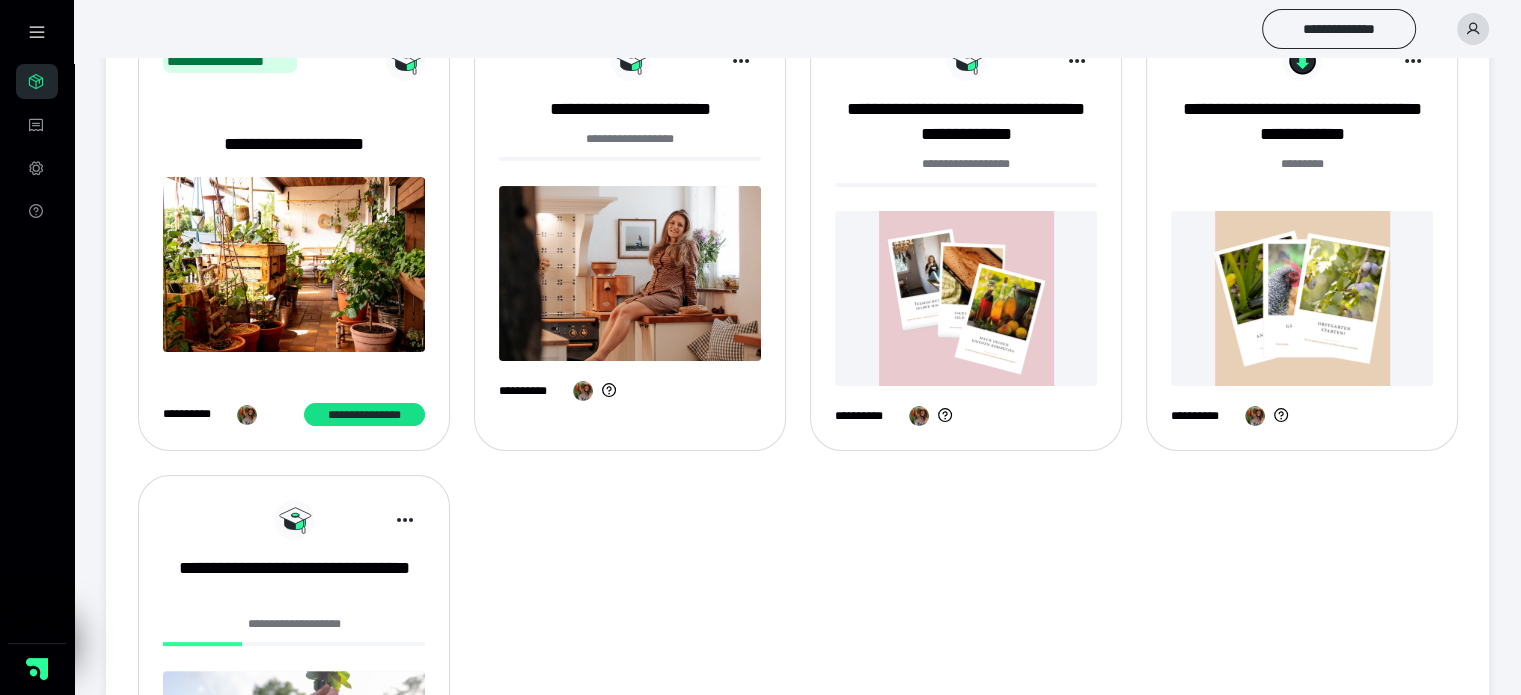 click at bounding box center (630, 273) 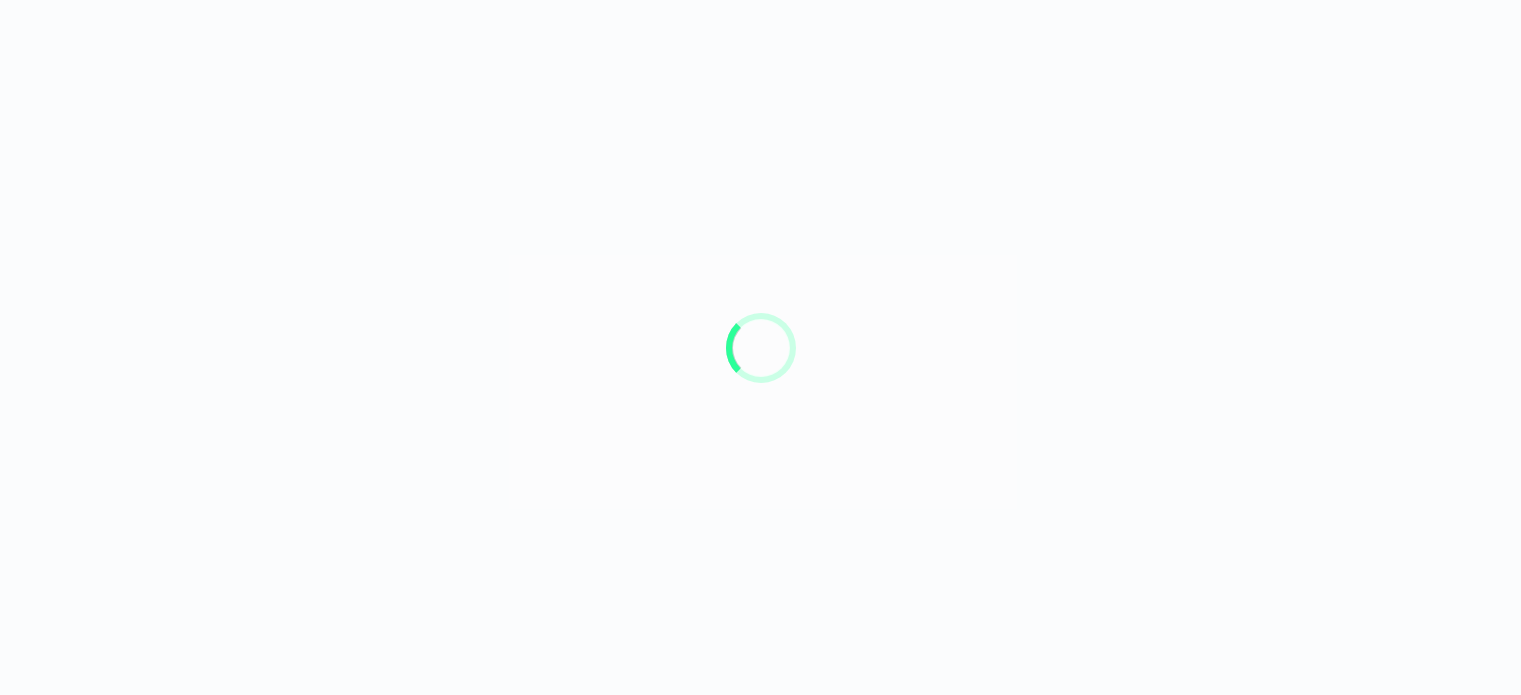 scroll, scrollTop: 0, scrollLeft: 0, axis: both 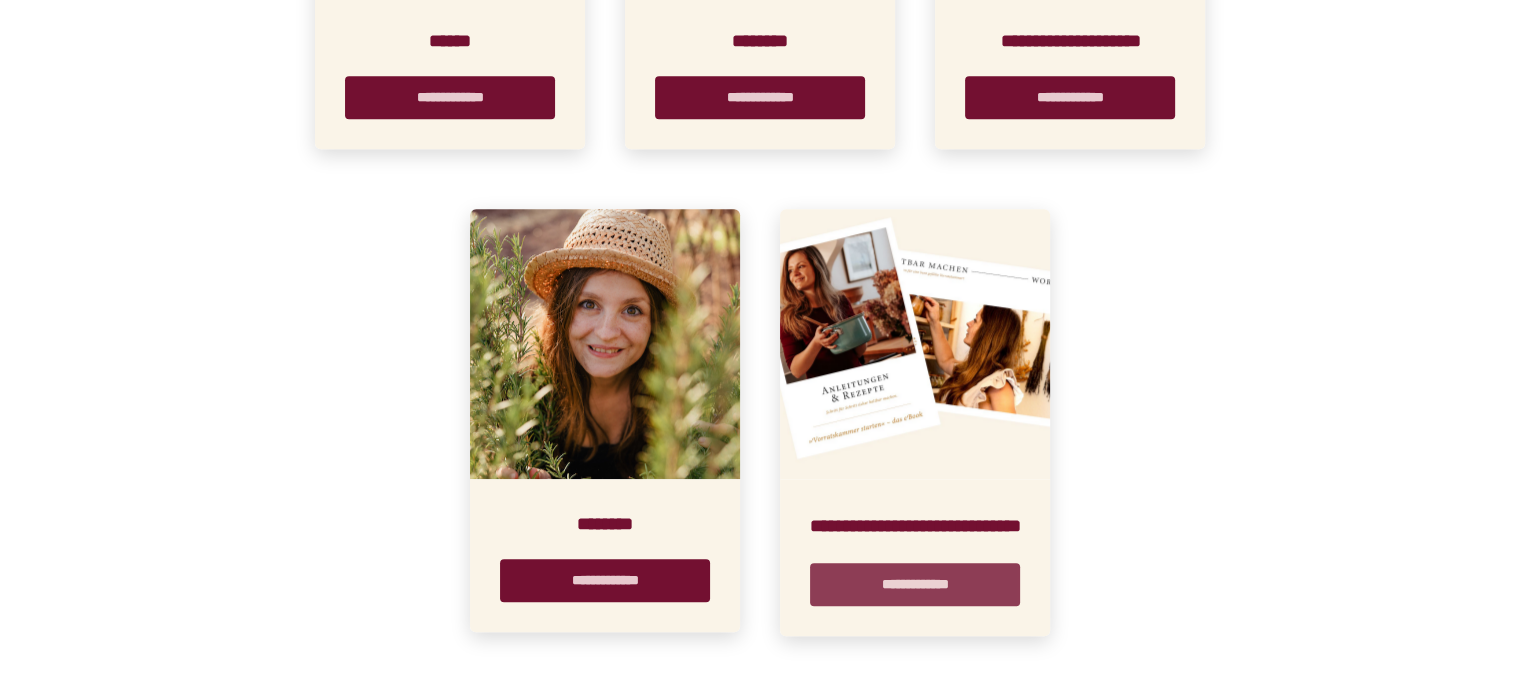 click on "**********" at bounding box center [915, 584] 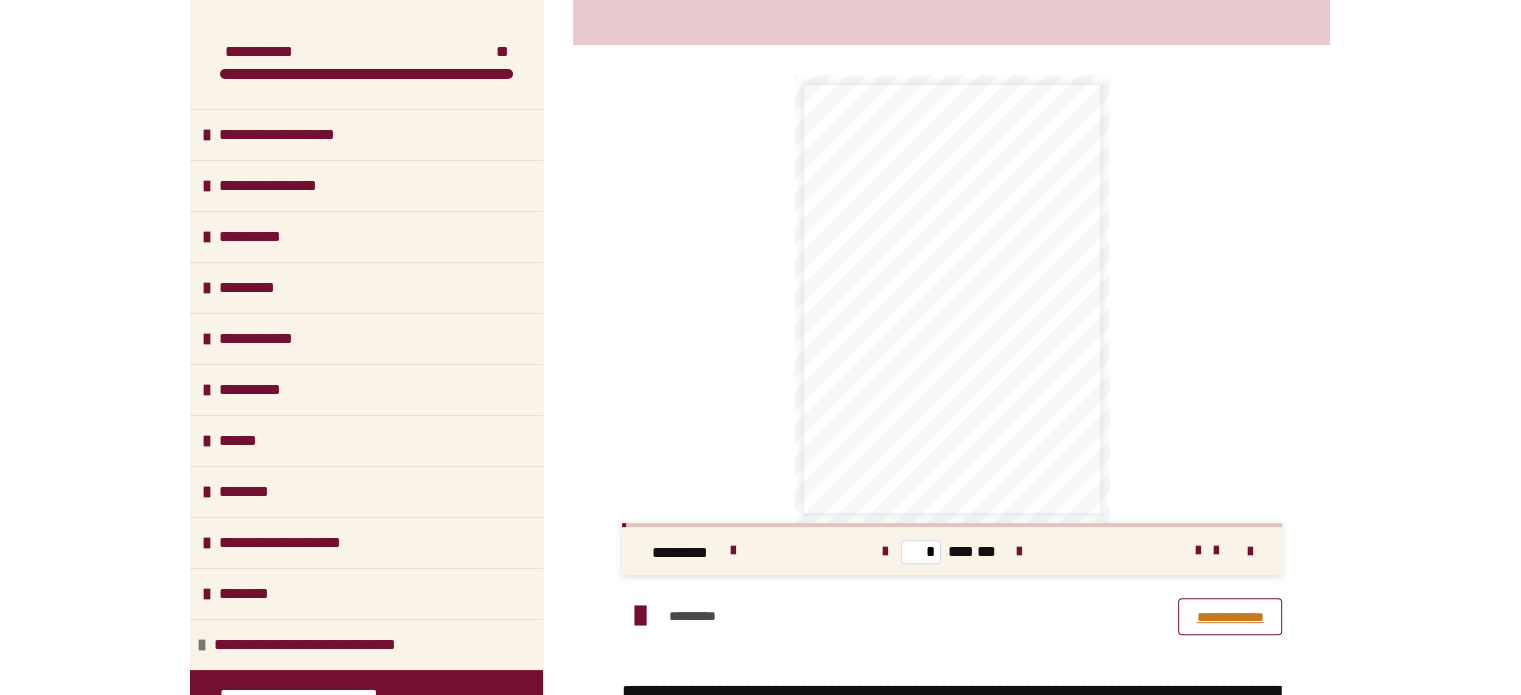 scroll, scrollTop: 600, scrollLeft: 0, axis: vertical 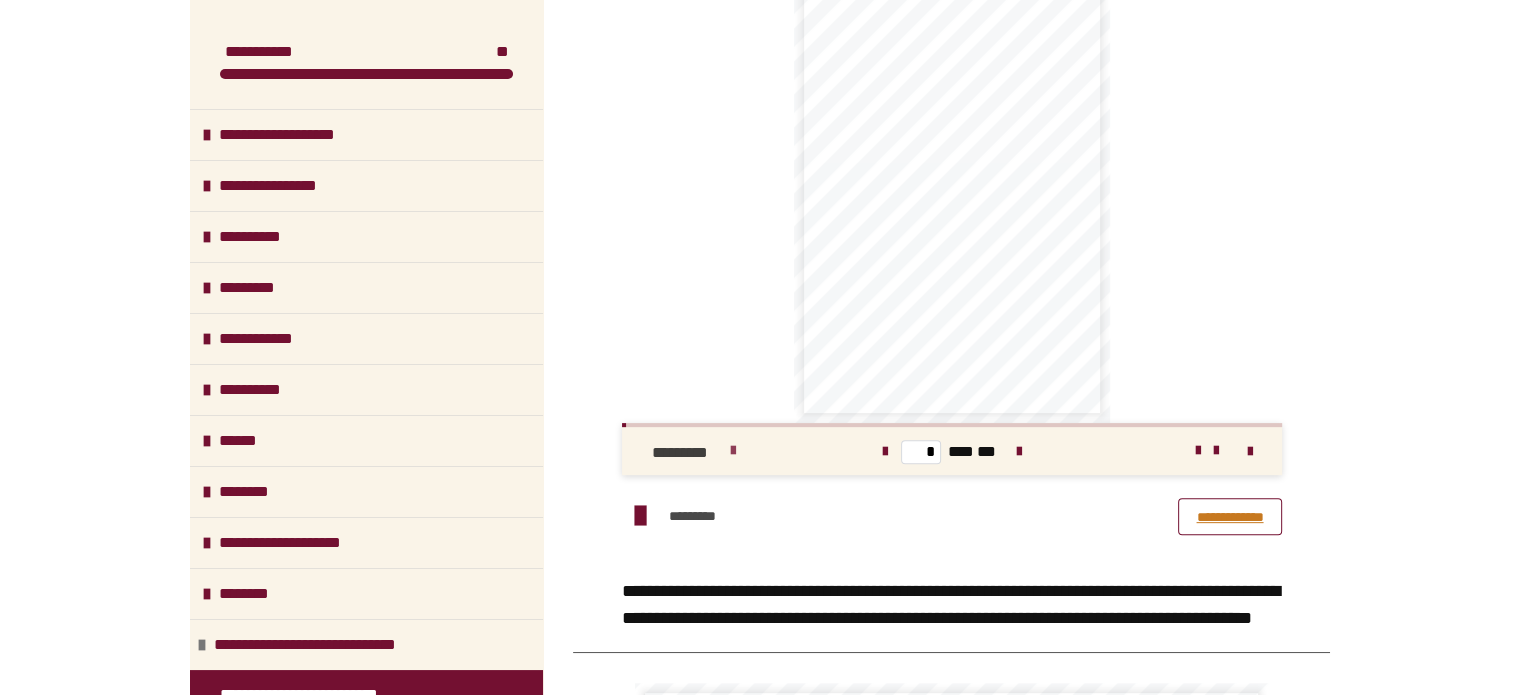 click at bounding box center (733, 451) 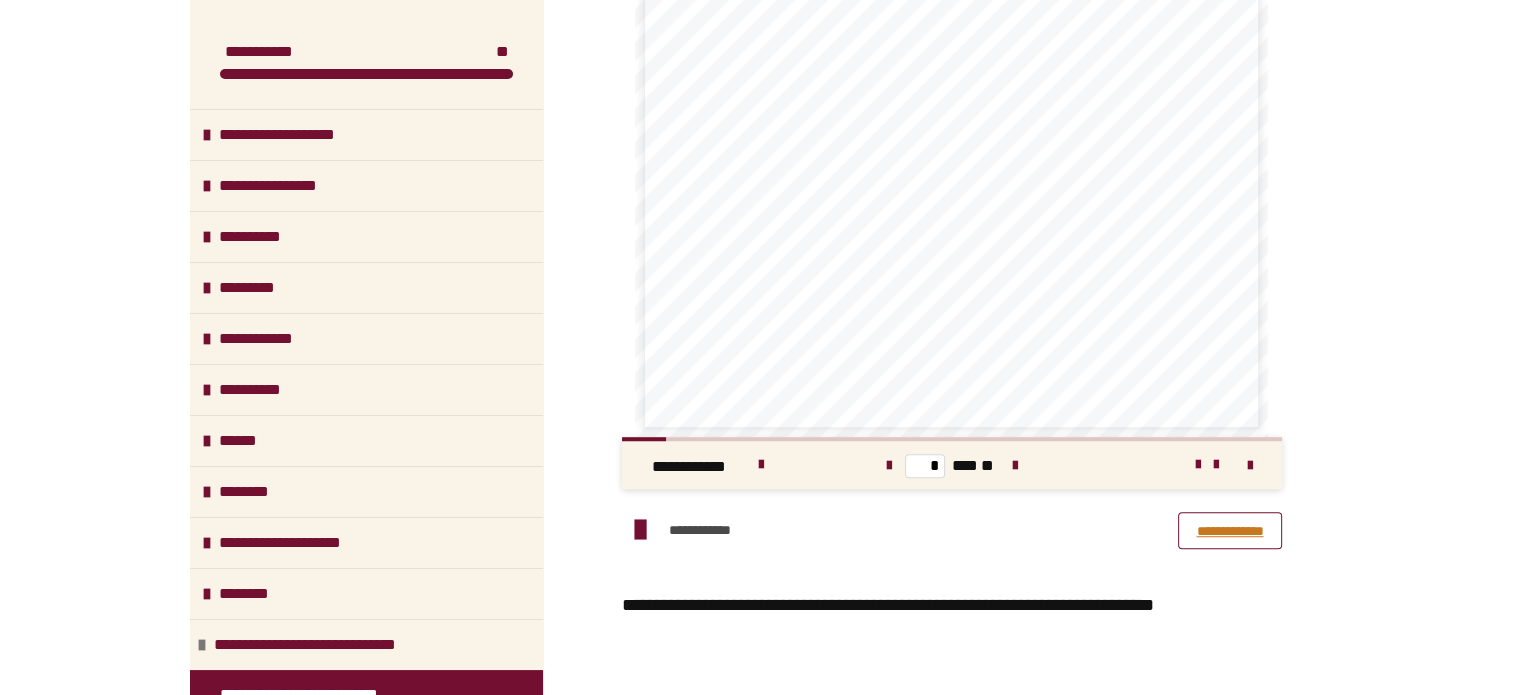 scroll, scrollTop: 1287, scrollLeft: 0, axis: vertical 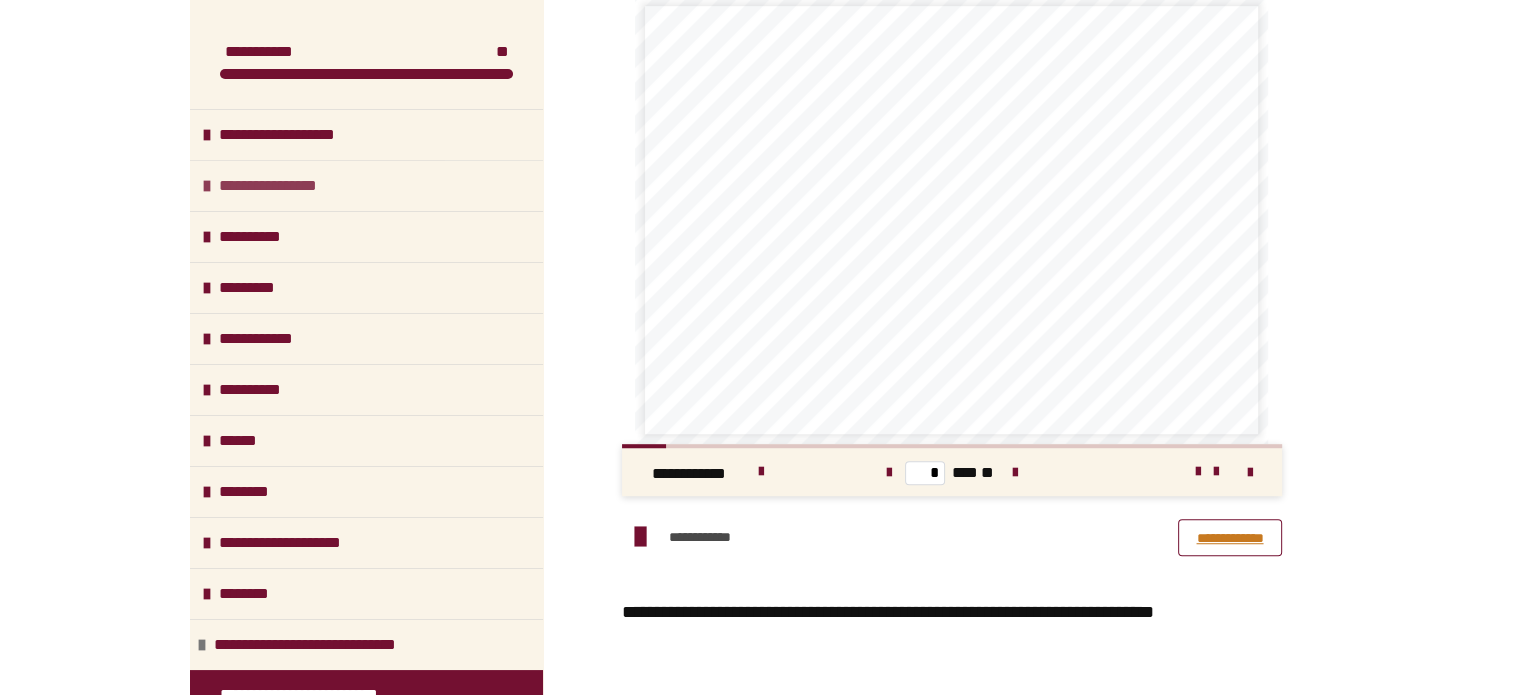 click on "**********" at bounding box center (284, 186) 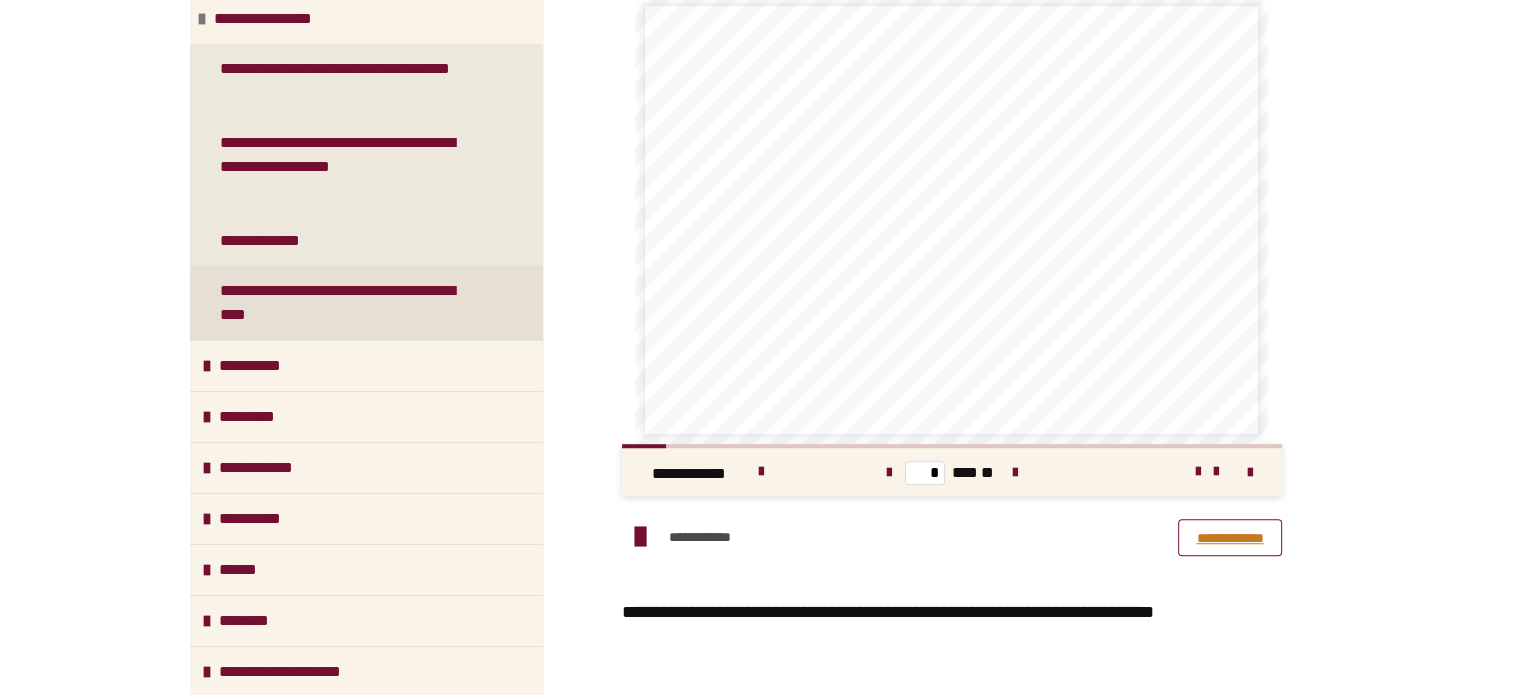 scroll, scrollTop: 200, scrollLeft: 0, axis: vertical 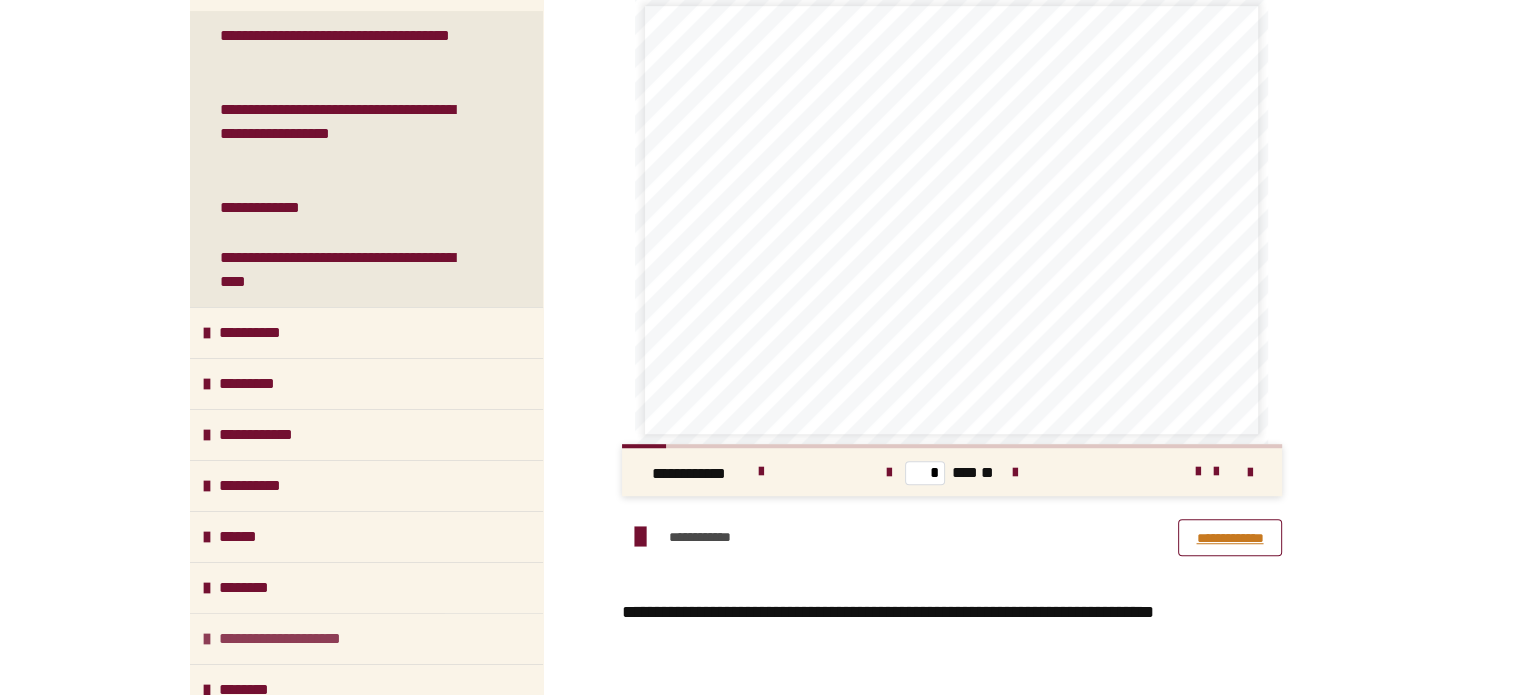 click on "**********" at bounding box center (297, 639) 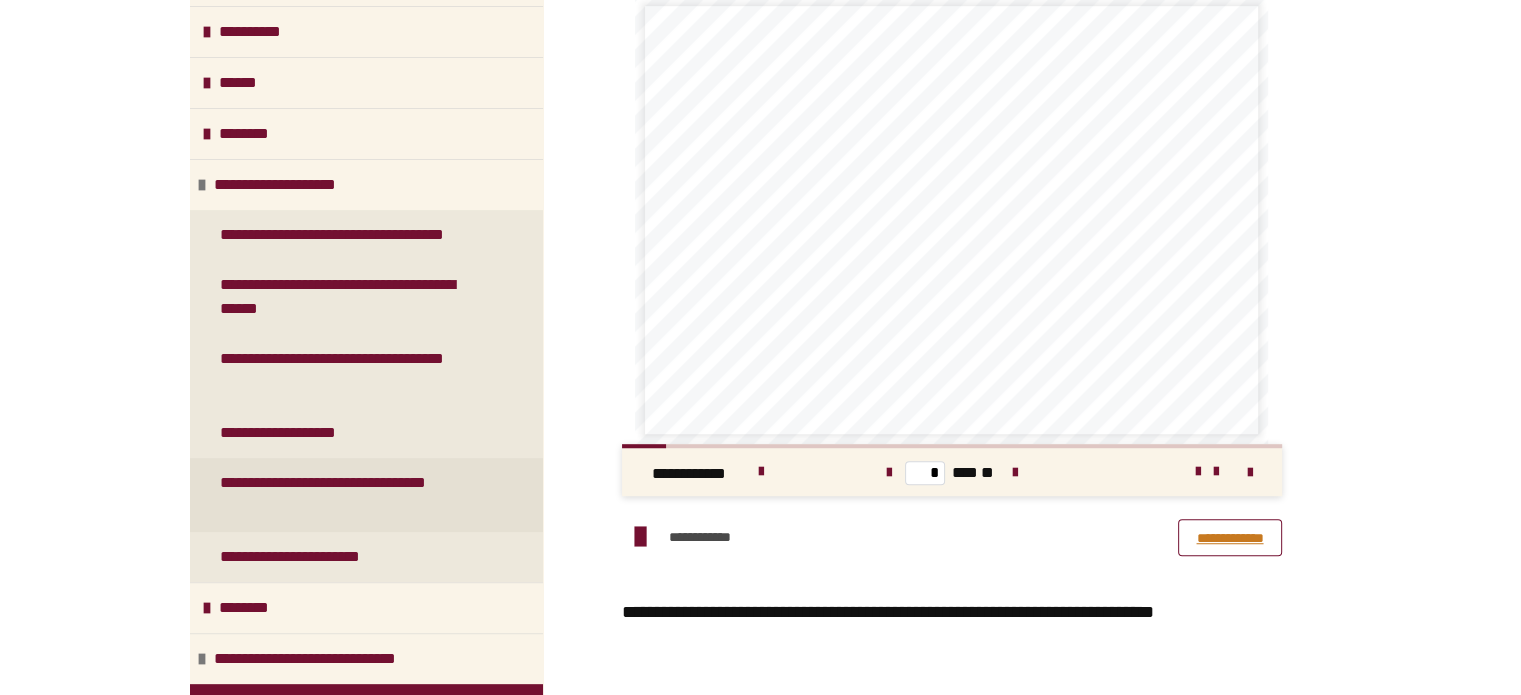 scroll, scrollTop: 700, scrollLeft: 0, axis: vertical 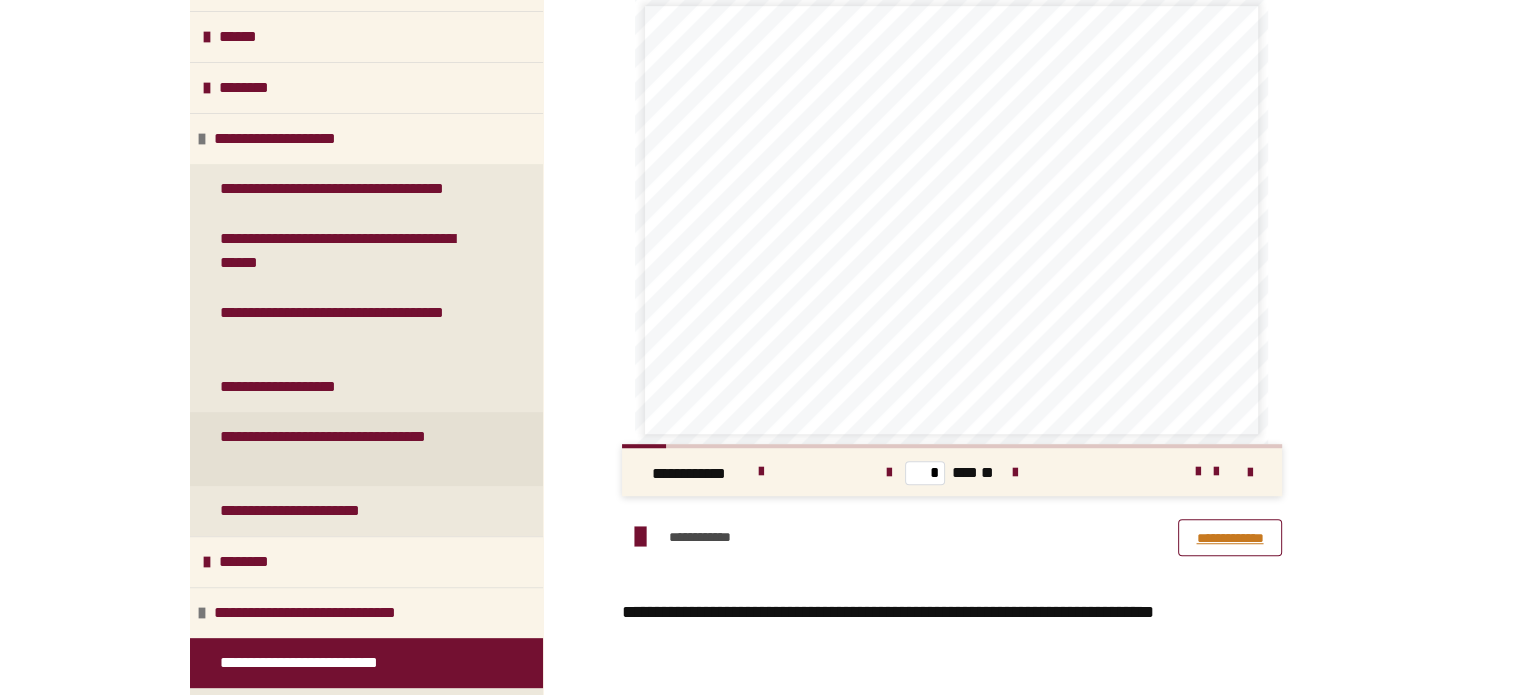 click on "**********" at bounding box center (351, 449) 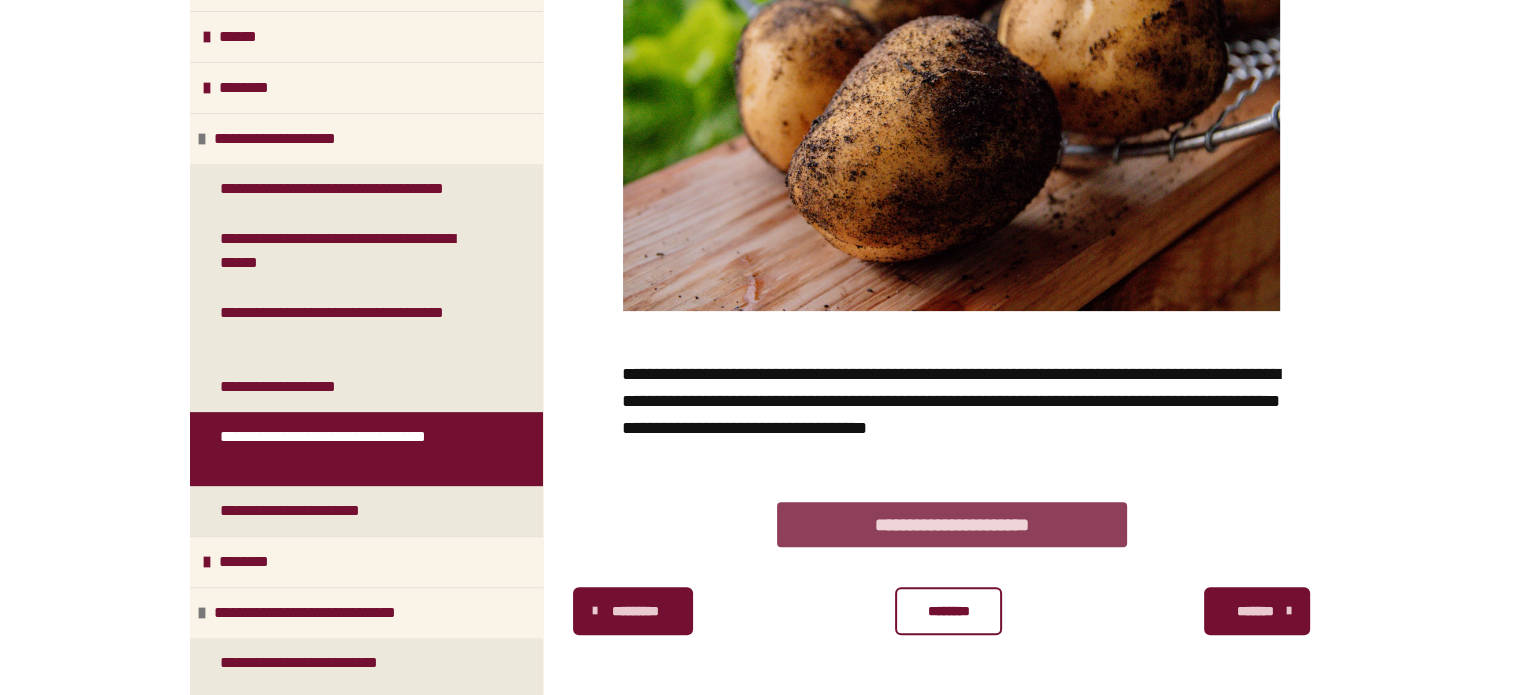 scroll, scrollTop: 544, scrollLeft: 0, axis: vertical 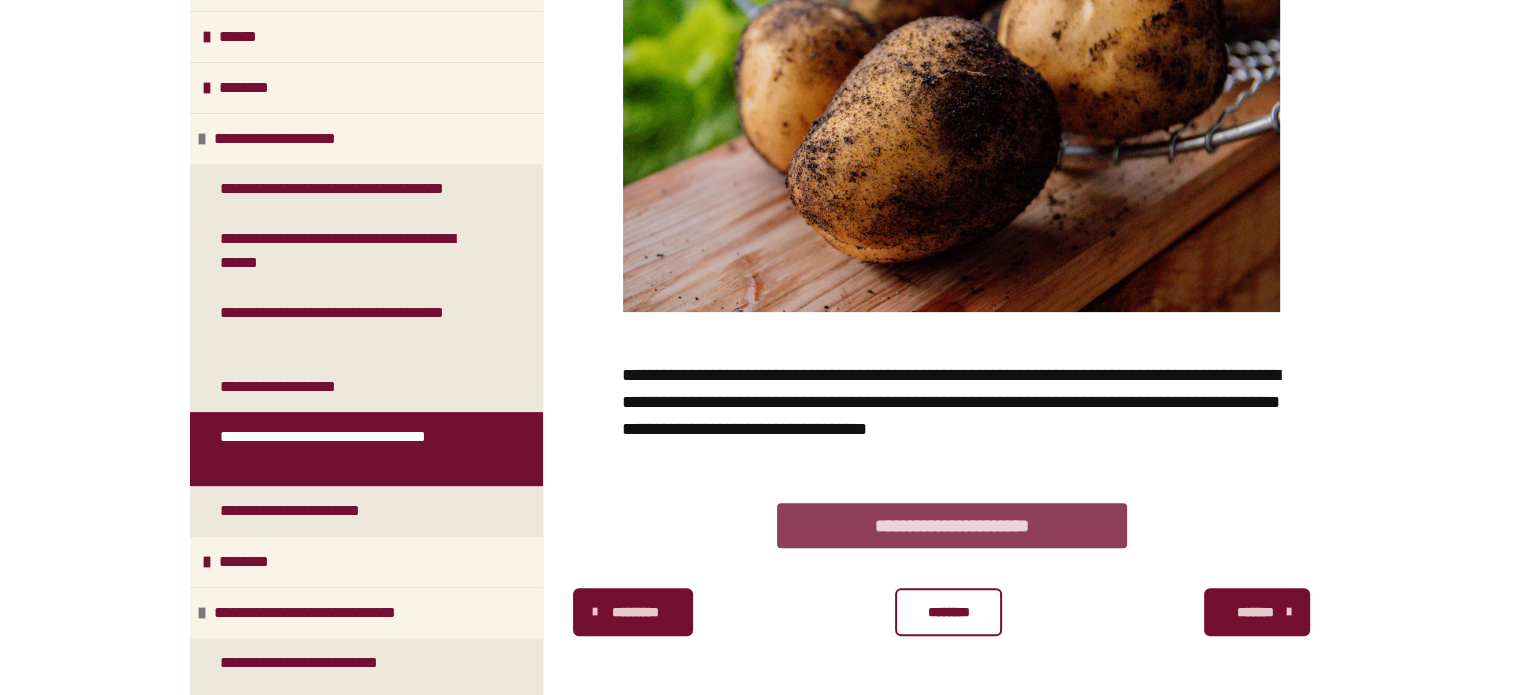 click on "**********" at bounding box center [952, 525] 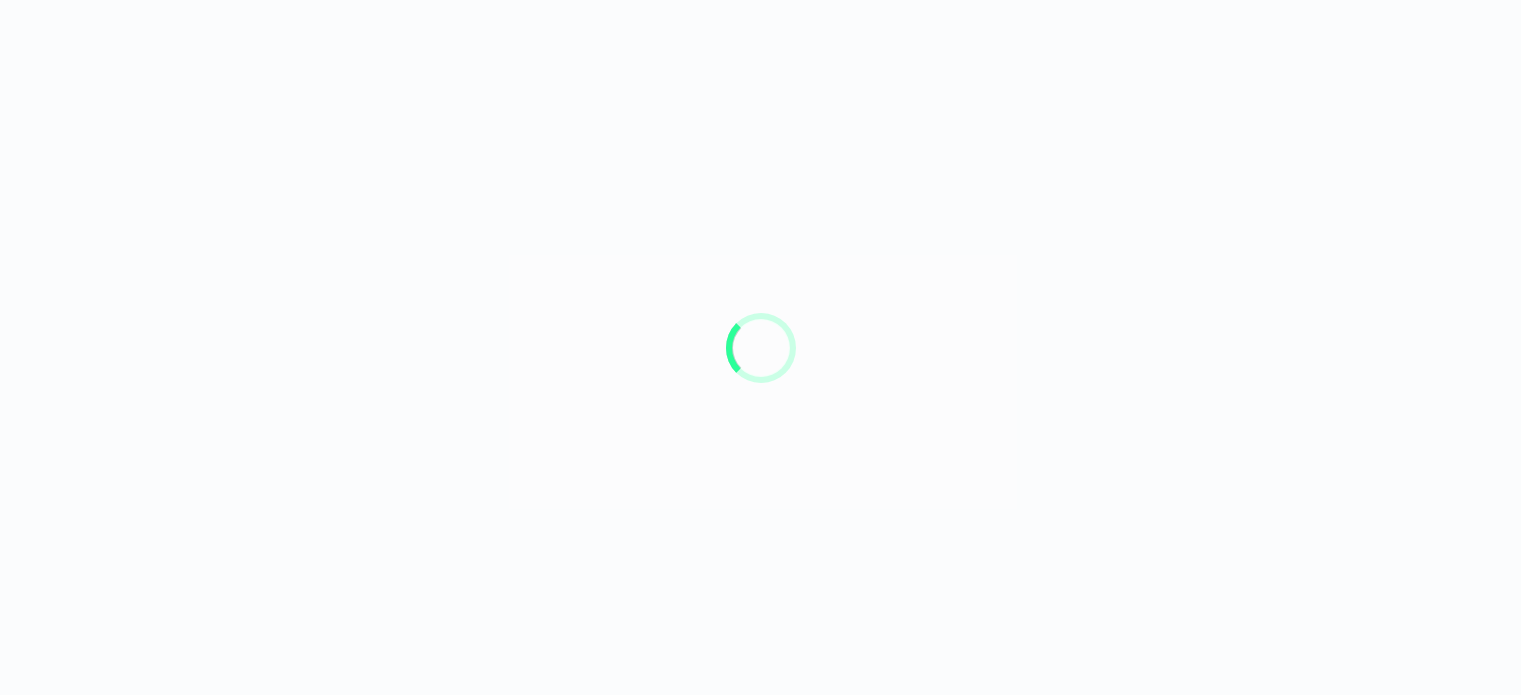 scroll, scrollTop: 0, scrollLeft: 0, axis: both 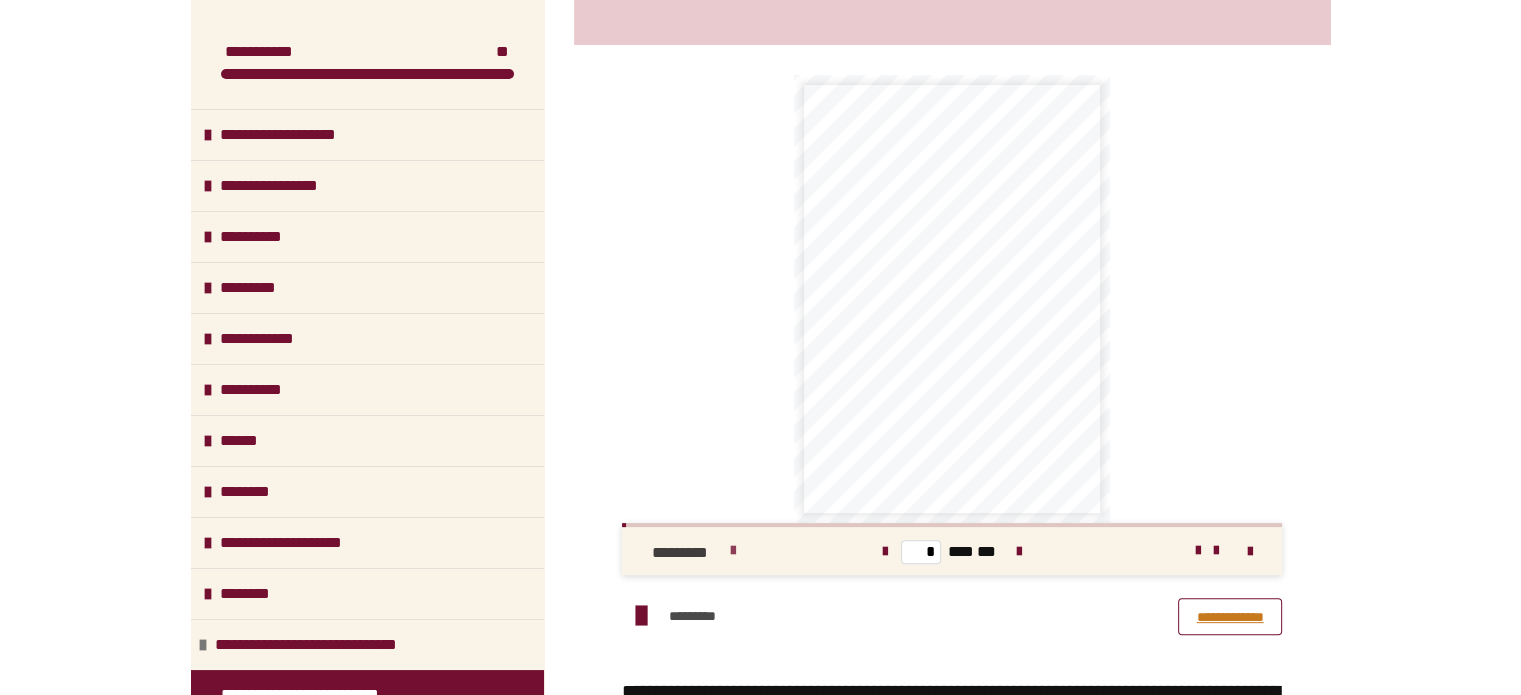 click at bounding box center (733, 551) 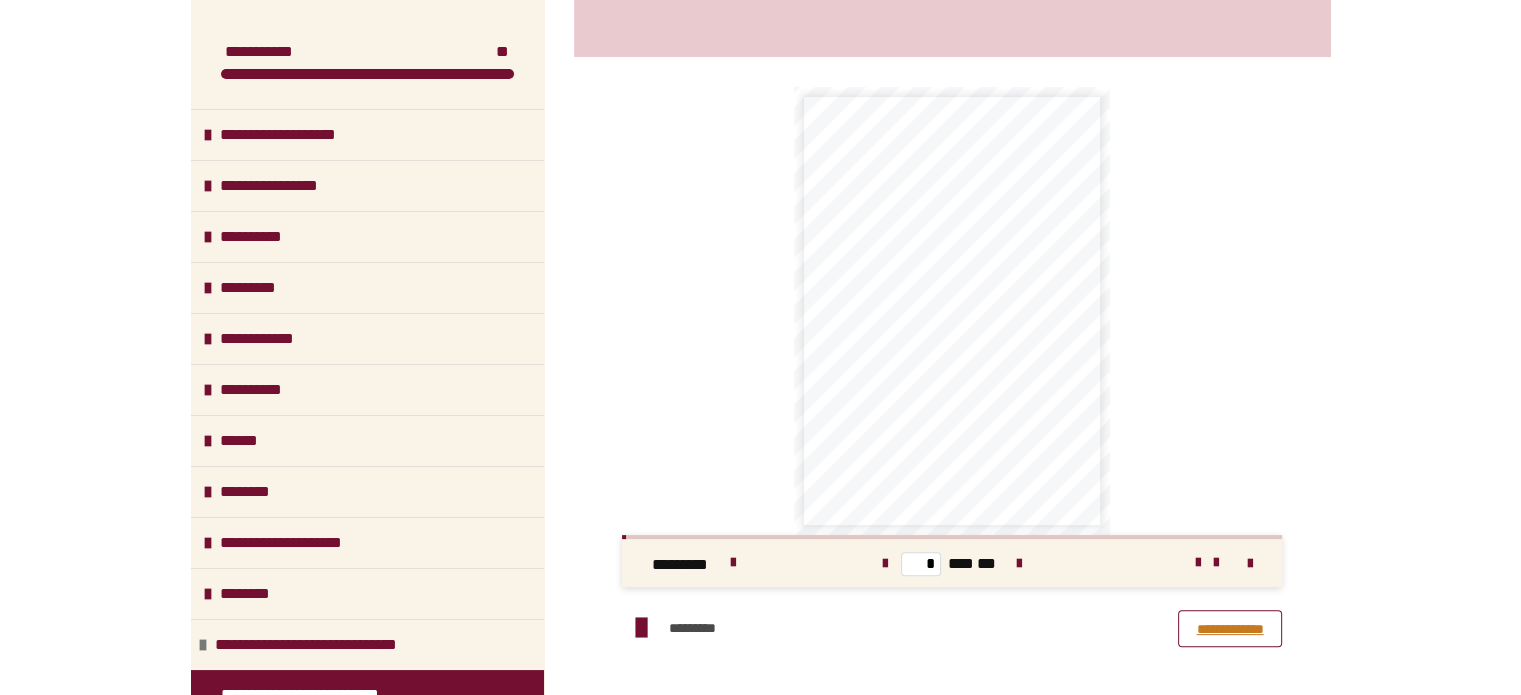 scroll, scrollTop: 487, scrollLeft: 0, axis: vertical 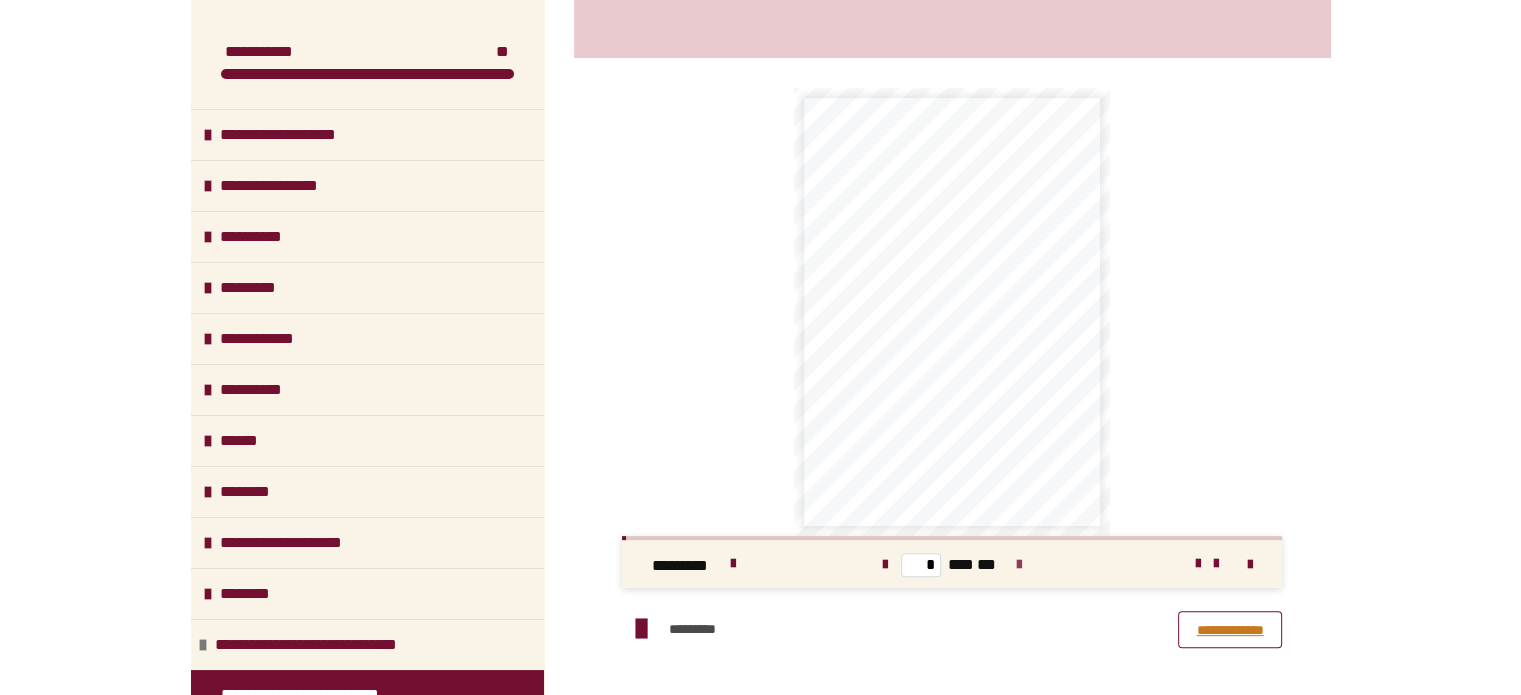 click at bounding box center [1019, 565] 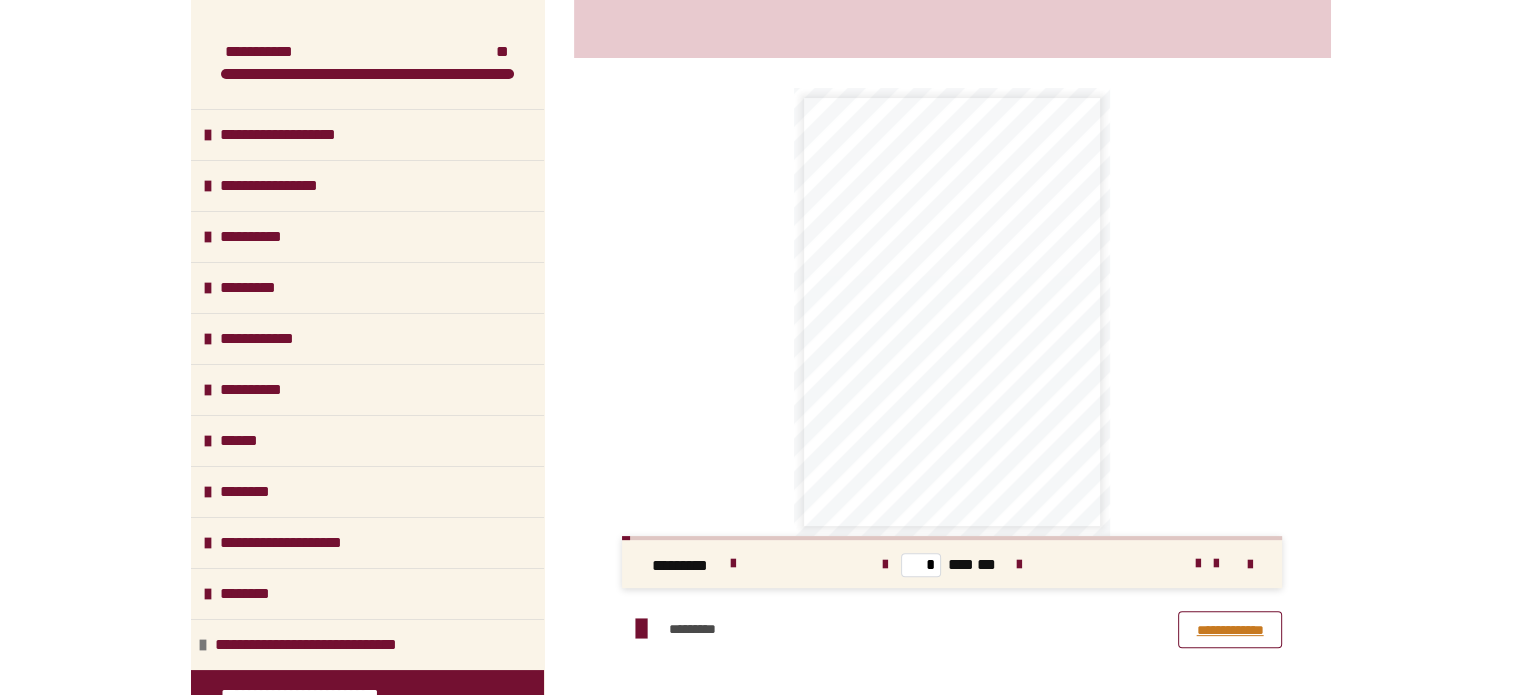 click on "*********" at bounding box center [700, 629] 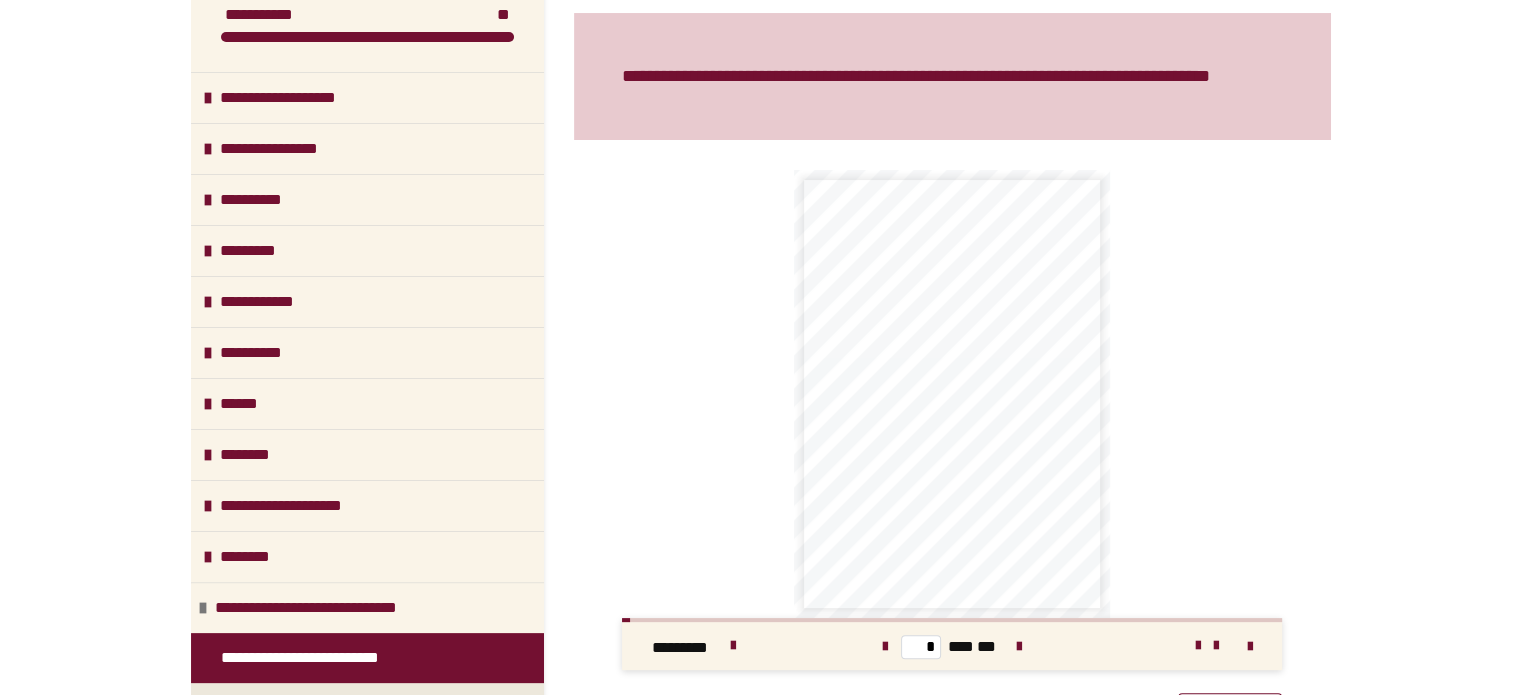 scroll, scrollTop: 287, scrollLeft: 0, axis: vertical 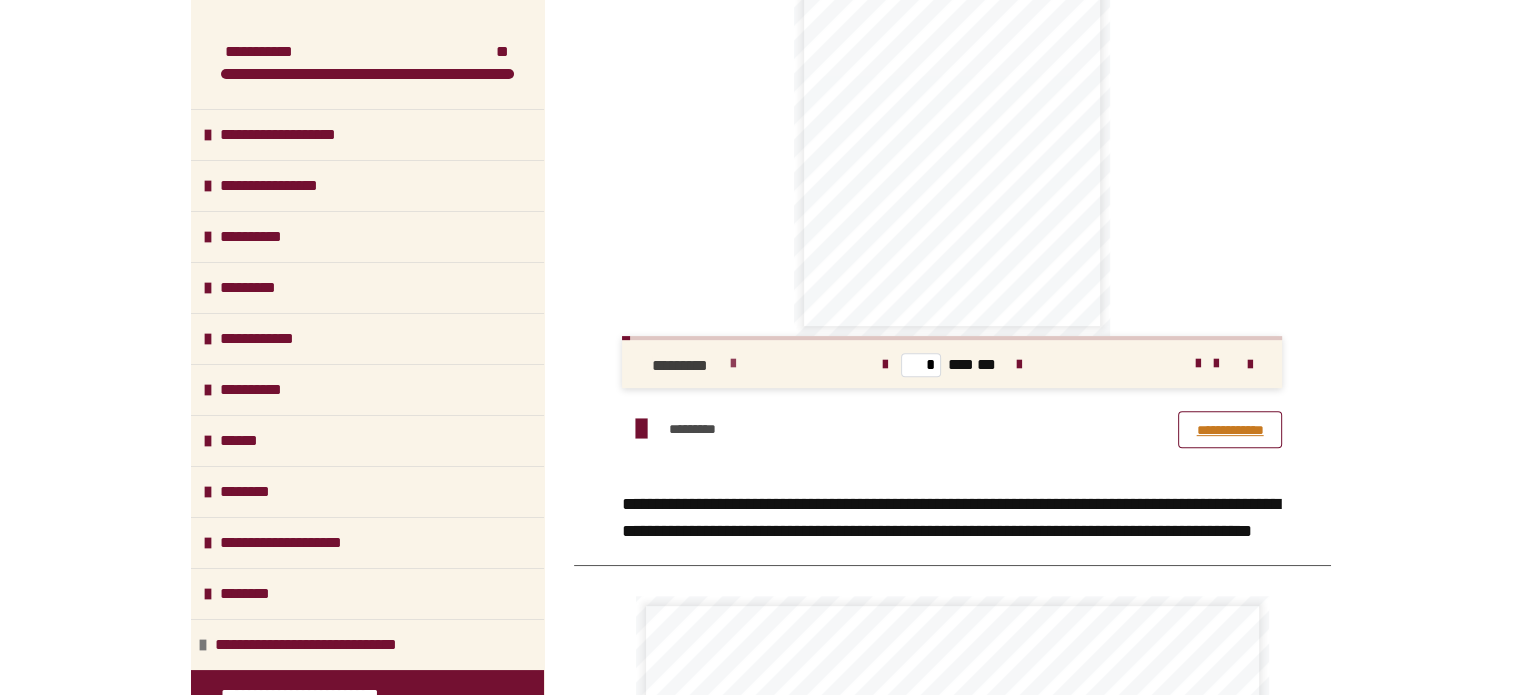 click on "*********" at bounding box center [752, 364] 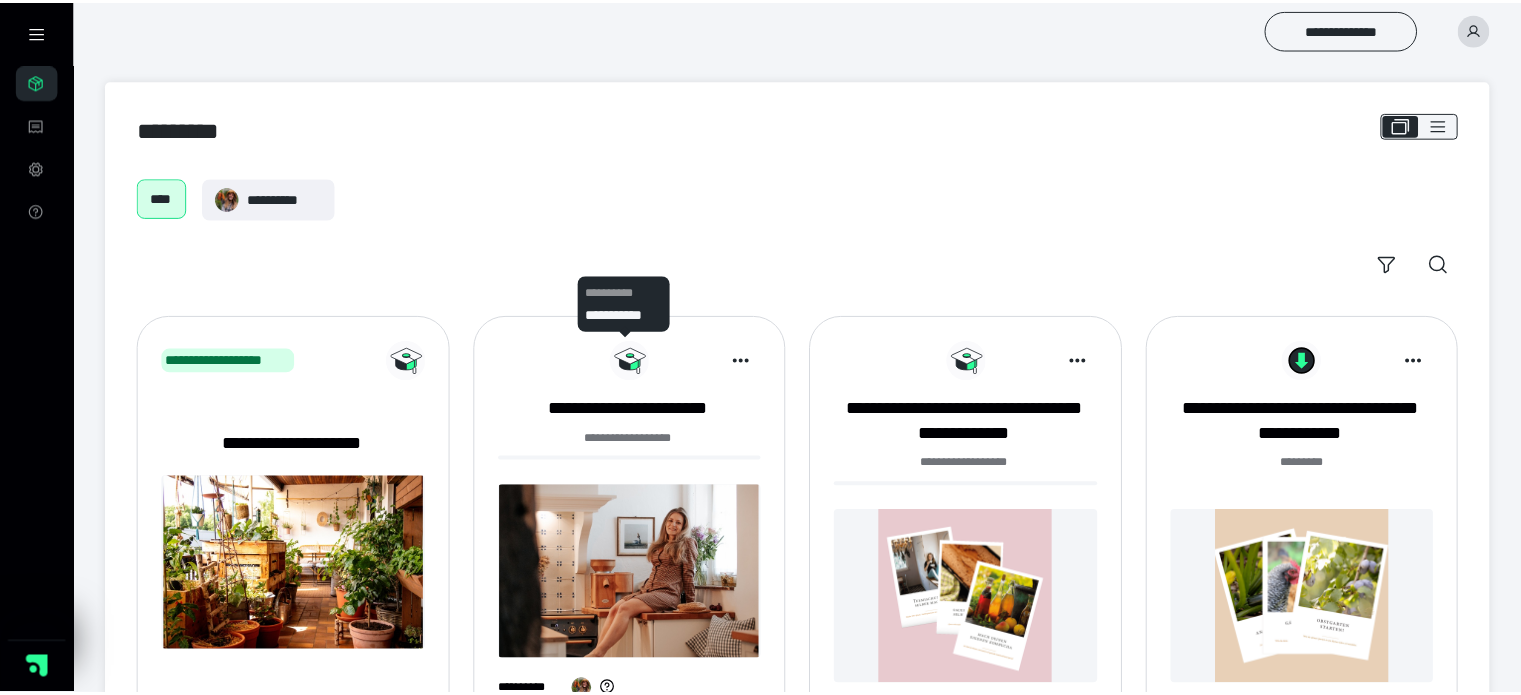 scroll, scrollTop: 0, scrollLeft: 0, axis: both 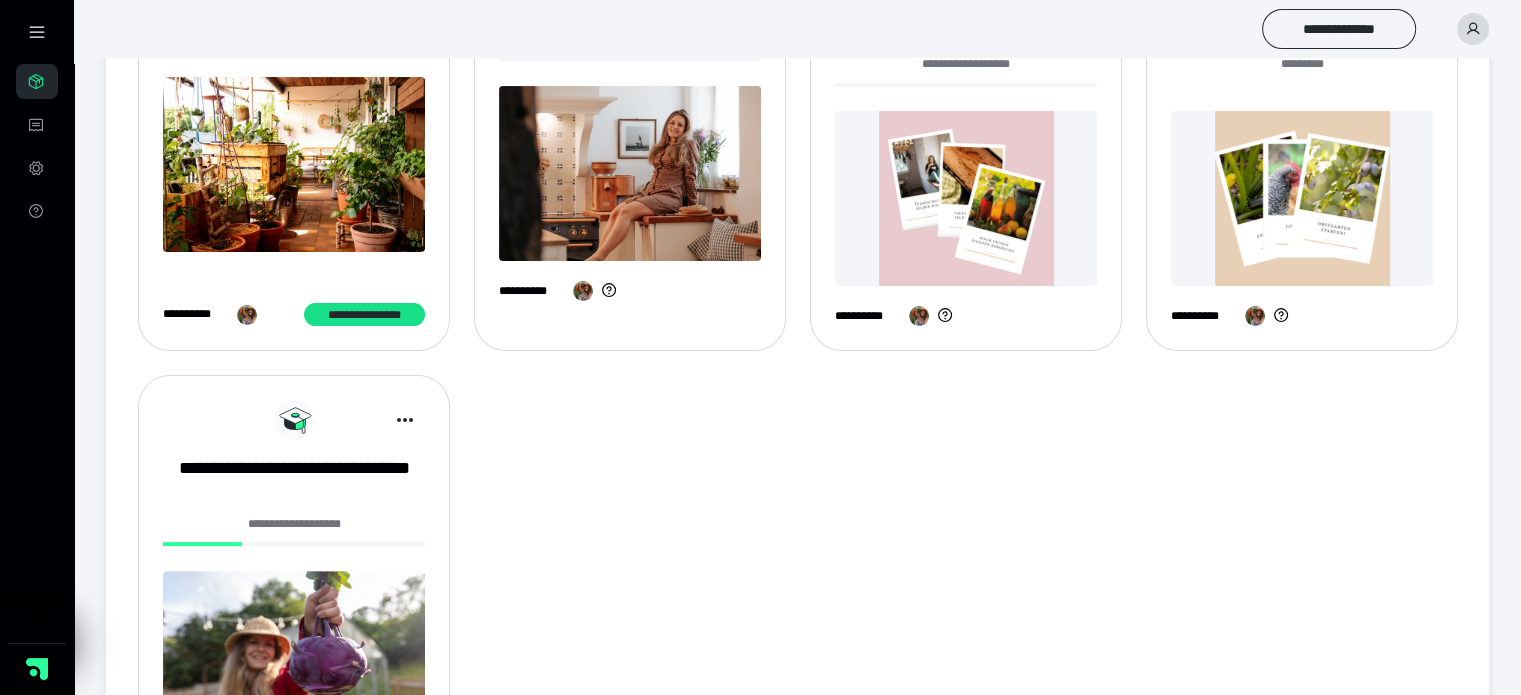 click at bounding box center [630, 173] 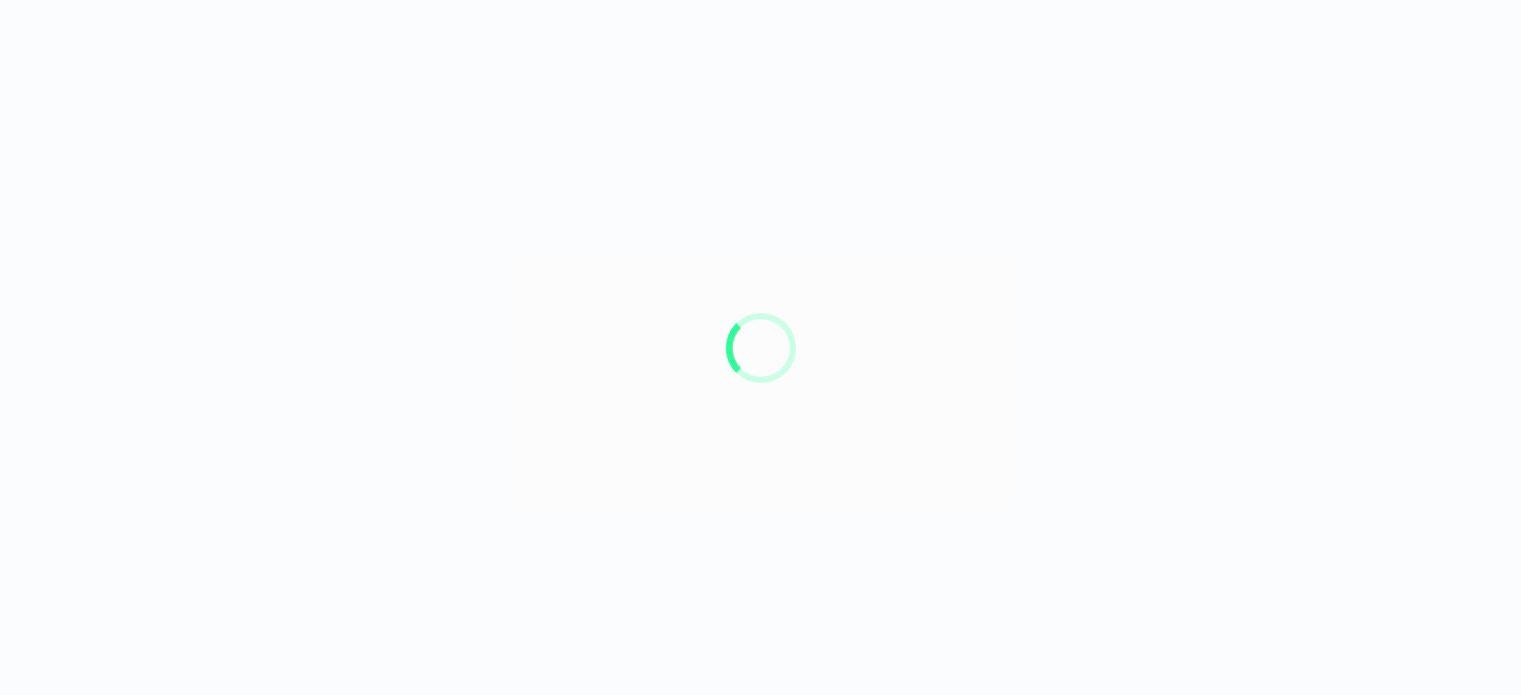 scroll, scrollTop: 0, scrollLeft: 0, axis: both 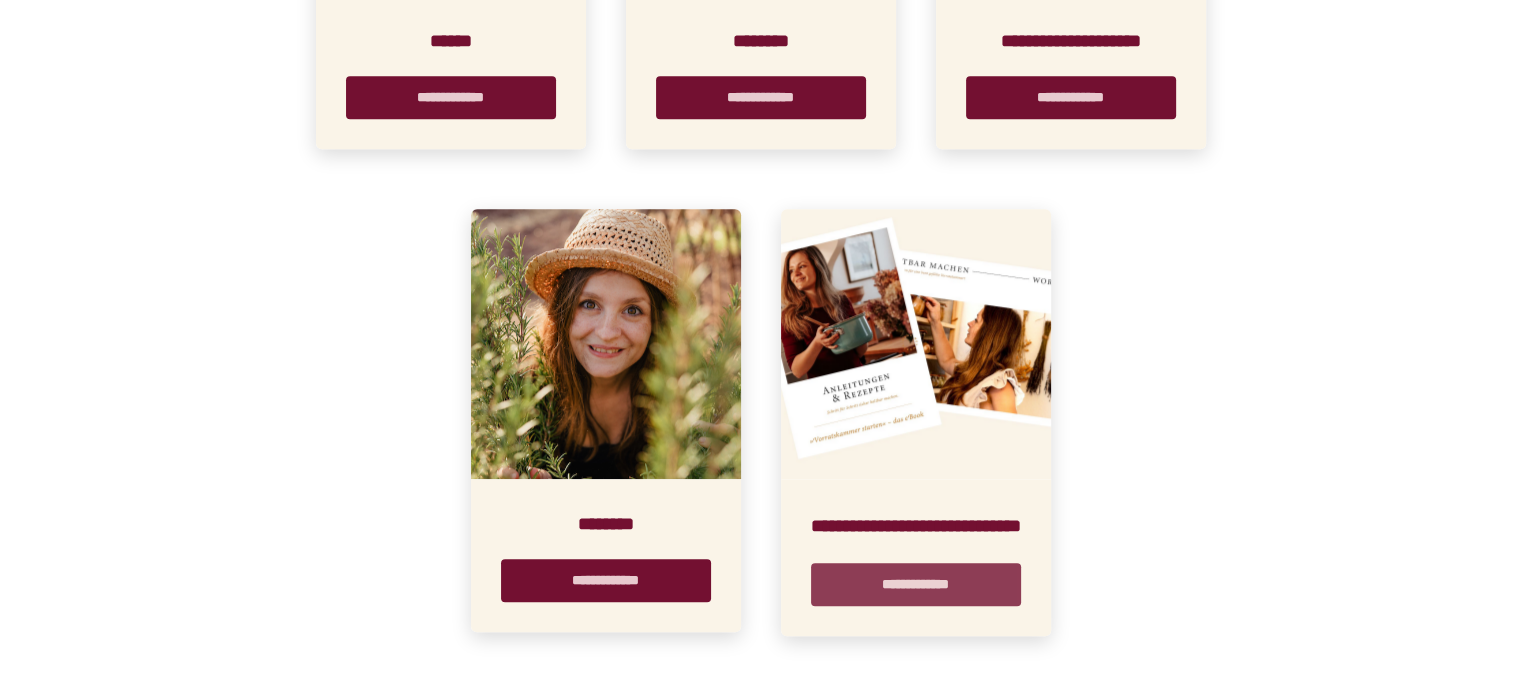 click on "**********" at bounding box center (916, 584) 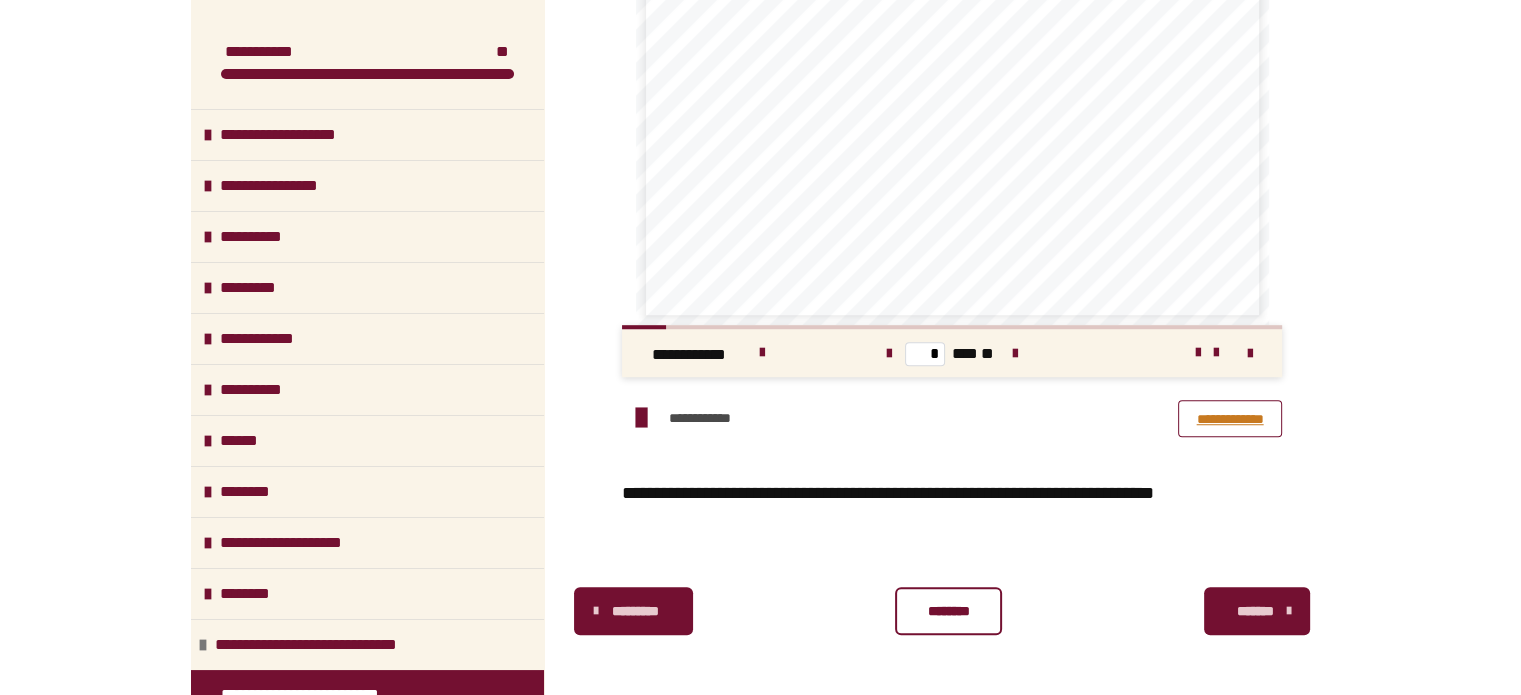 scroll, scrollTop: 1487, scrollLeft: 0, axis: vertical 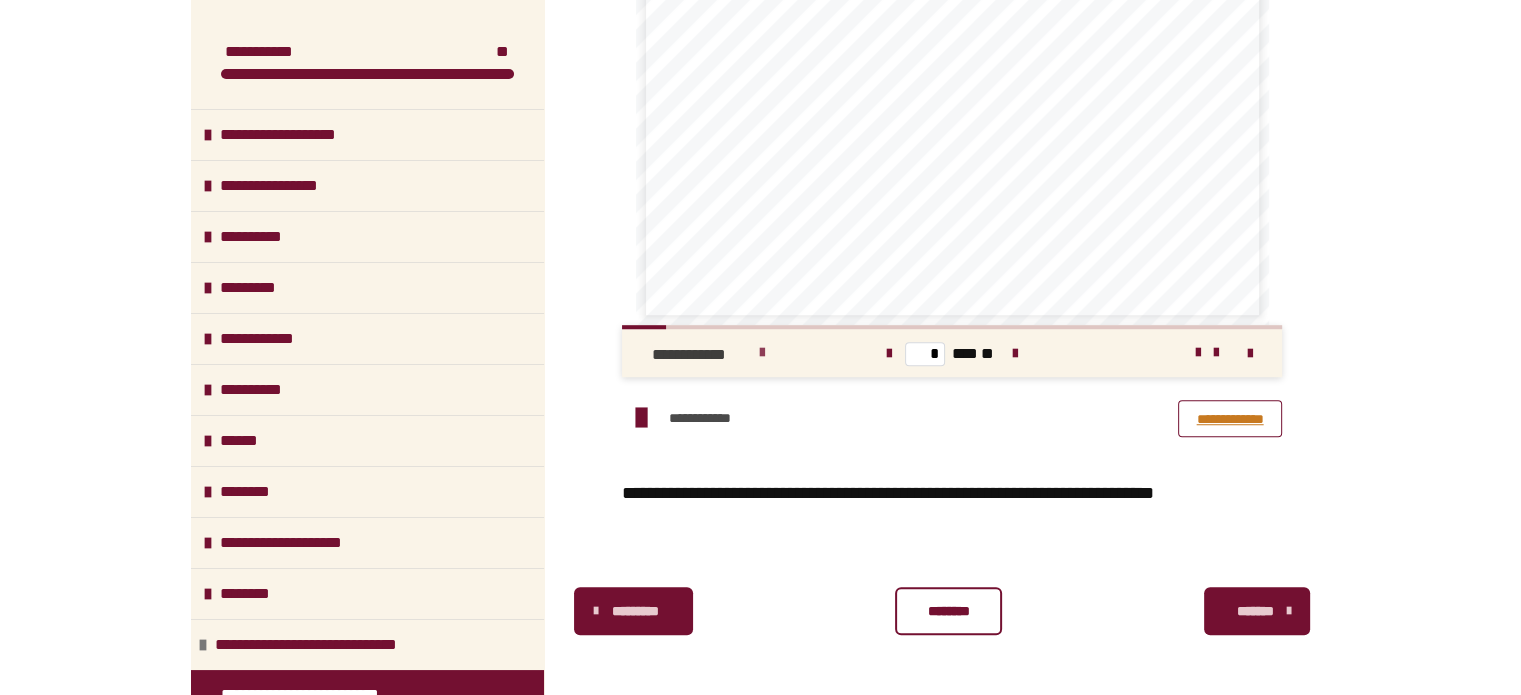 click at bounding box center (762, 353) 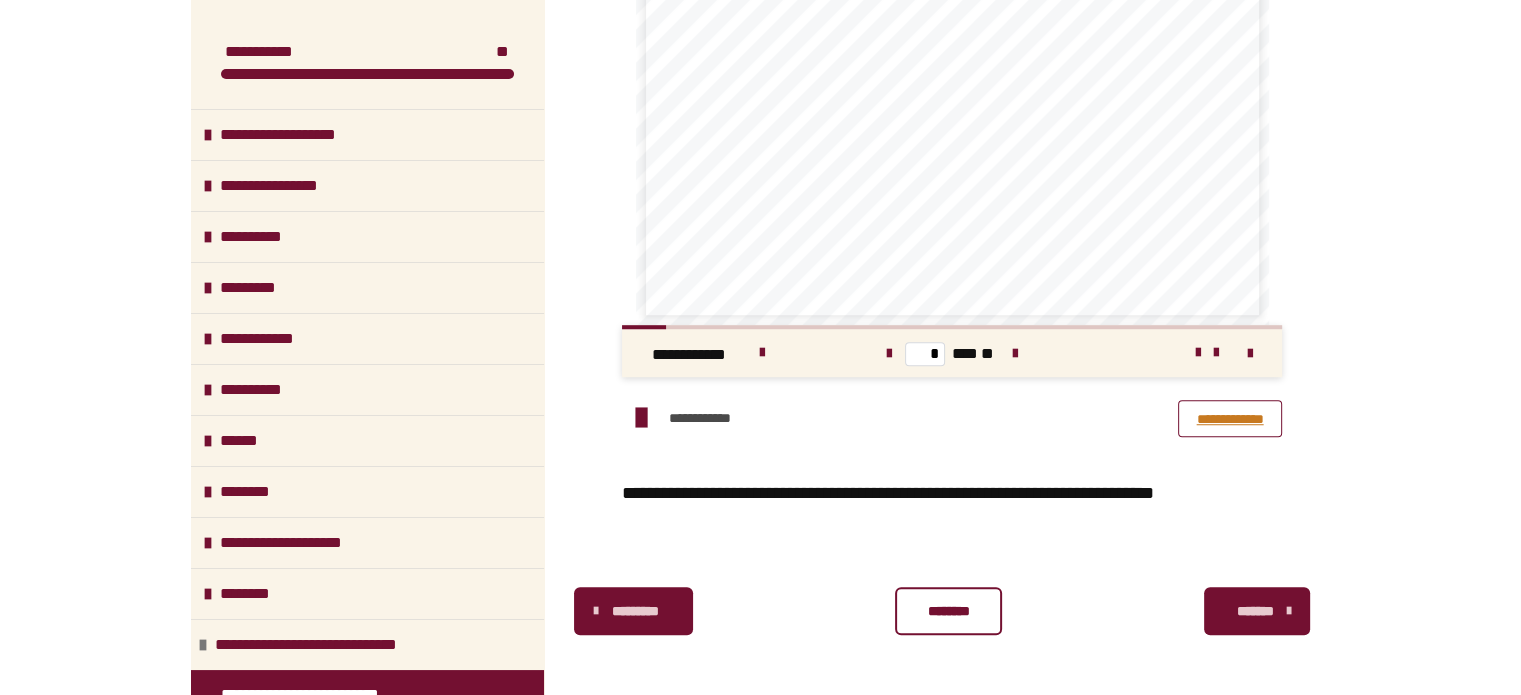 scroll, scrollTop: 1487, scrollLeft: 0, axis: vertical 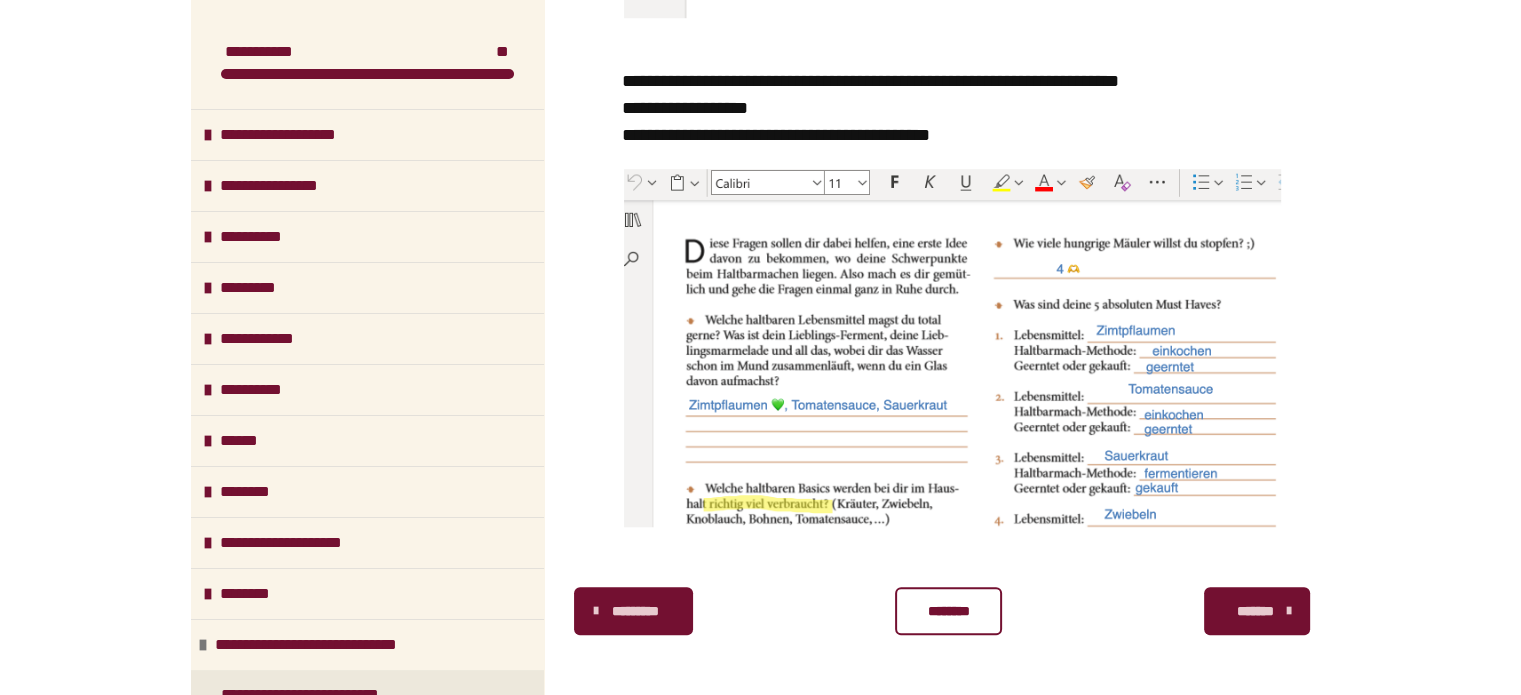 click on "*******" at bounding box center (1255, 611) 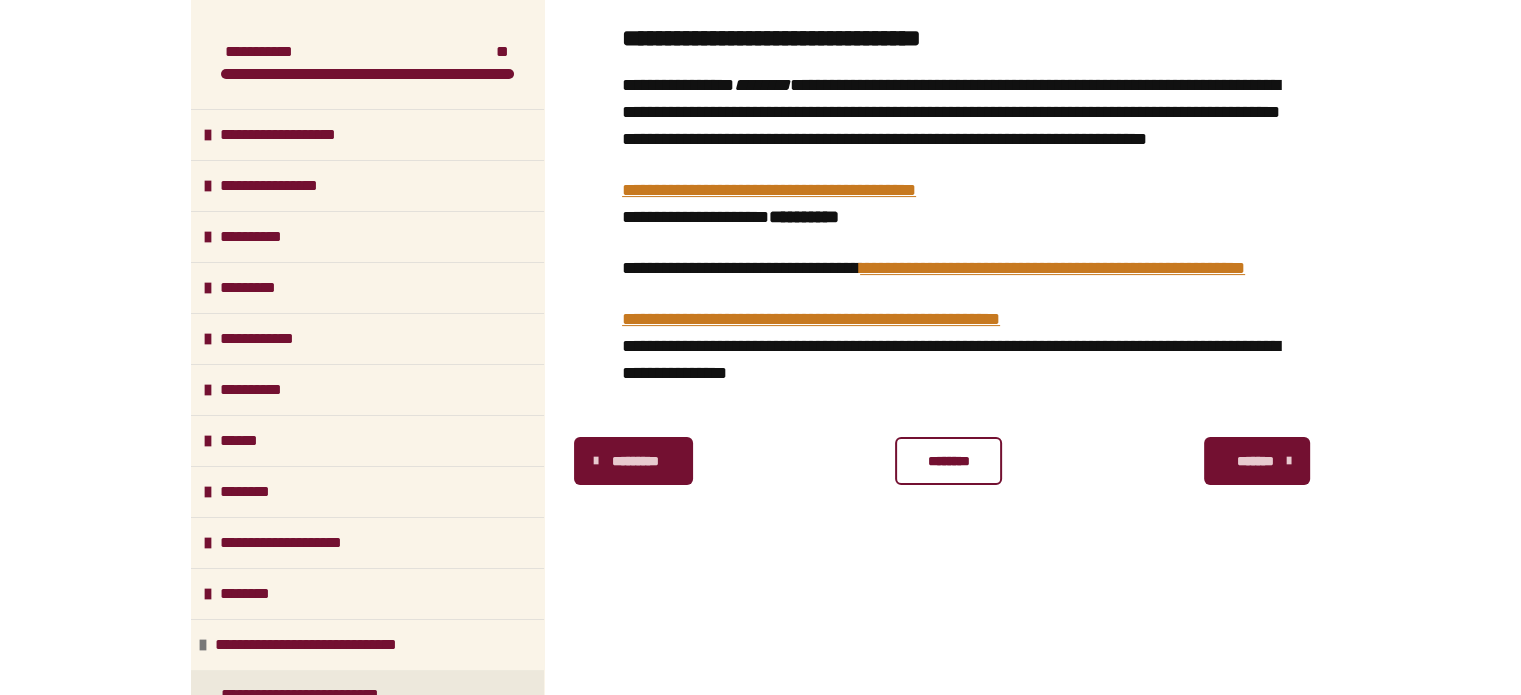 scroll, scrollTop: 760, scrollLeft: 0, axis: vertical 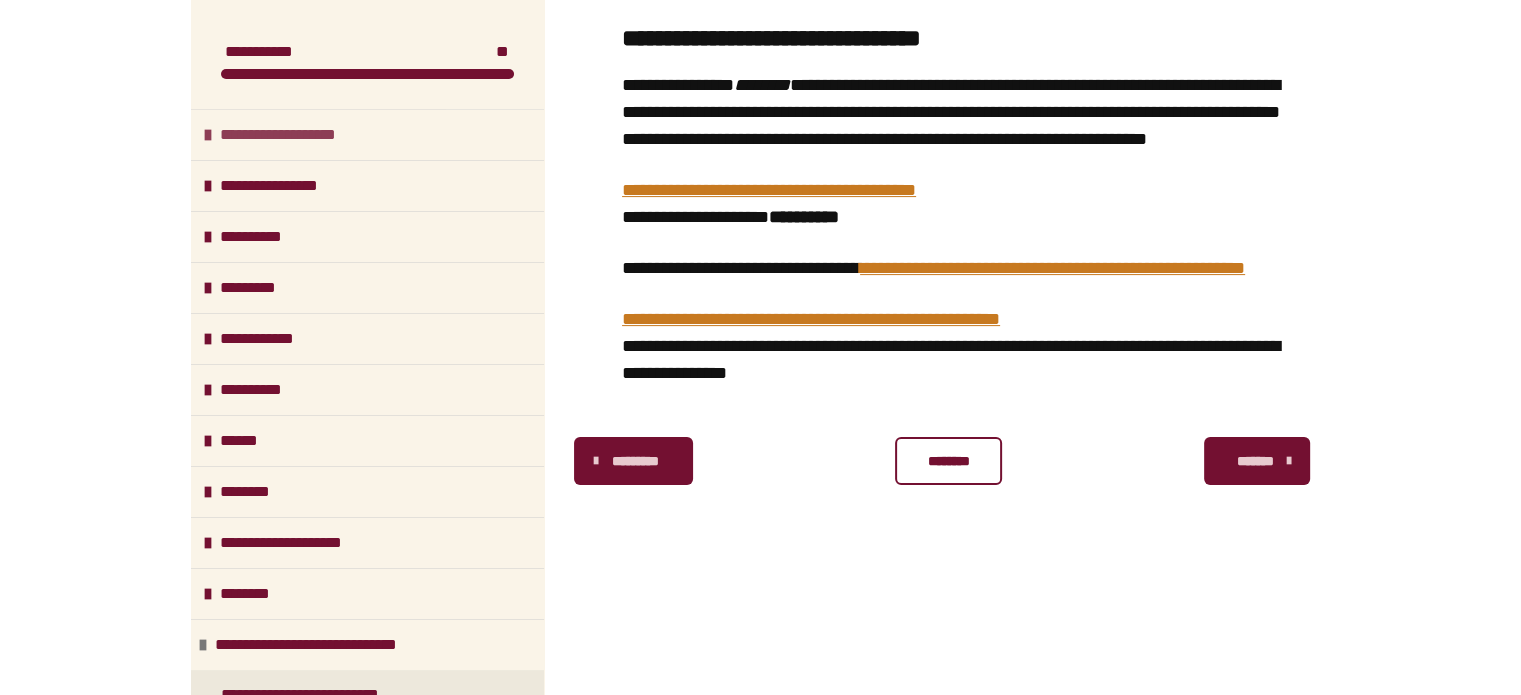 click on "**********" at bounding box center (299, 135) 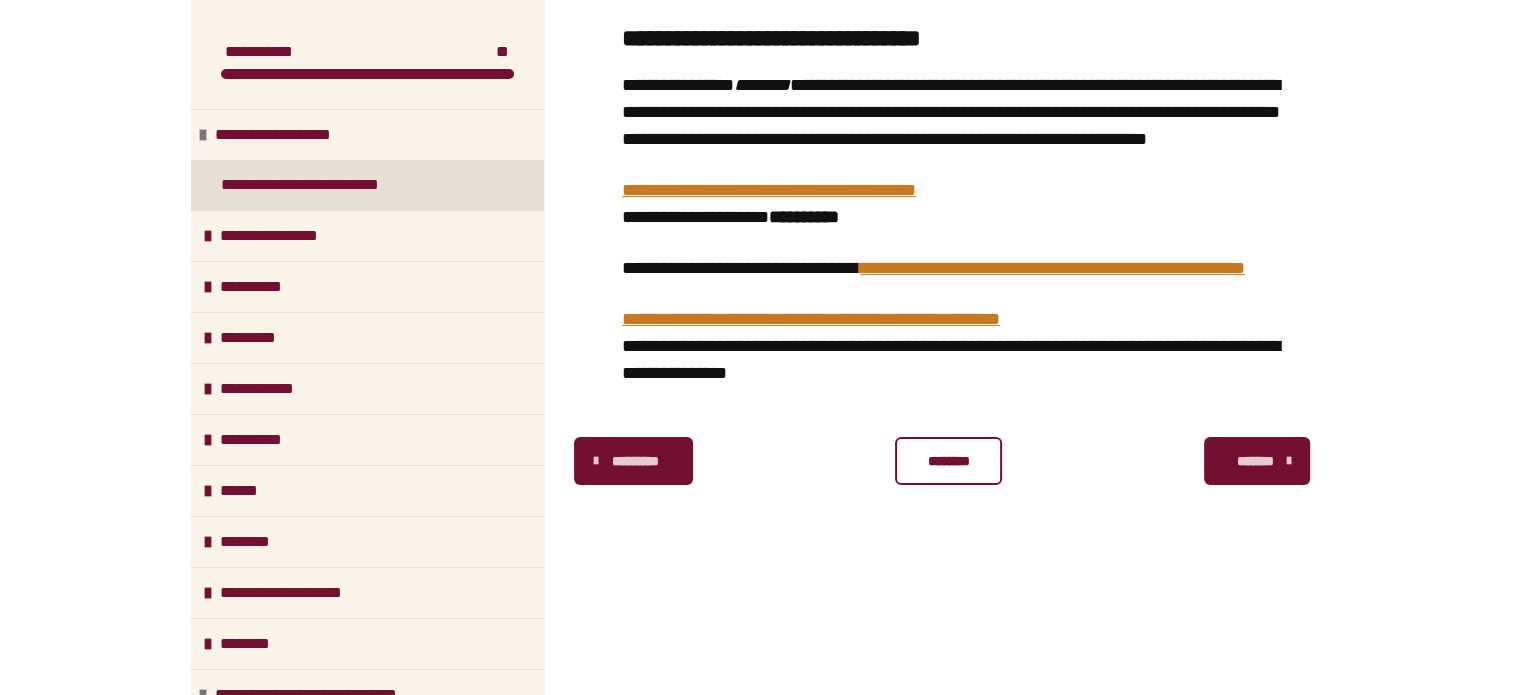 click on "**********" at bounding box center (317, 185) 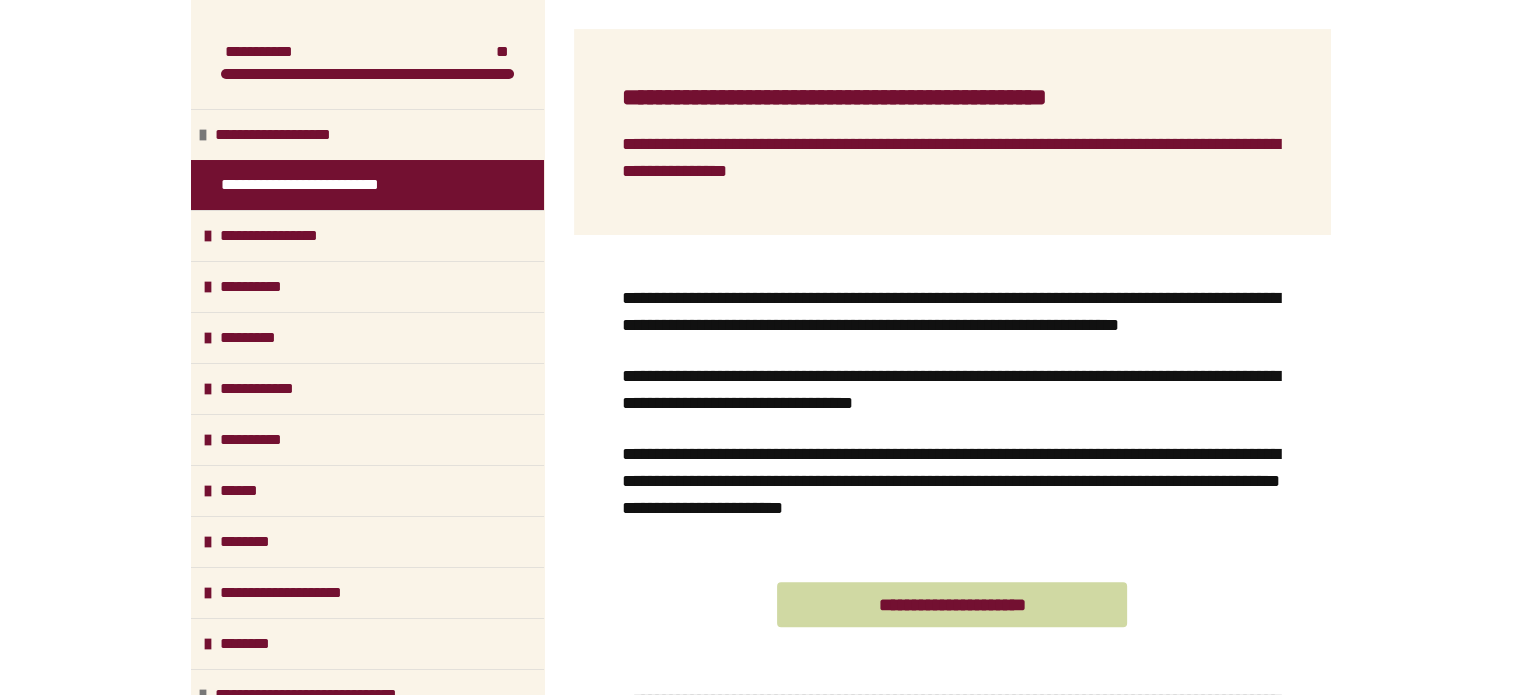 scroll, scrollTop: 878, scrollLeft: 0, axis: vertical 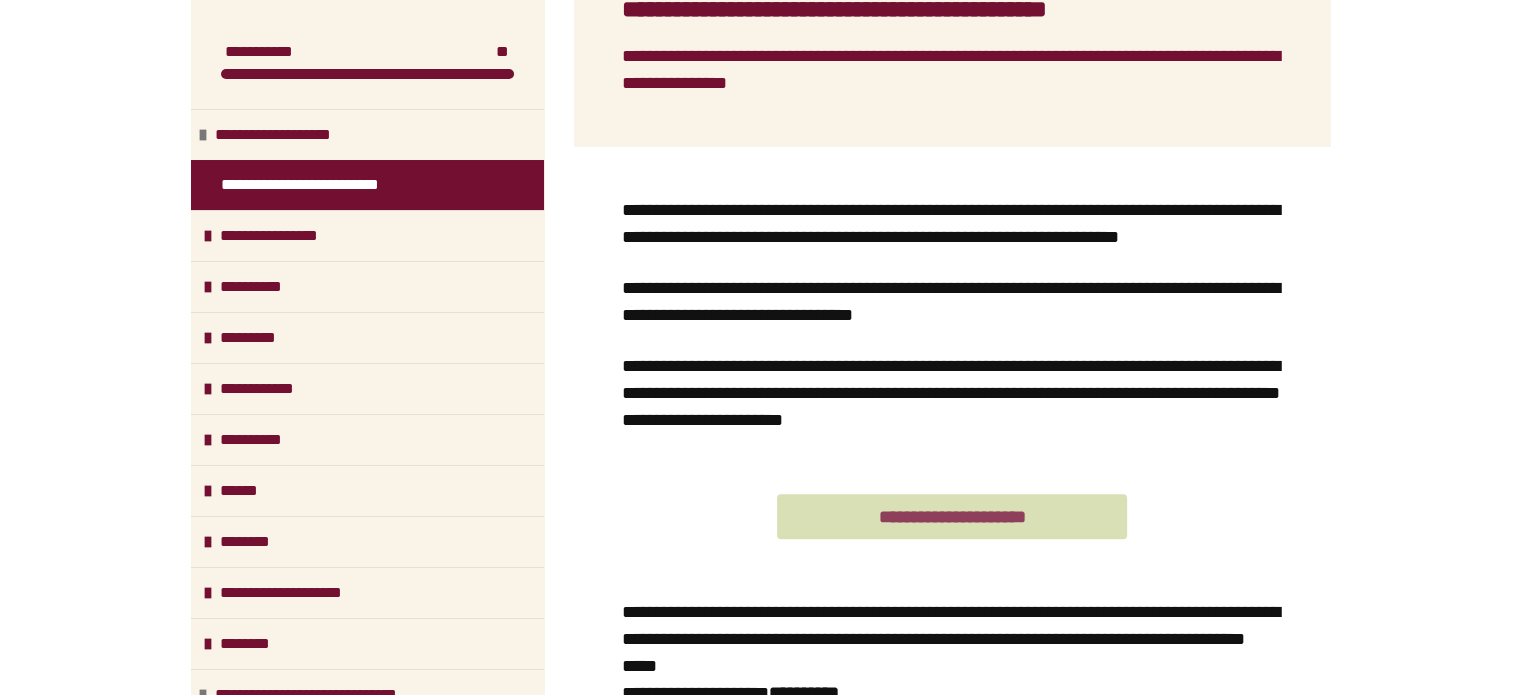 click on "**********" at bounding box center [952, 516] 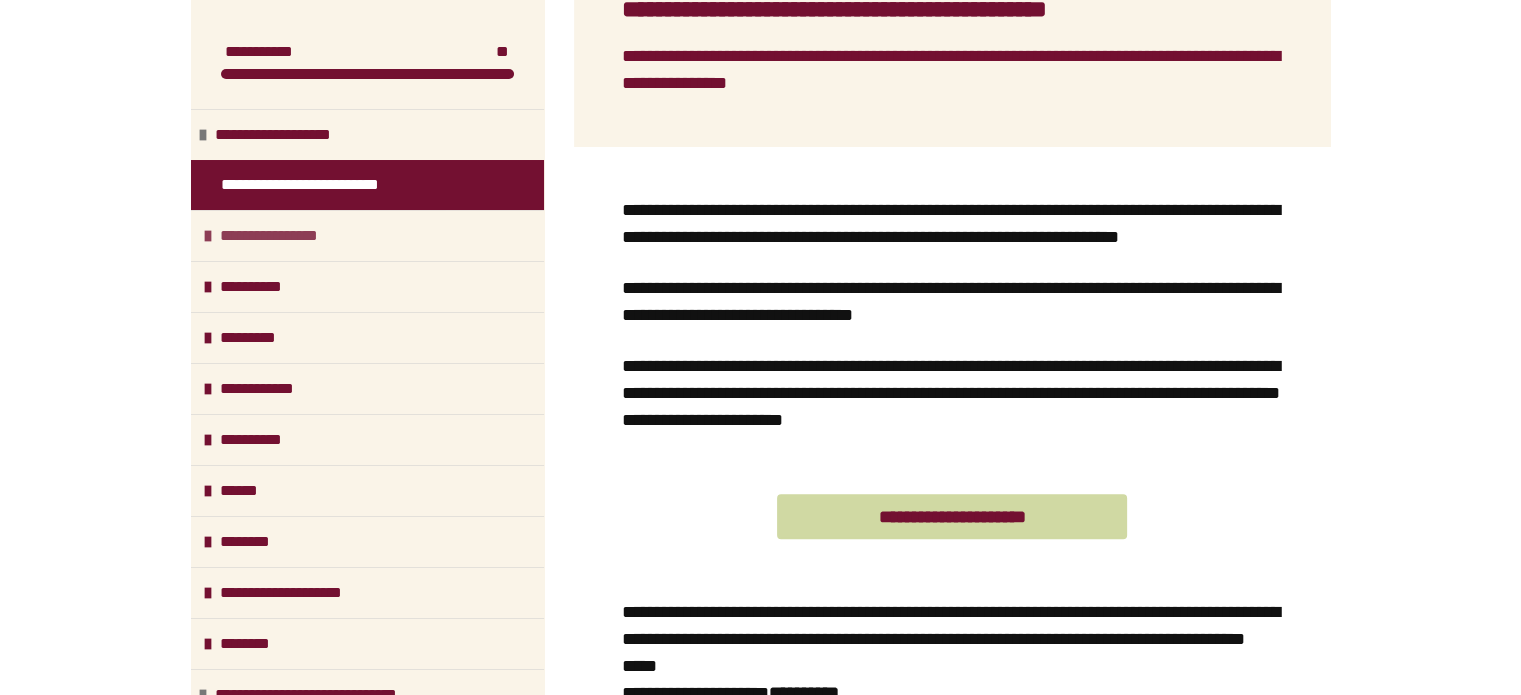 click on "**********" at bounding box center (285, 236) 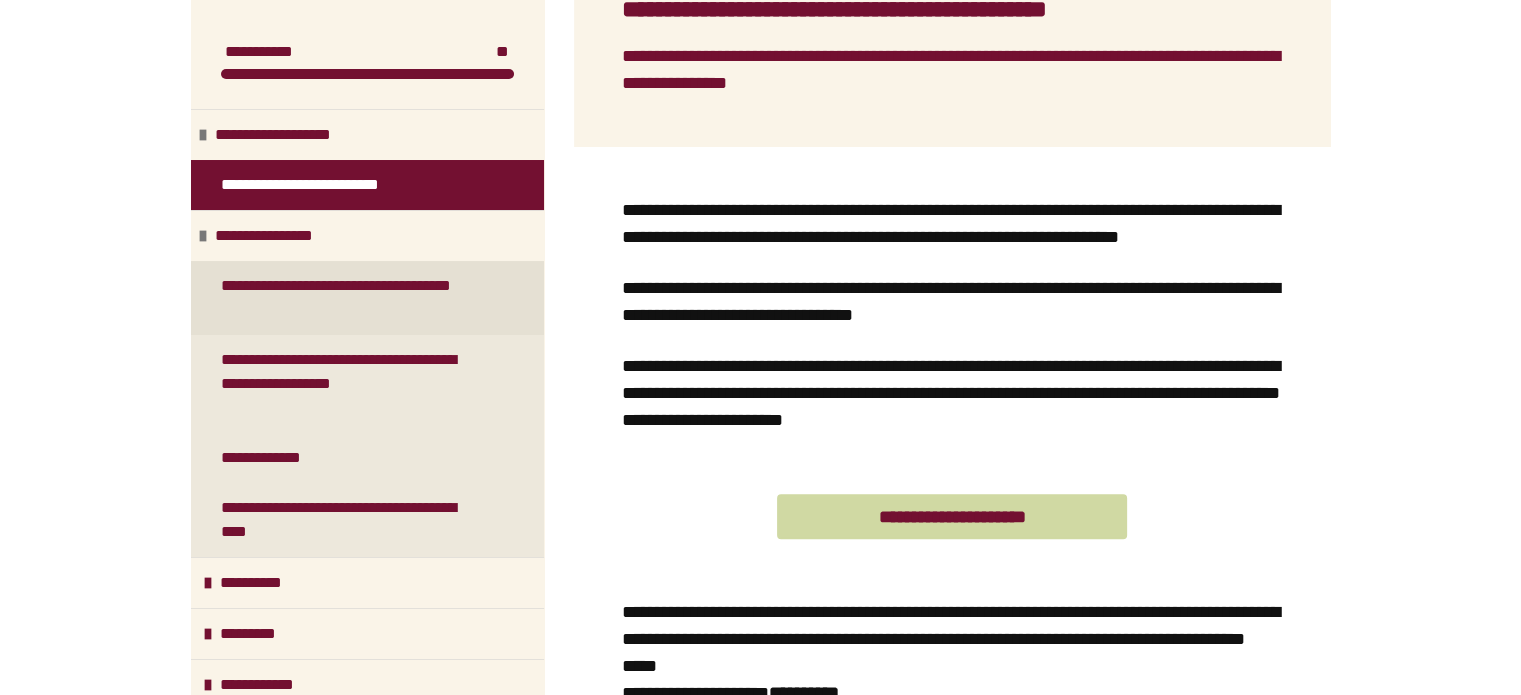 click on "**********" at bounding box center [352, 298] 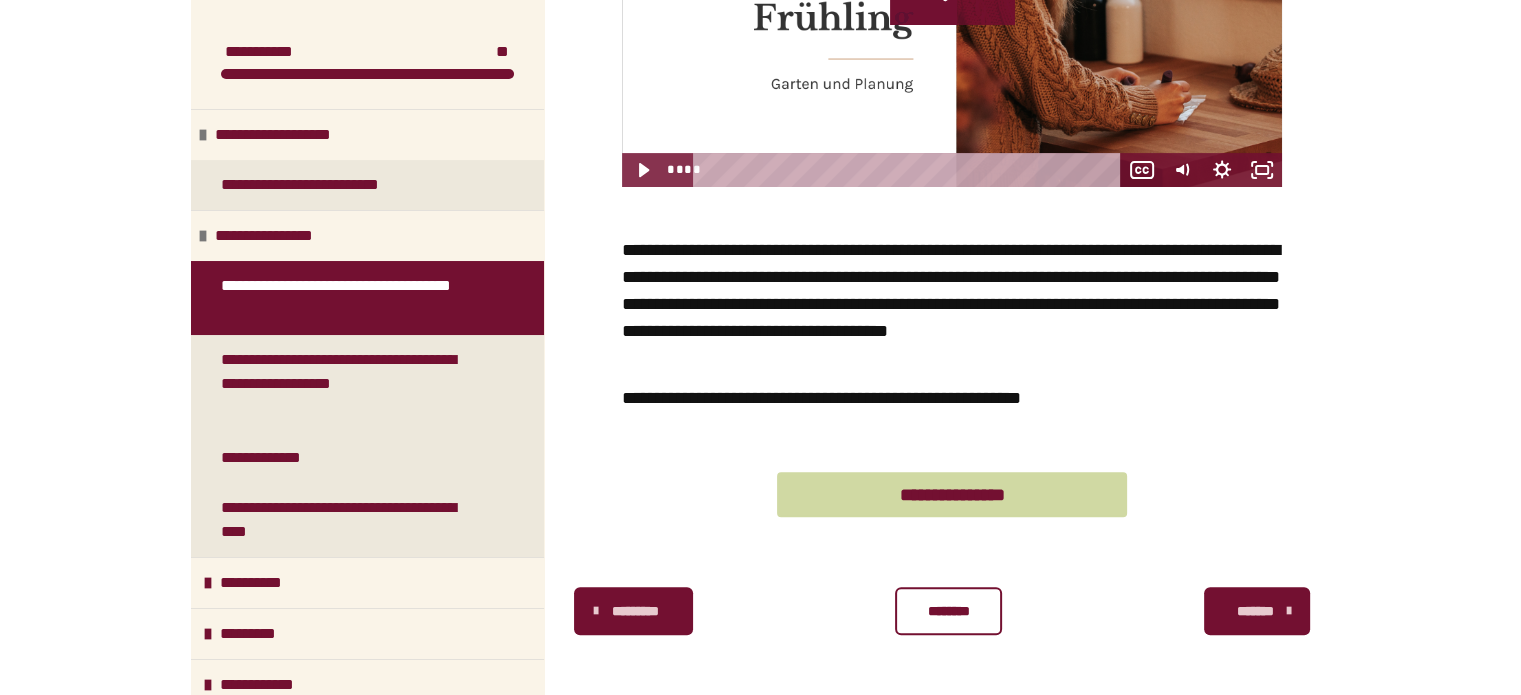 scroll, scrollTop: 629, scrollLeft: 0, axis: vertical 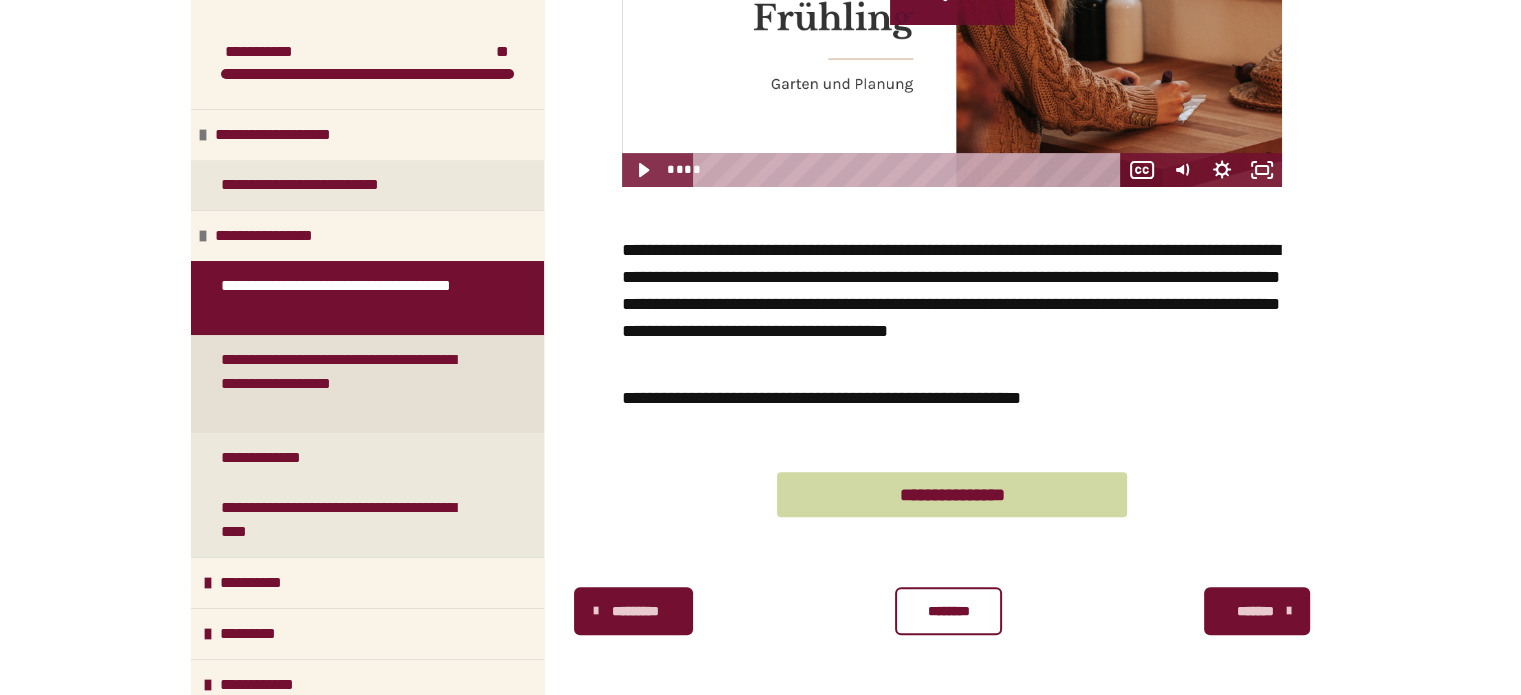 click on "**********" at bounding box center [352, 384] 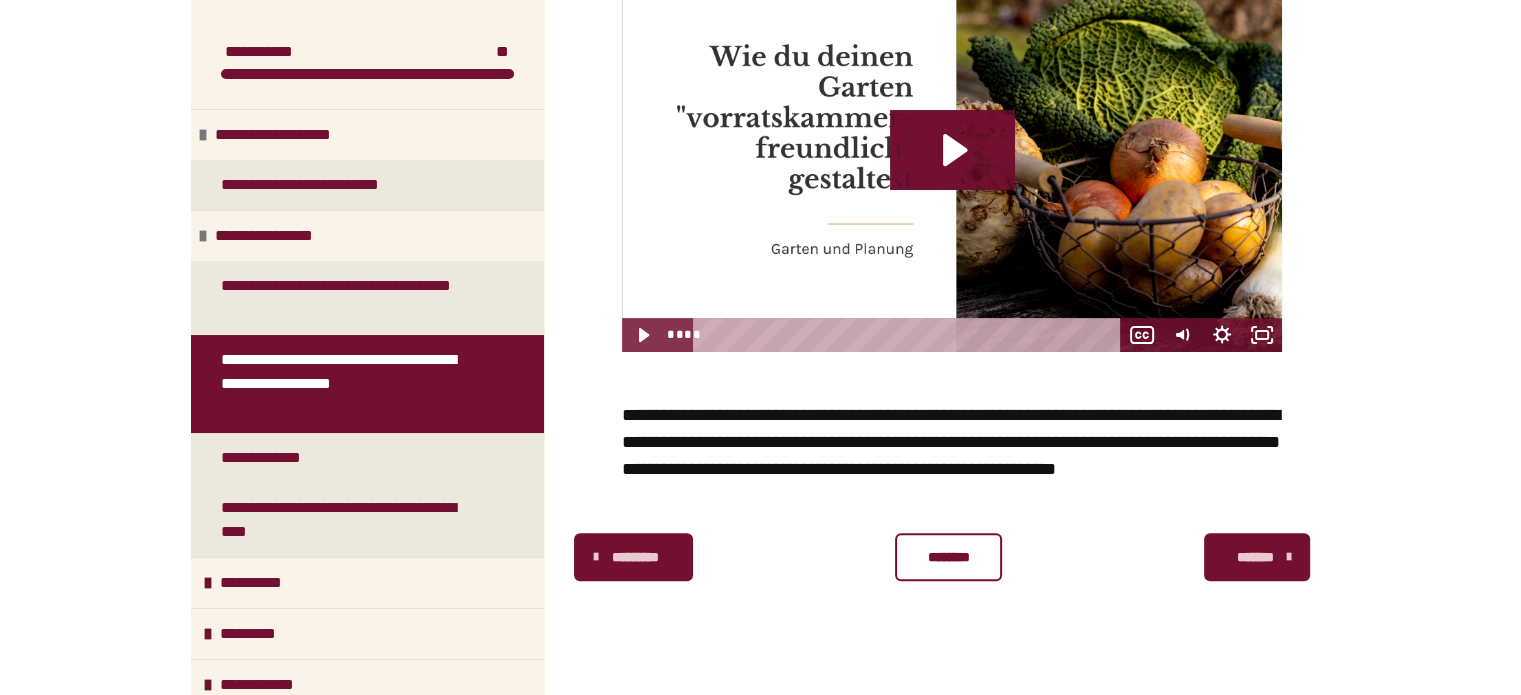 scroll, scrollTop: 508, scrollLeft: 0, axis: vertical 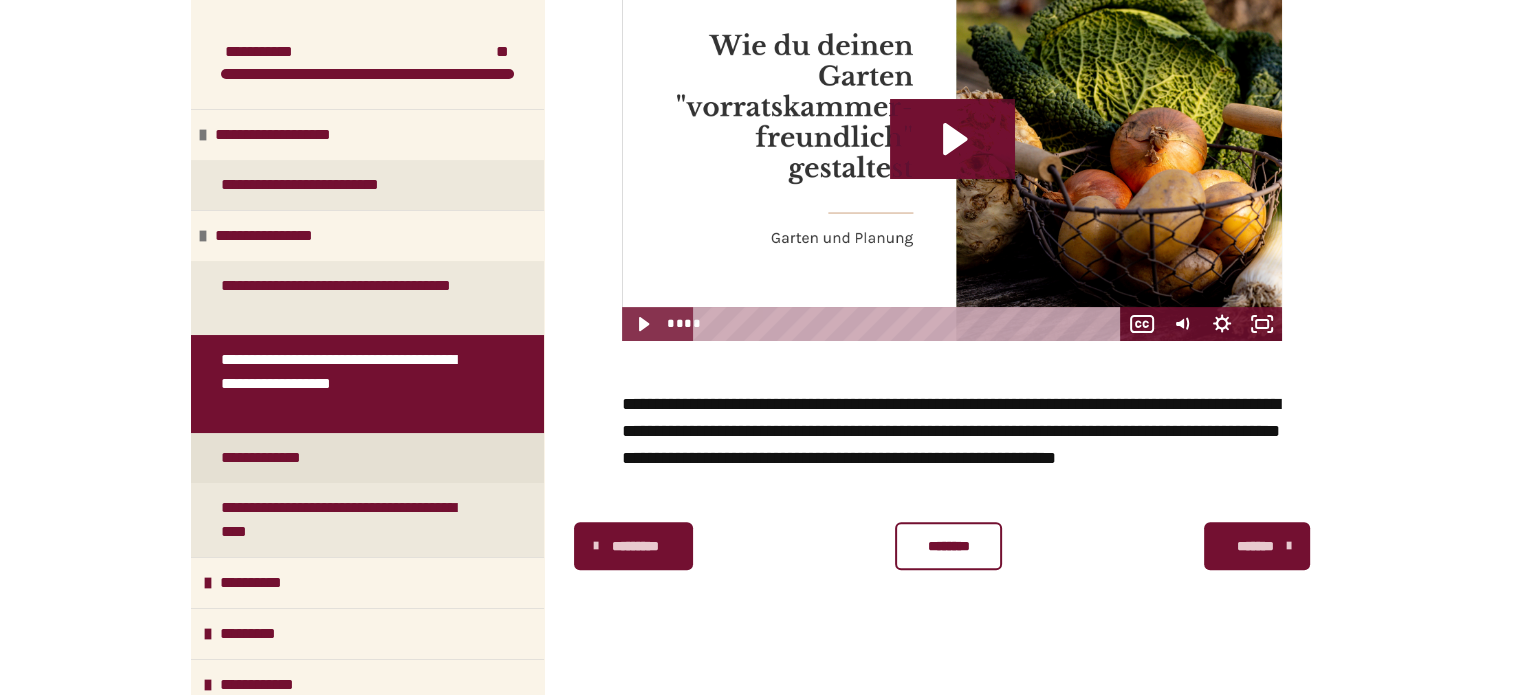 click on "**********" at bounding box center [270, 458] 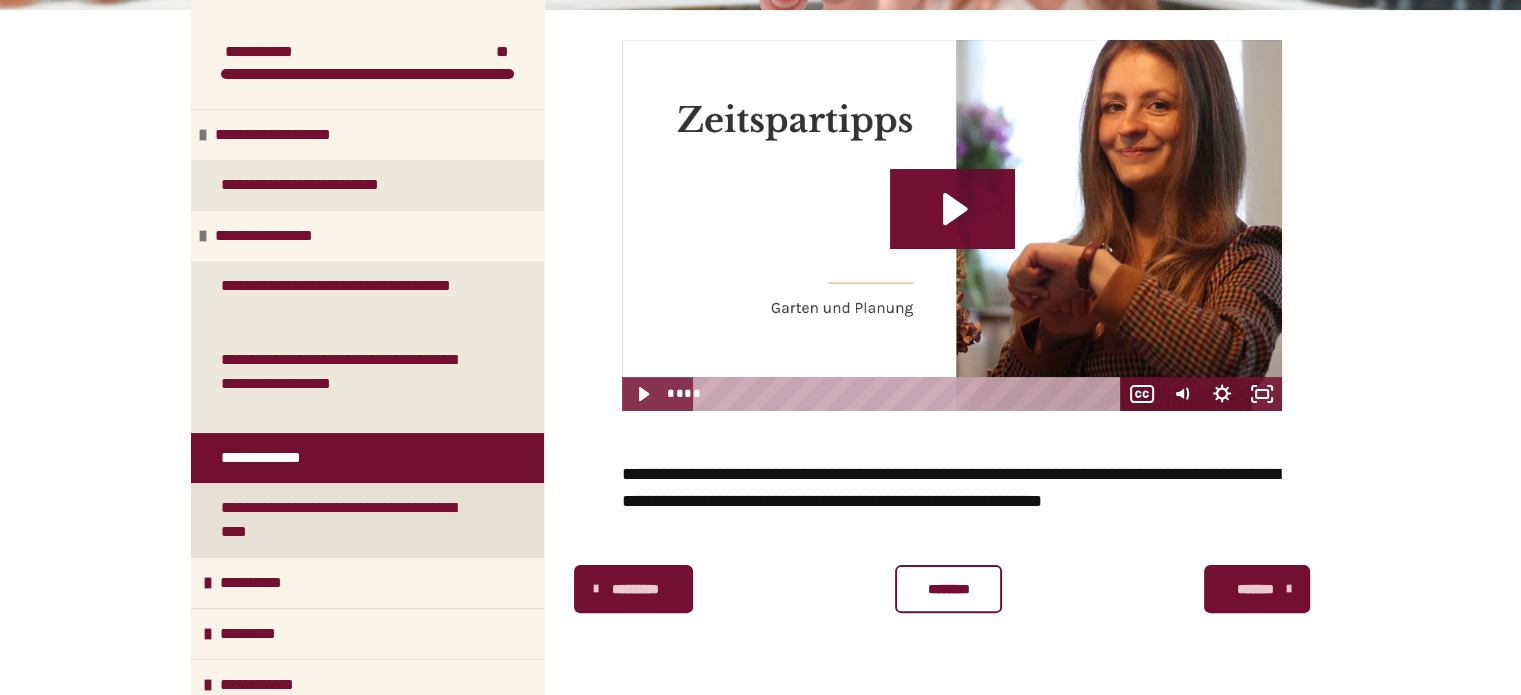 click on "**********" at bounding box center [352, 520] 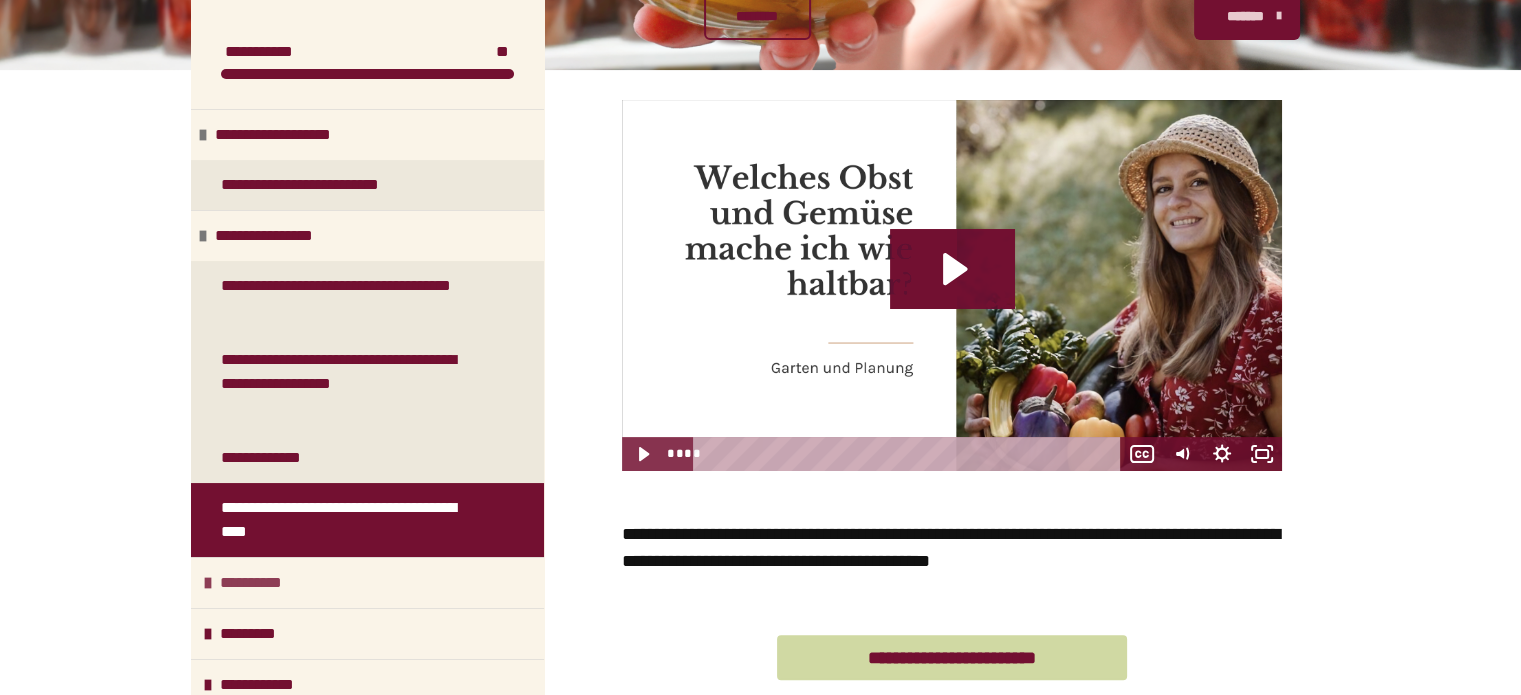 click on "**********" at bounding box center [262, 583] 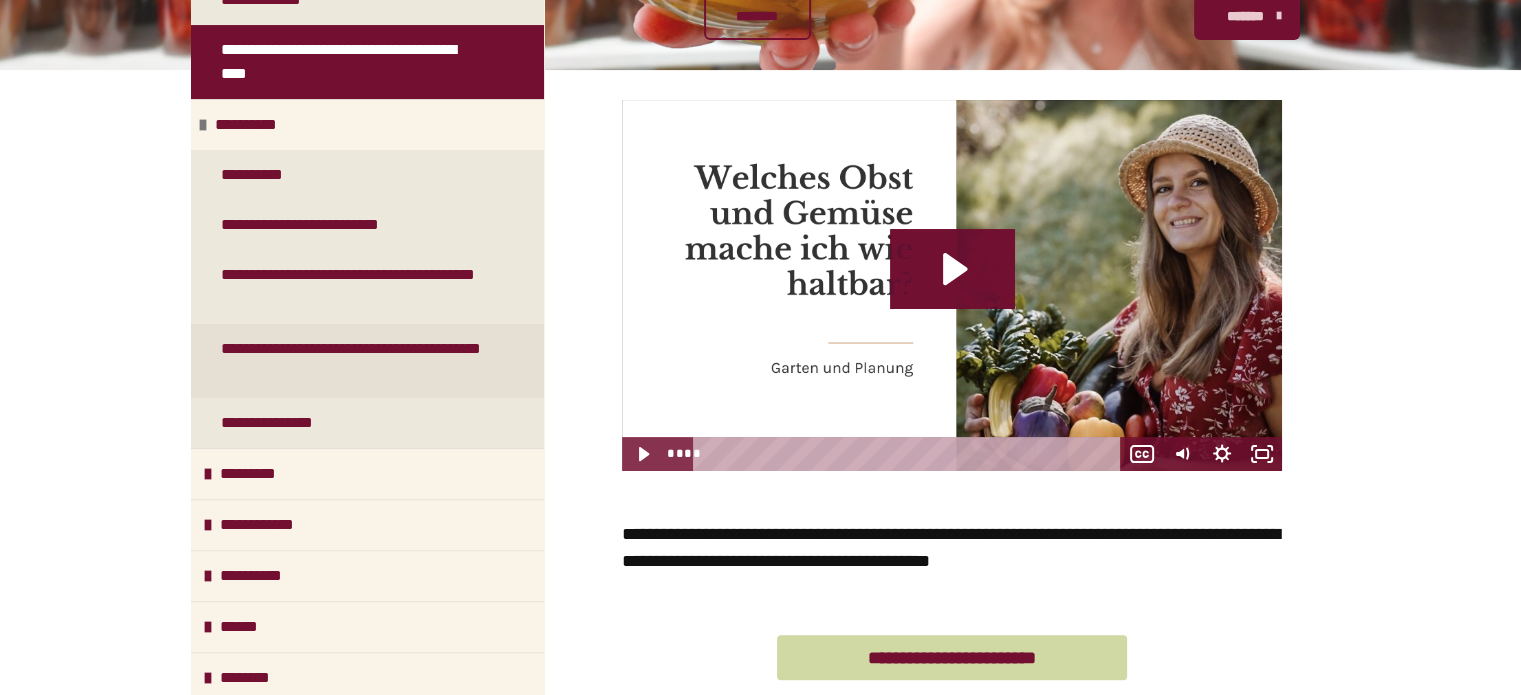 scroll, scrollTop: 500, scrollLeft: 0, axis: vertical 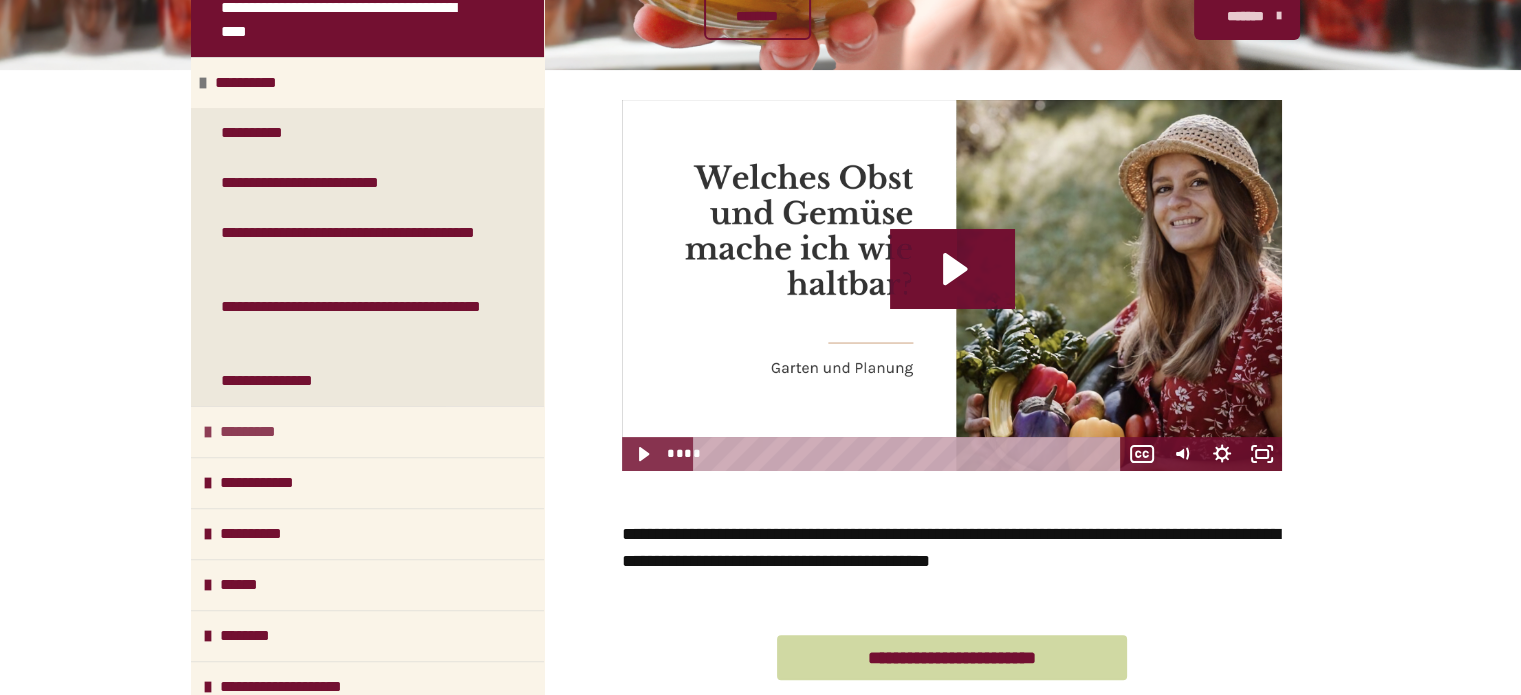 click on "*********" at bounding box center (258, 432) 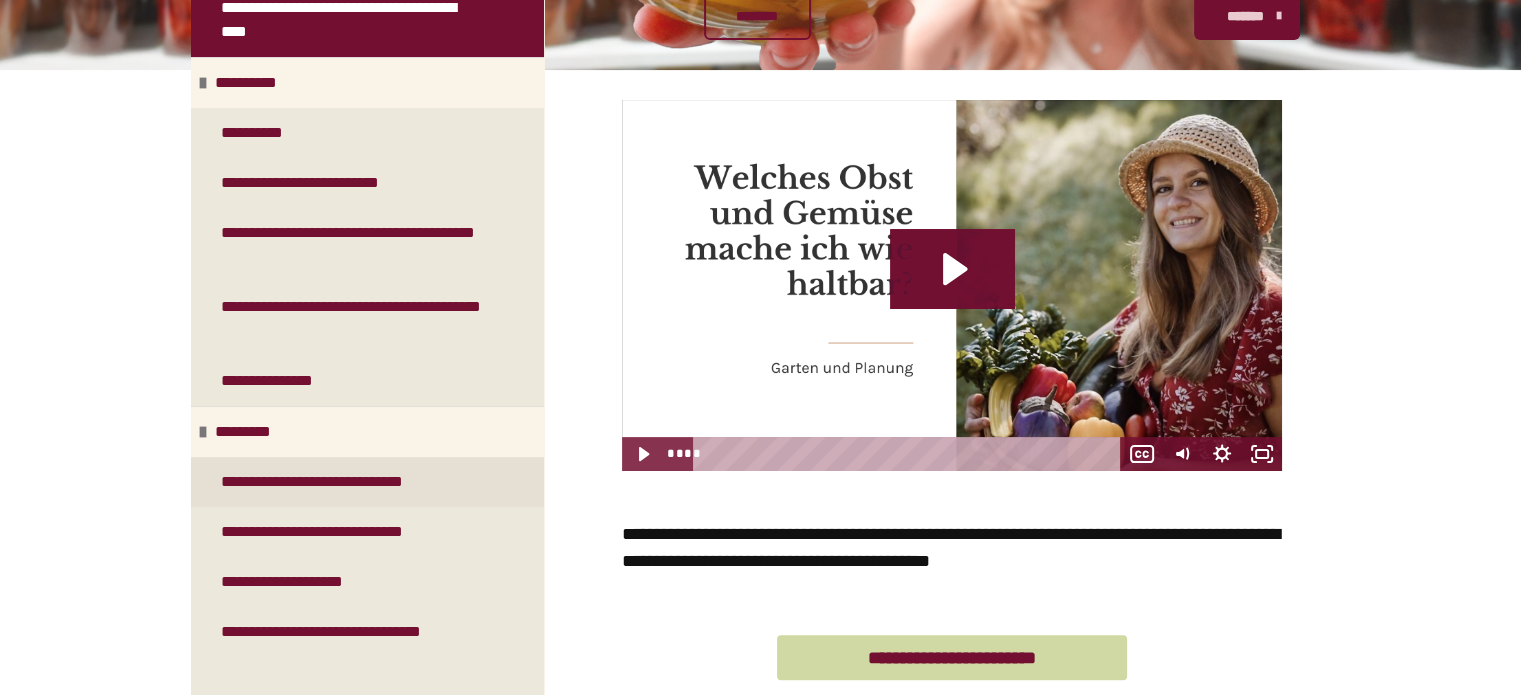 click on "**********" at bounding box center [348, 482] 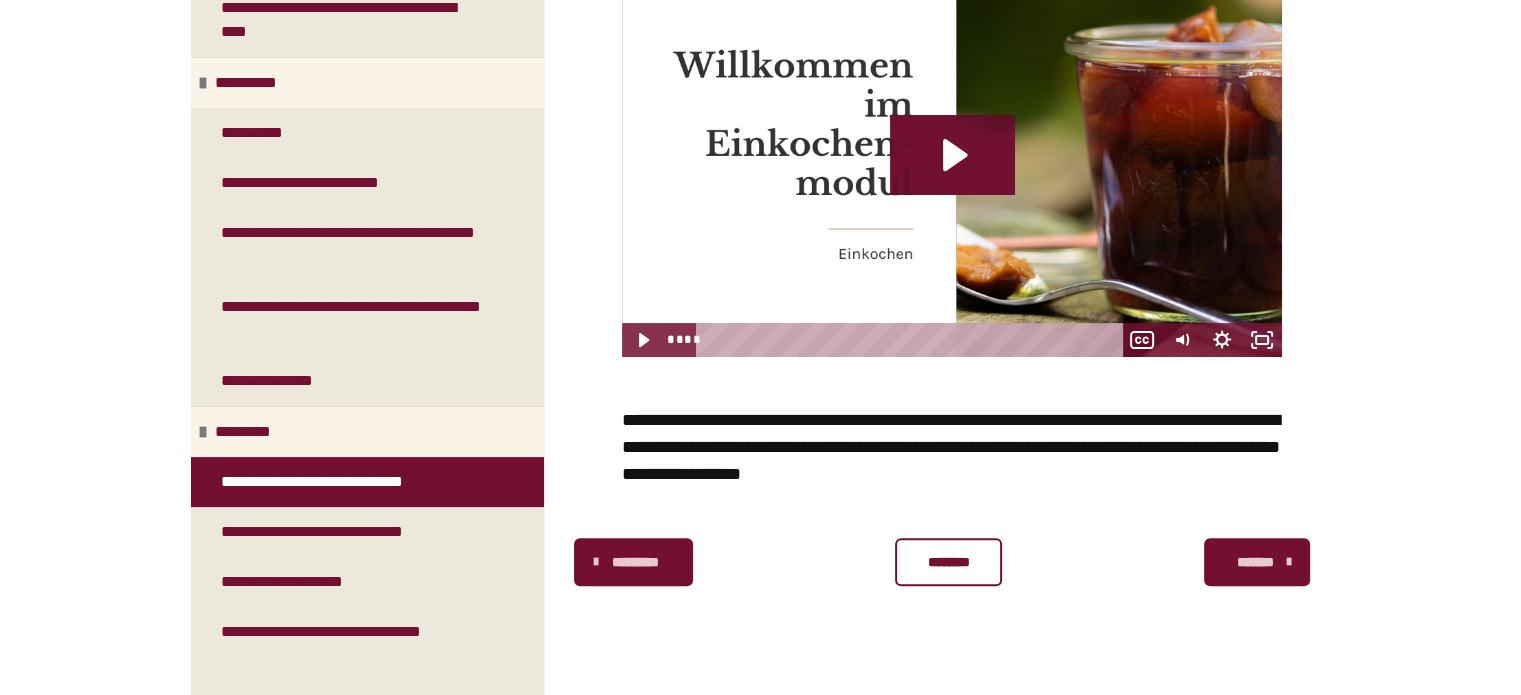 scroll, scrollTop: 448, scrollLeft: 0, axis: vertical 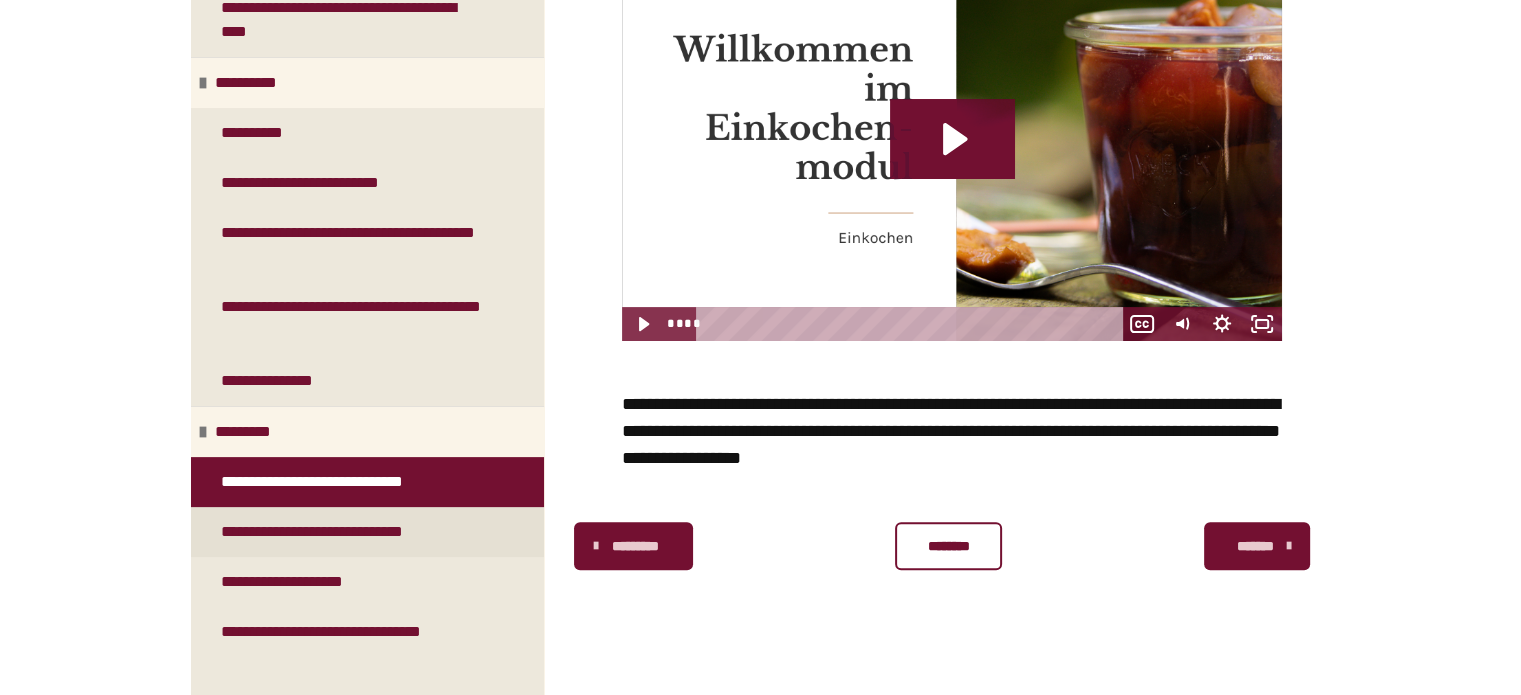 click on "**********" at bounding box center (341, 532) 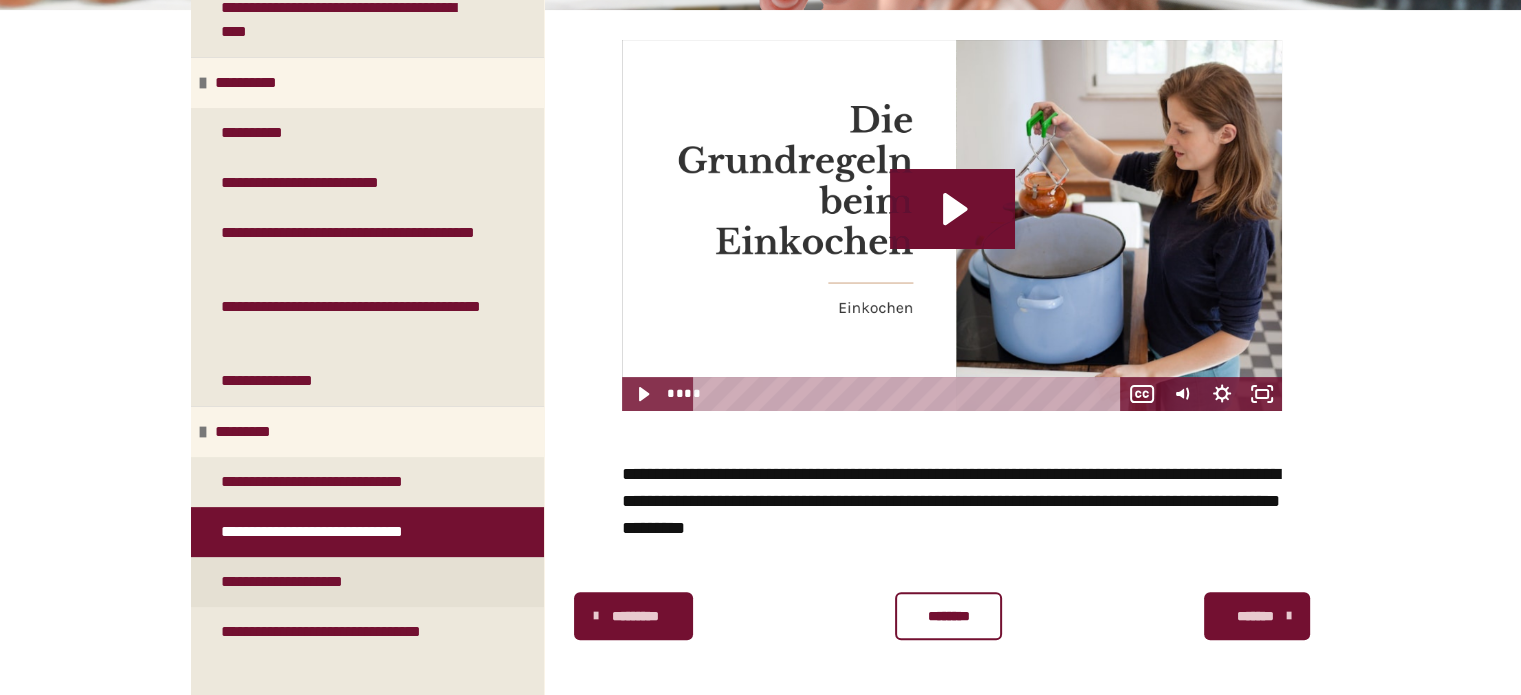click on "**********" at bounding box center [297, 582] 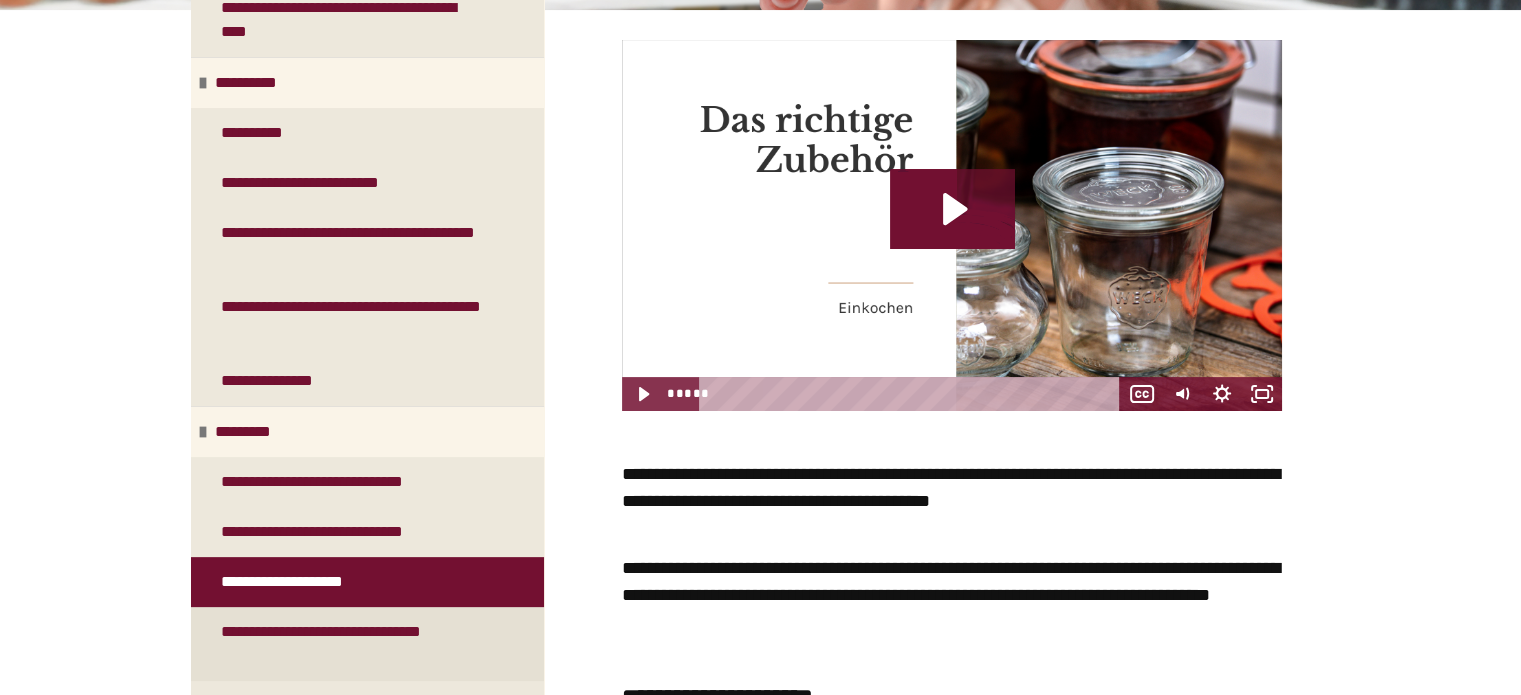 click on "**********" at bounding box center [352, 644] 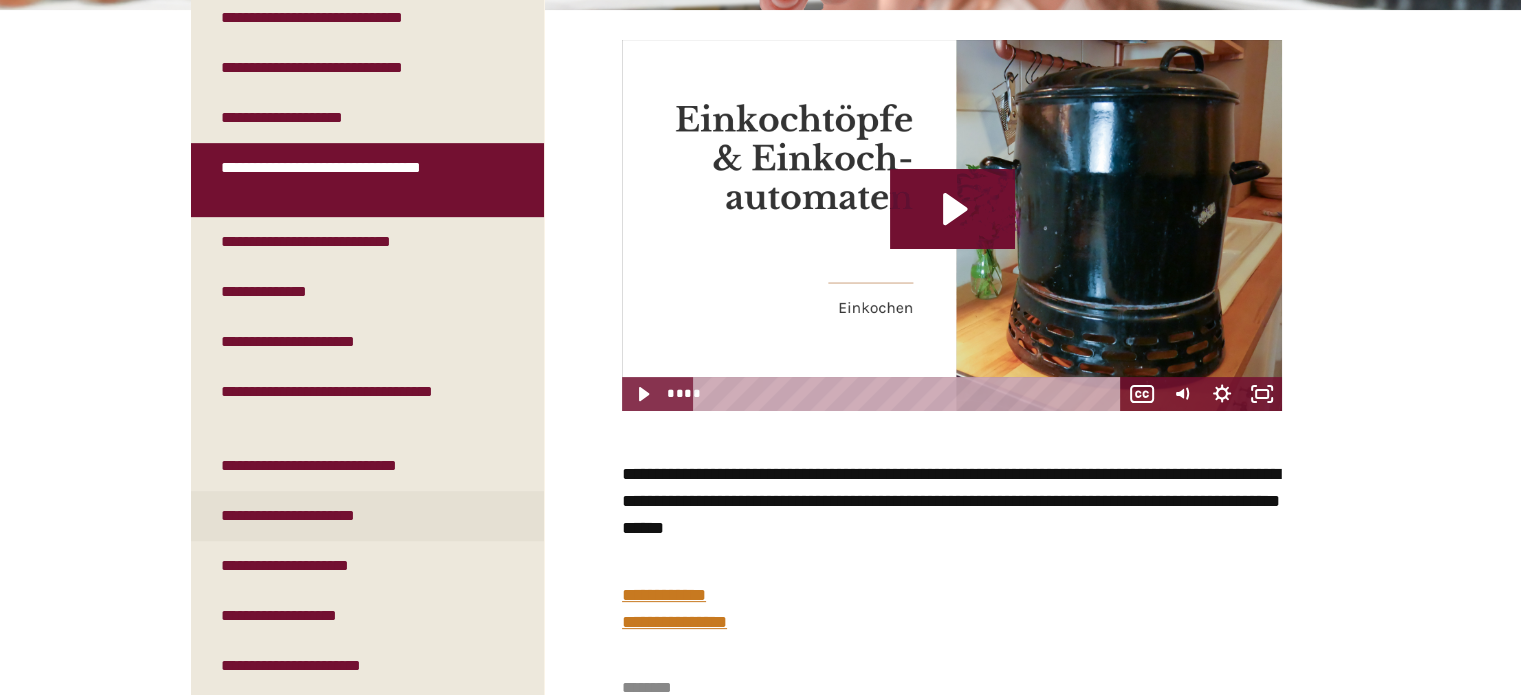 scroll, scrollTop: 1000, scrollLeft: 0, axis: vertical 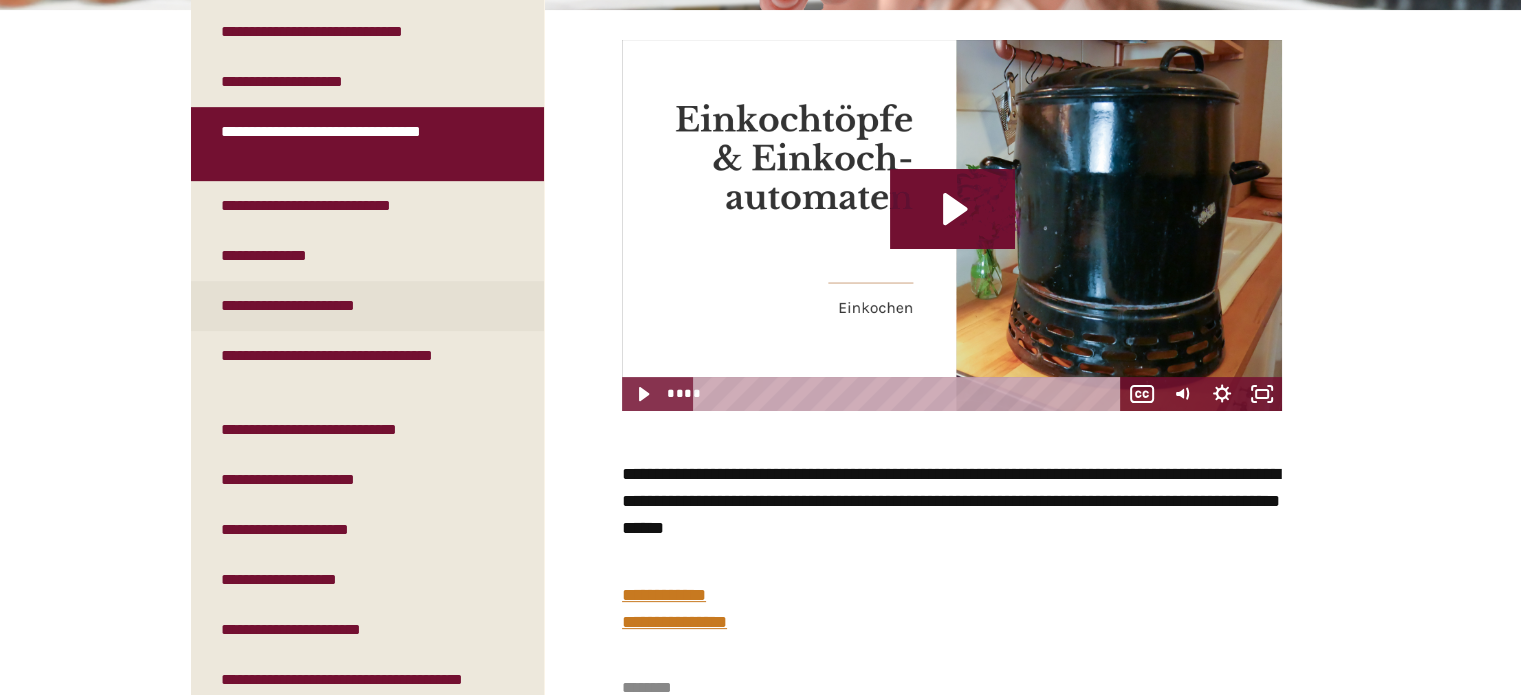 click on "**********" at bounding box center (313, 306) 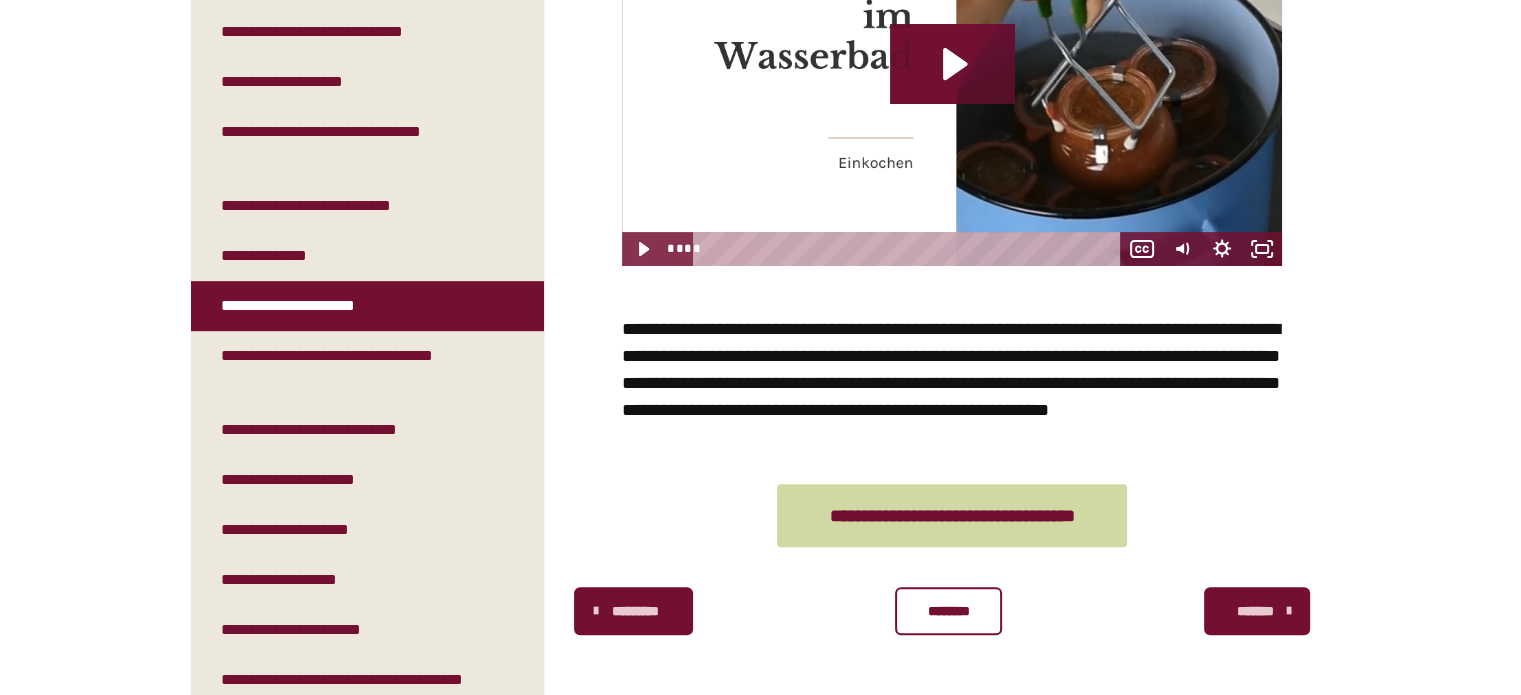 scroll, scrollTop: 550, scrollLeft: 0, axis: vertical 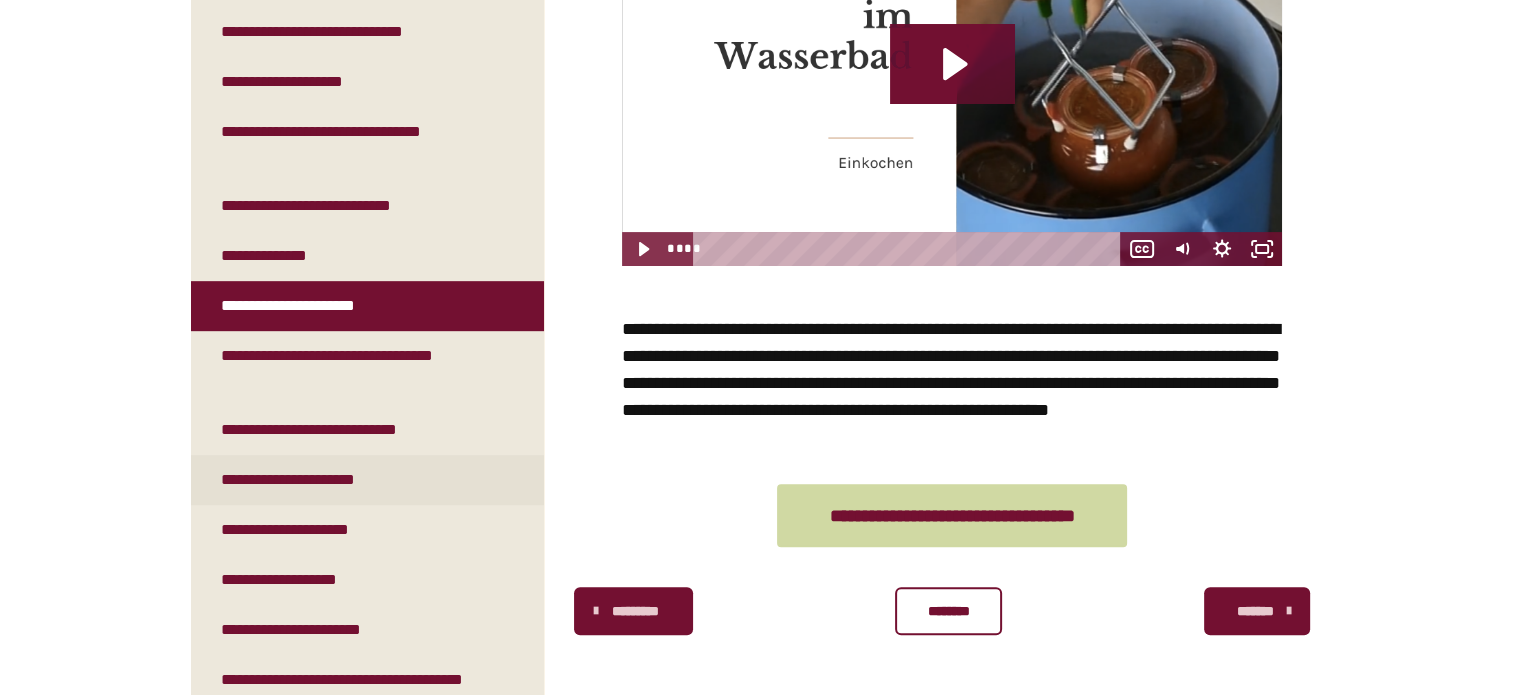 click on "**********" at bounding box center (311, 480) 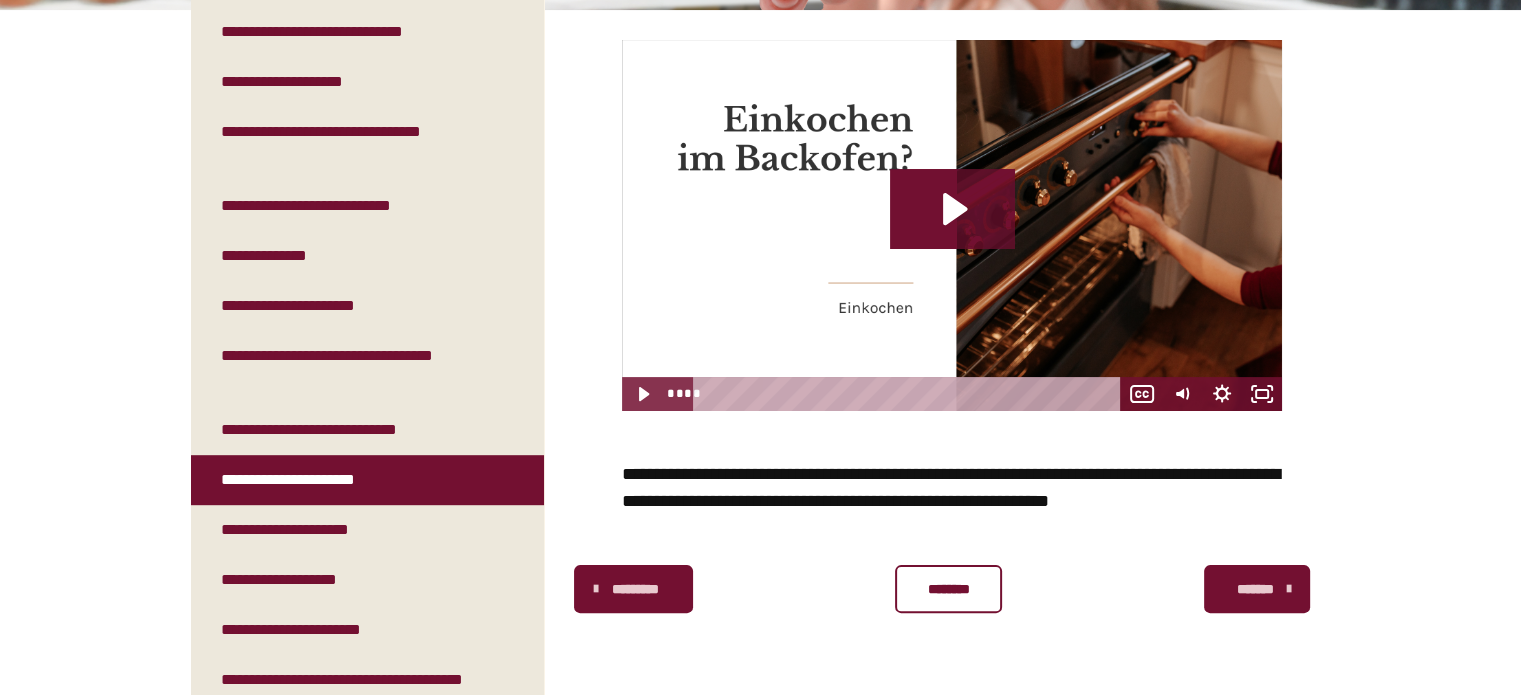 scroll, scrollTop: 448, scrollLeft: 0, axis: vertical 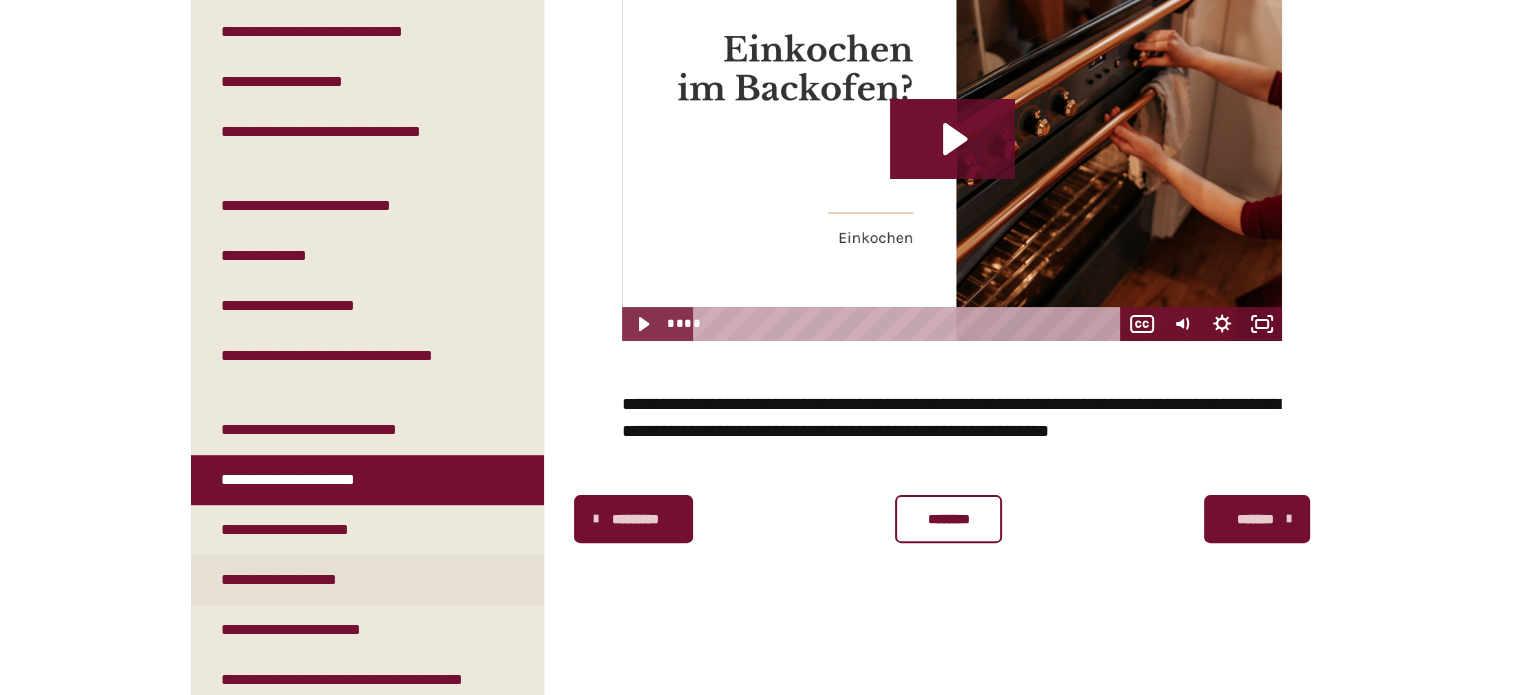 click on "**********" at bounding box center (295, 580) 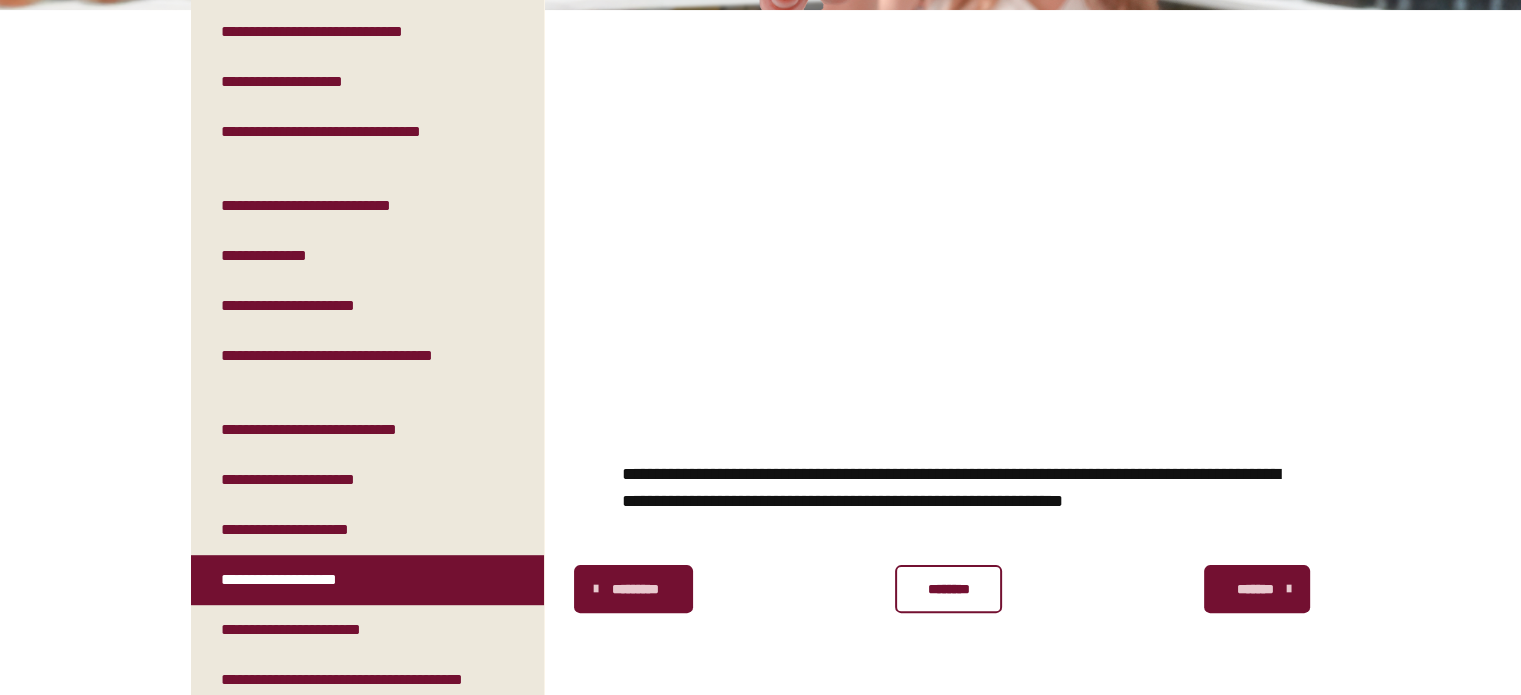 scroll, scrollTop: 448, scrollLeft: 0, axis: vertical 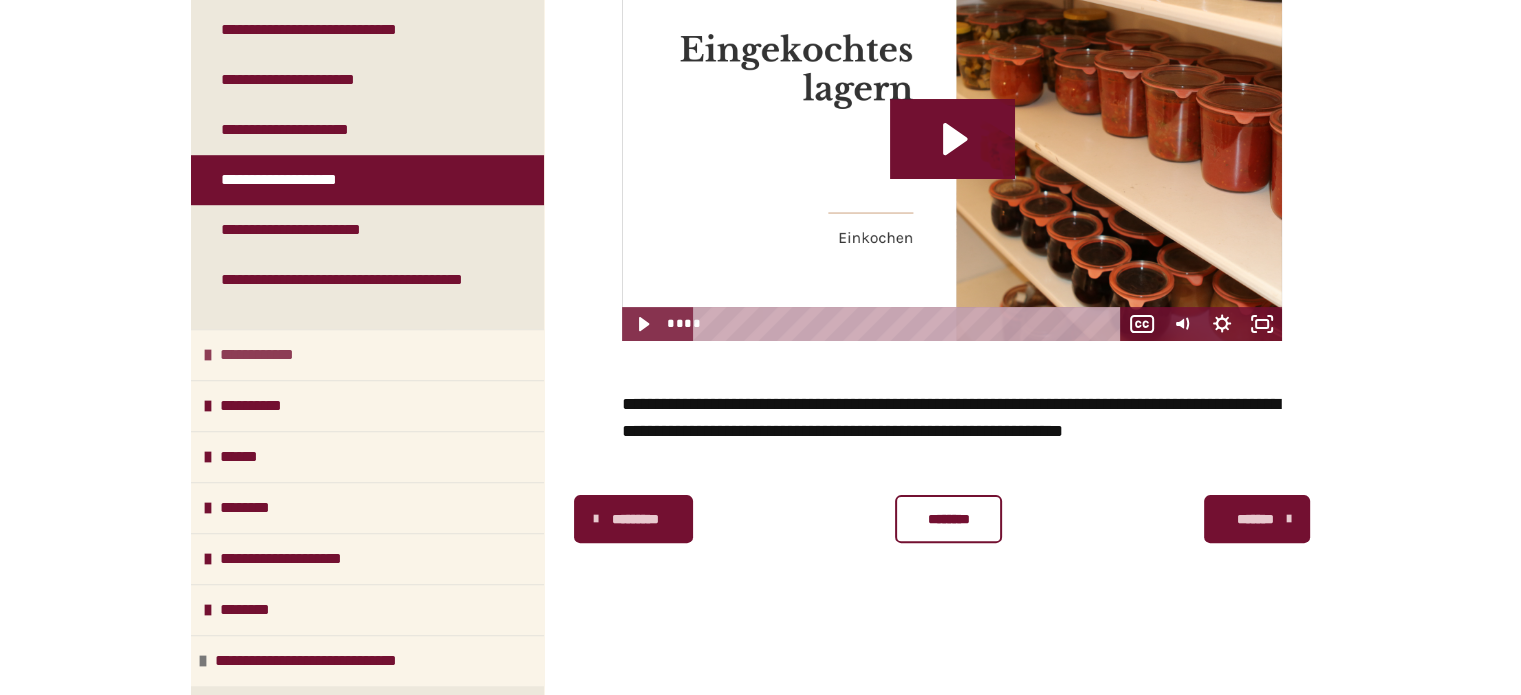 click on "**********" at bounding box center (268, 355) 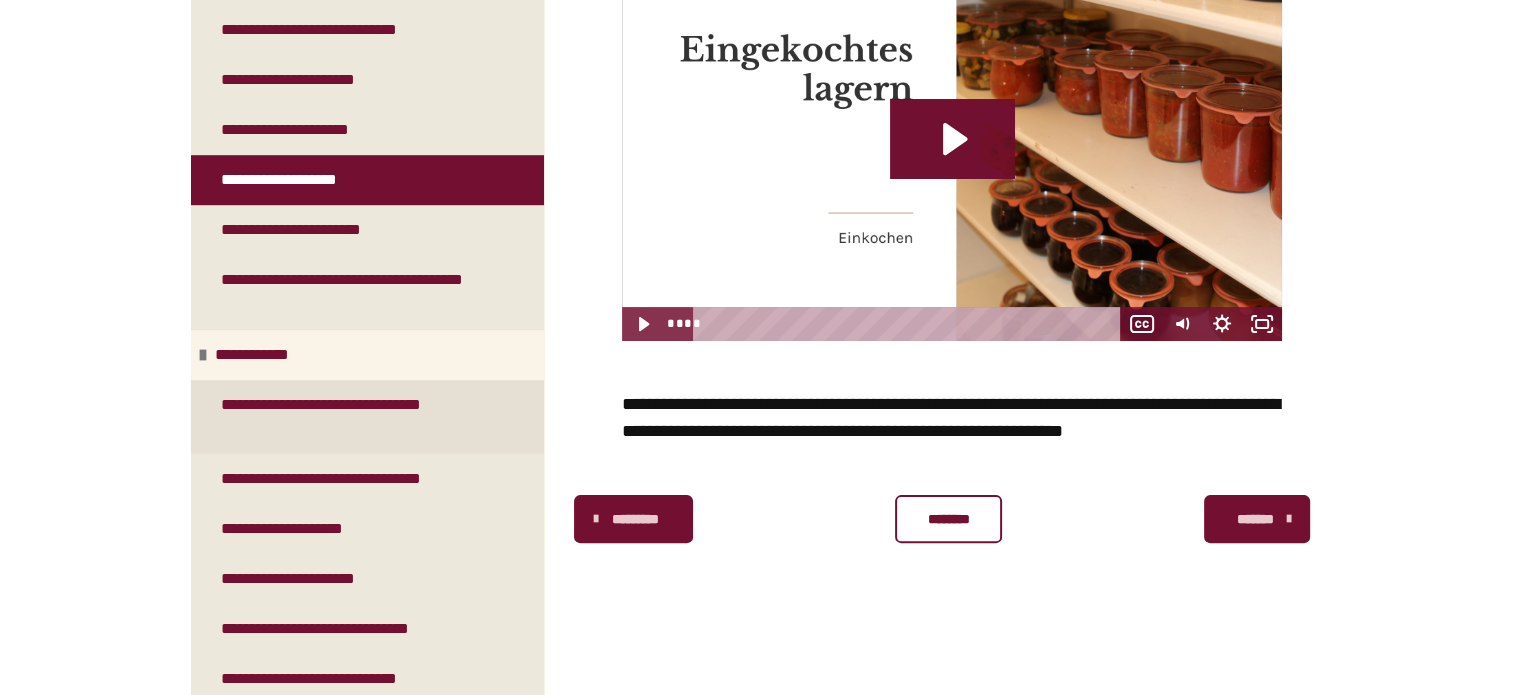 click on "**********" at bounding box center (352, 417) 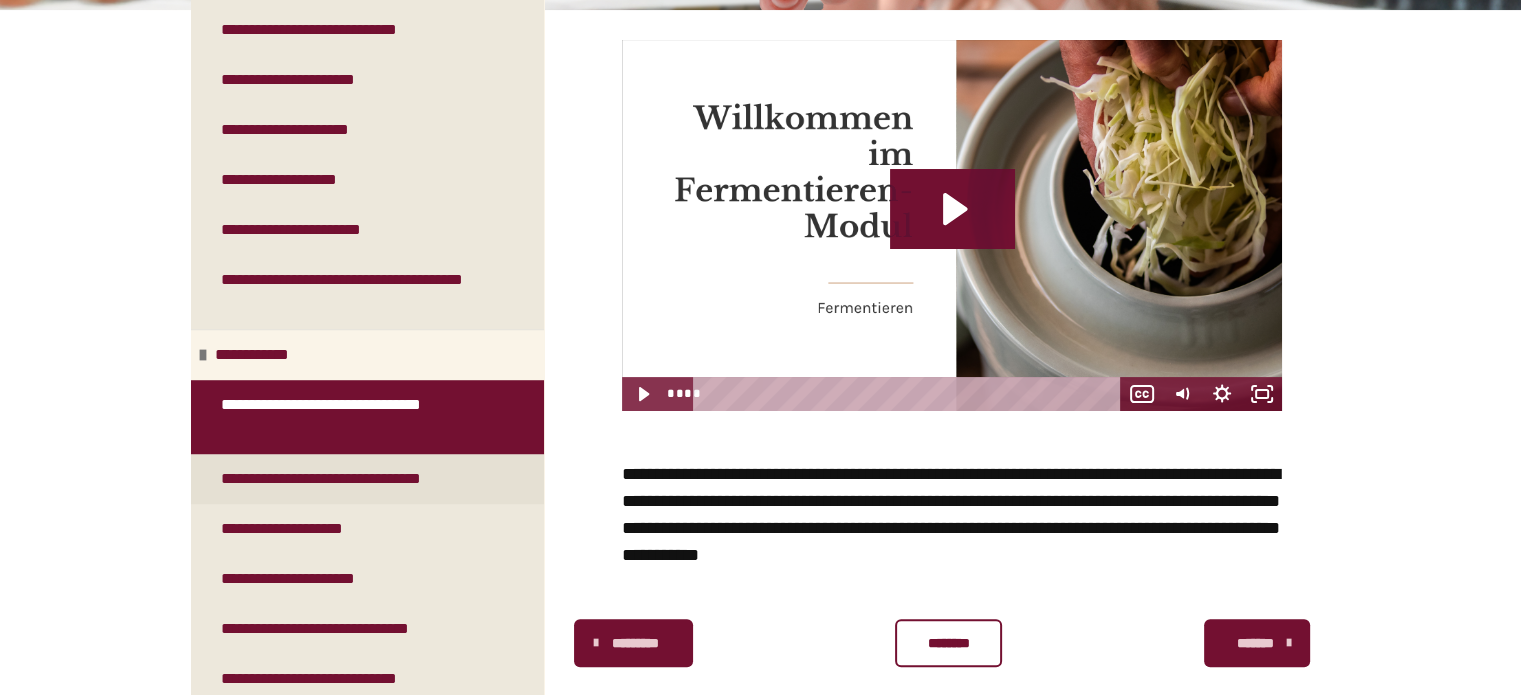 click on "**********" at bounding box center (351, 479) 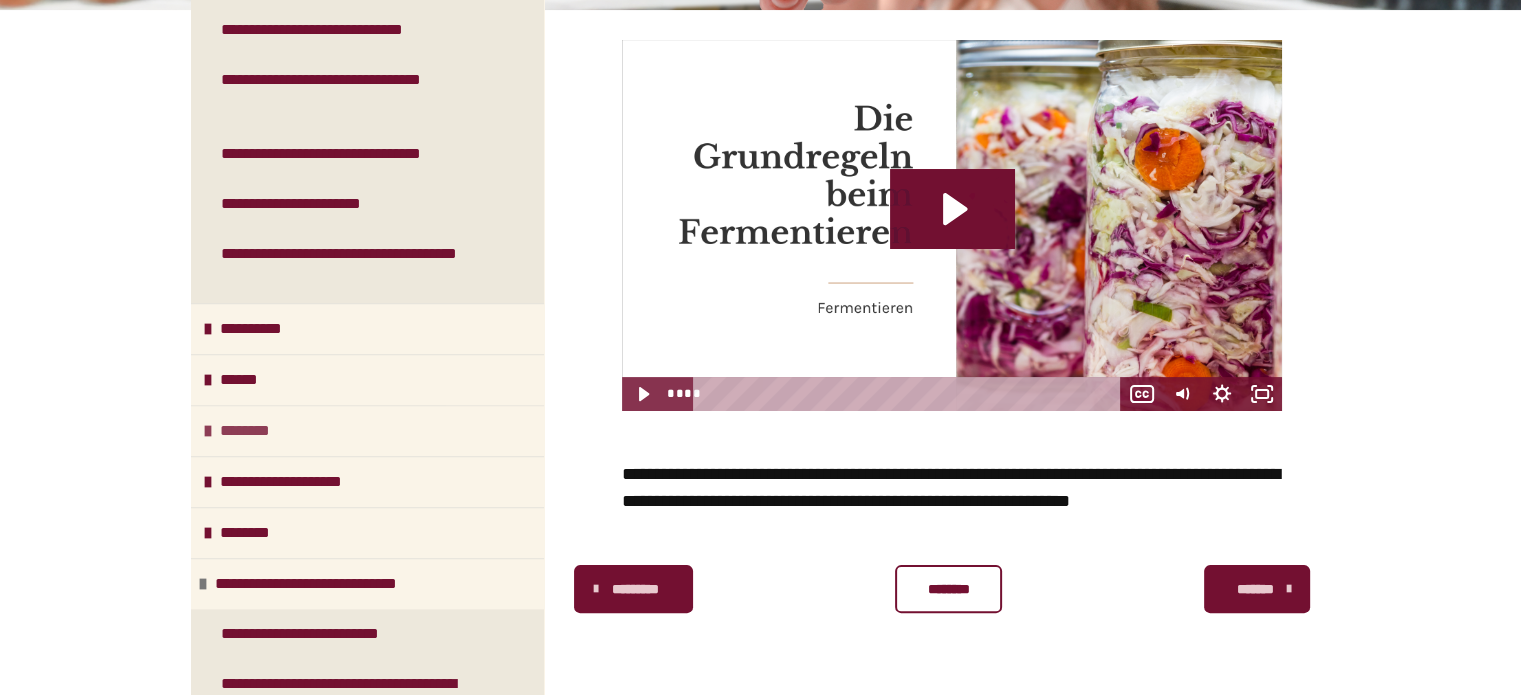 scroll, scrollTop: 2100, scrollLeft: 0, axis: vertical 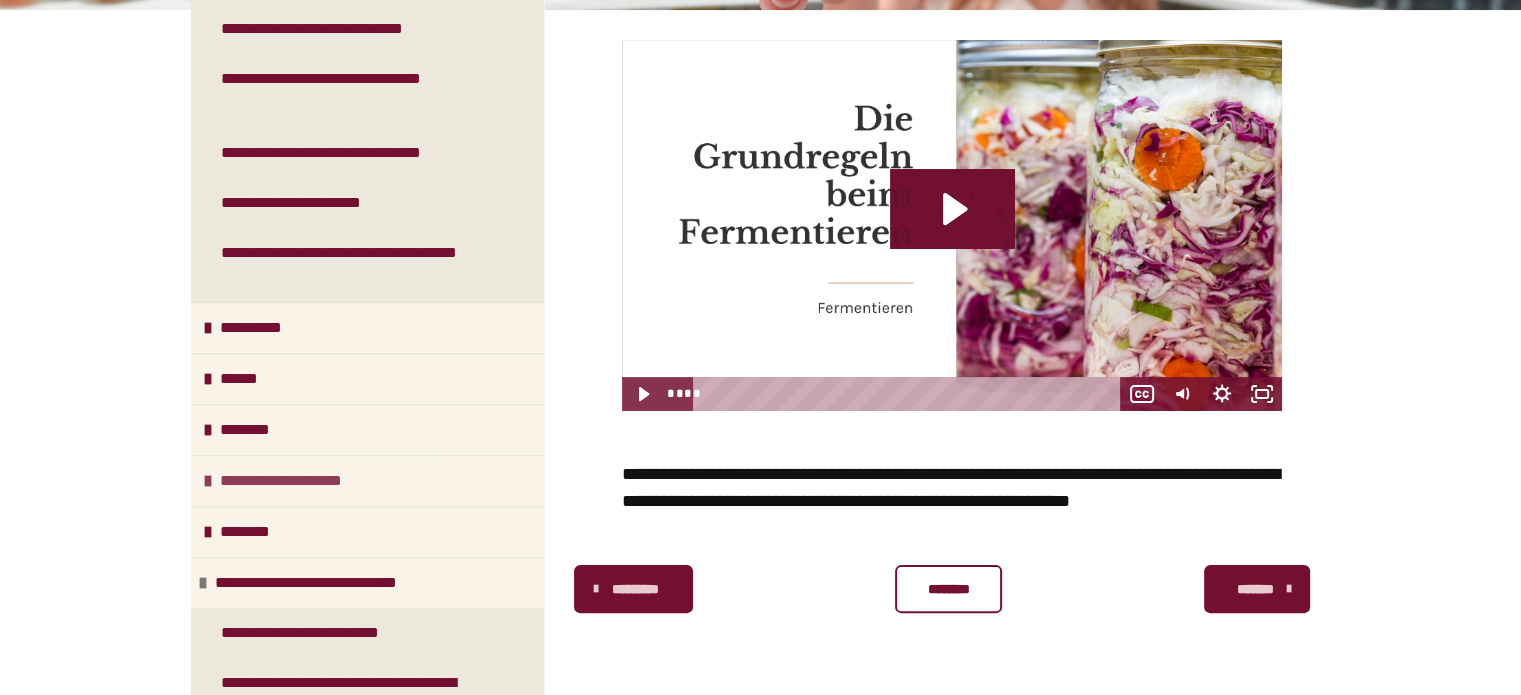 click on "**********" at bounding box center [298, 481] 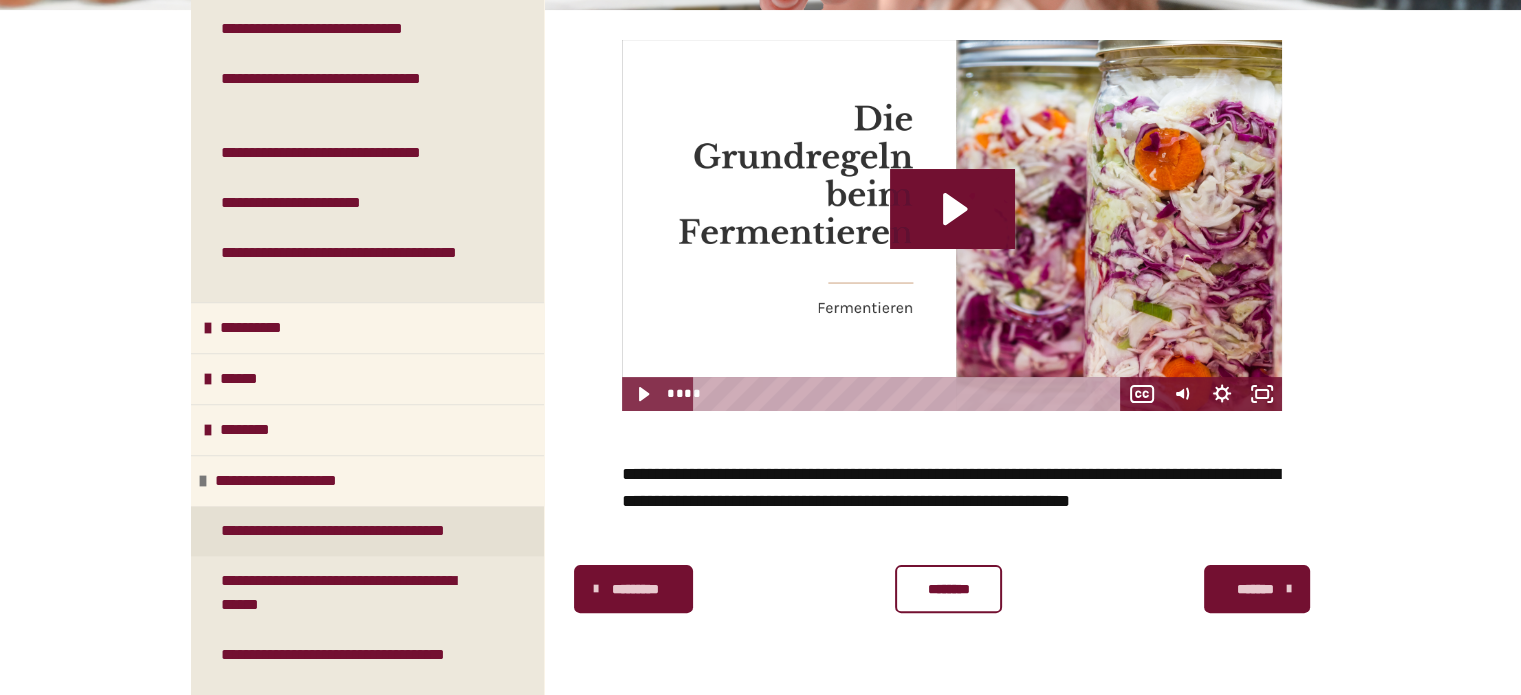 click on "**********" at bounding box center [351, 531] 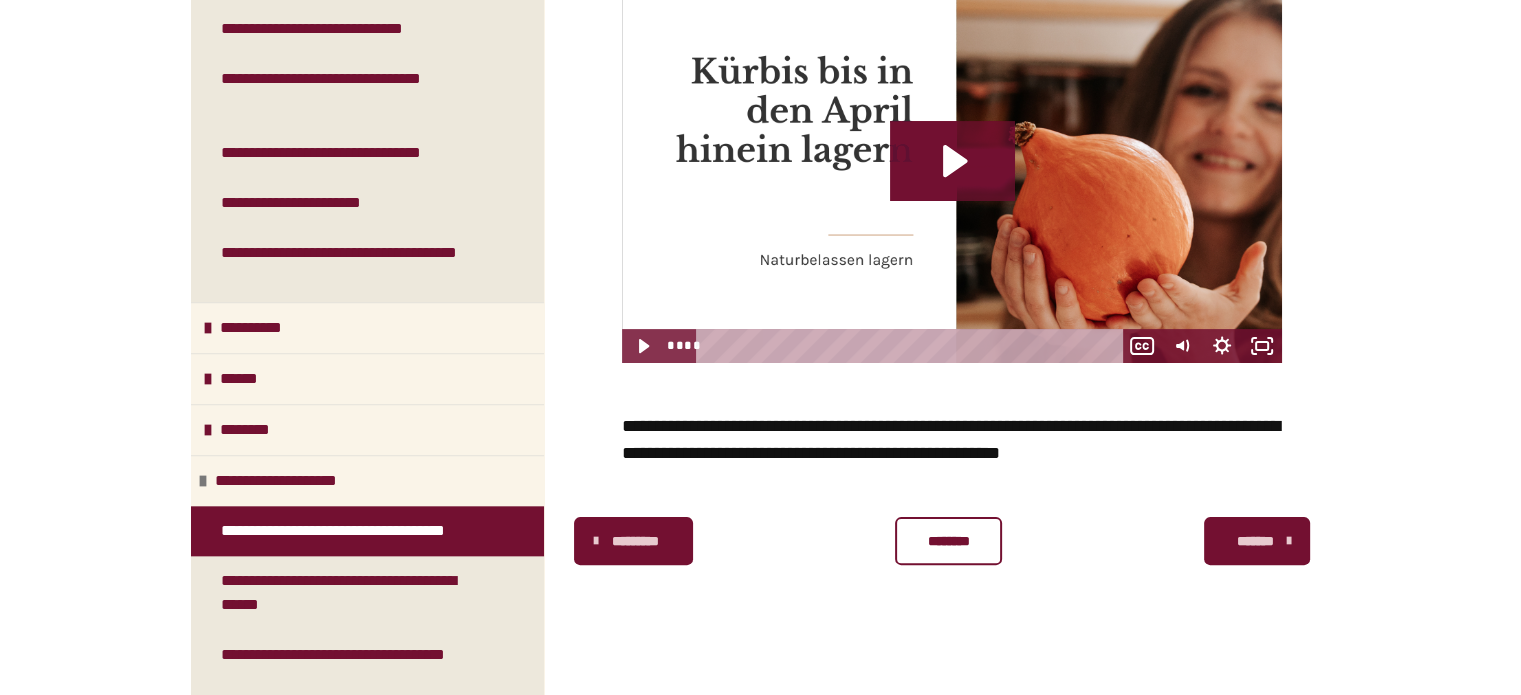 scroll, scrollTop: 448, scrollLeft: 0, axis: vertical 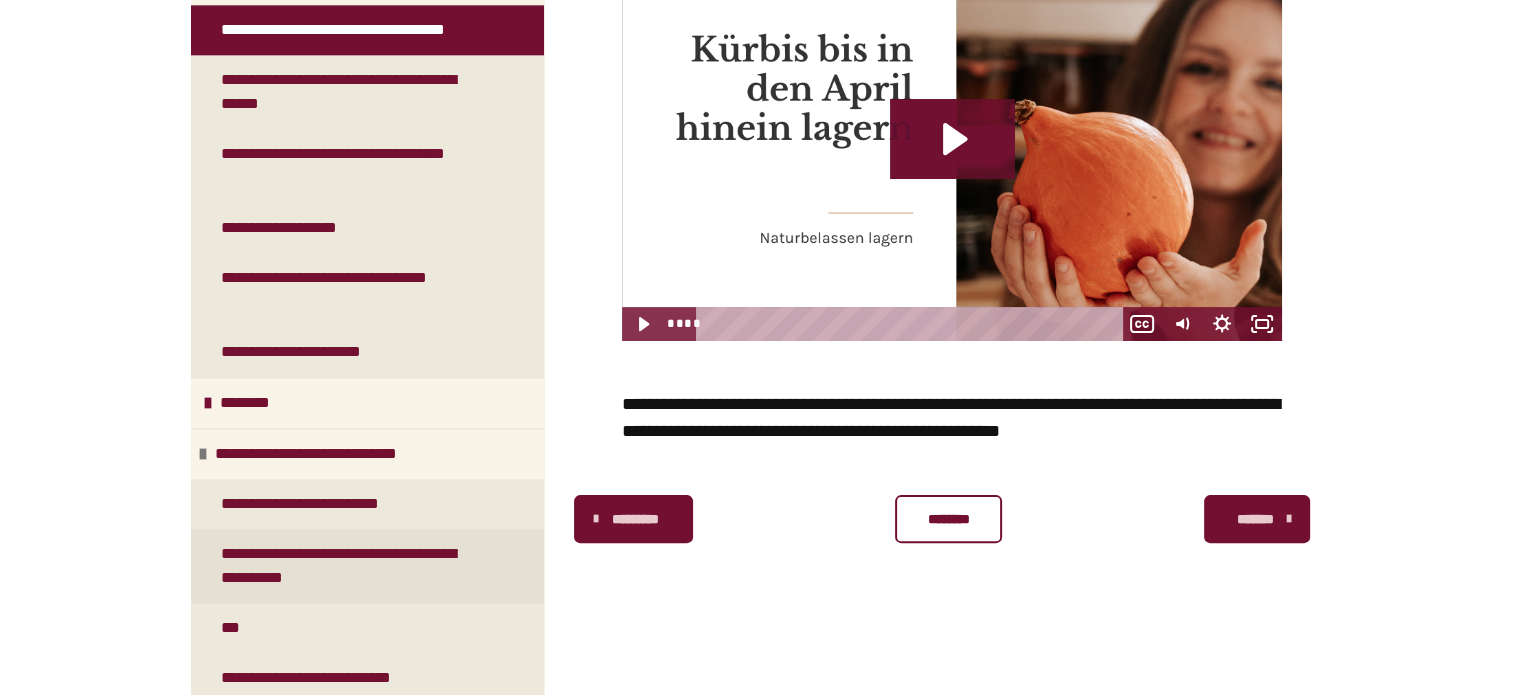 click on "**********" at bounding box center (352, 566) 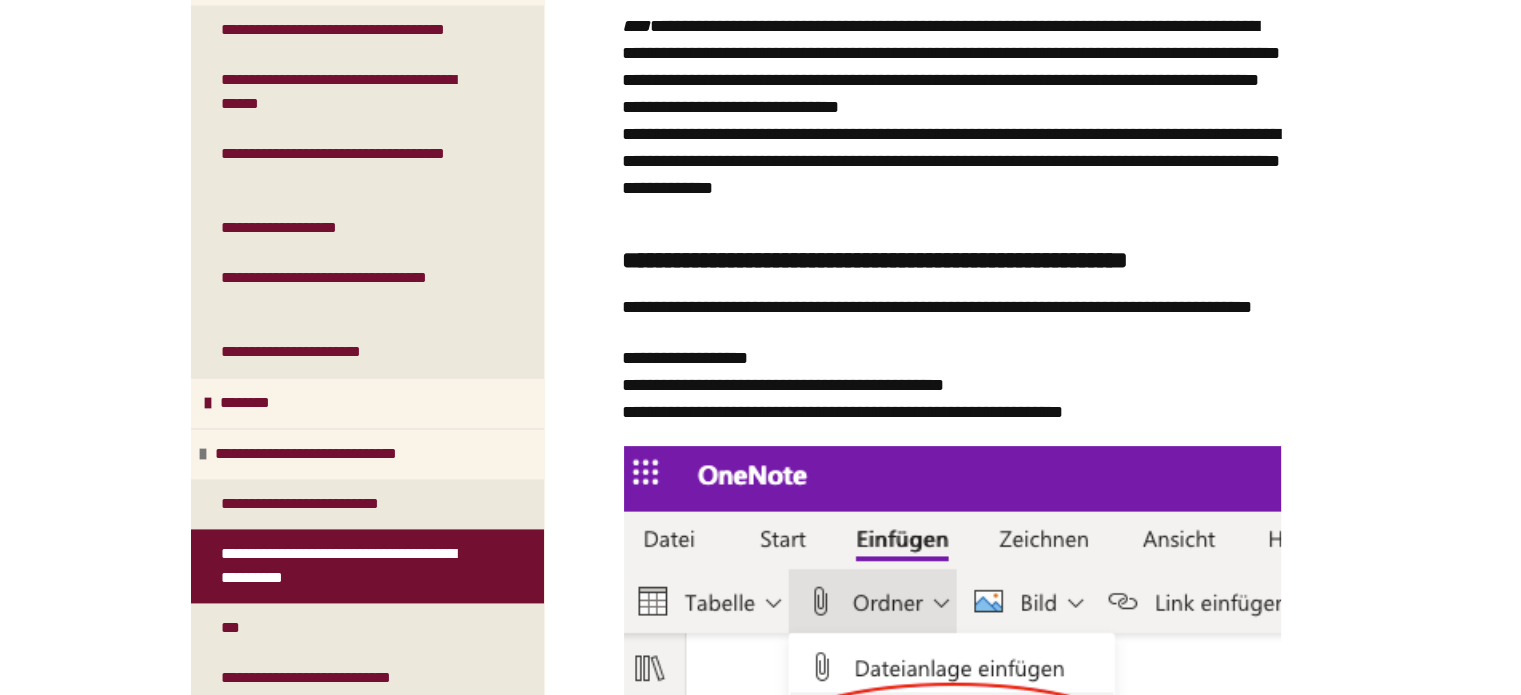 scroll, scrollTop: 678, scrollLeft: 0, axis: vertical 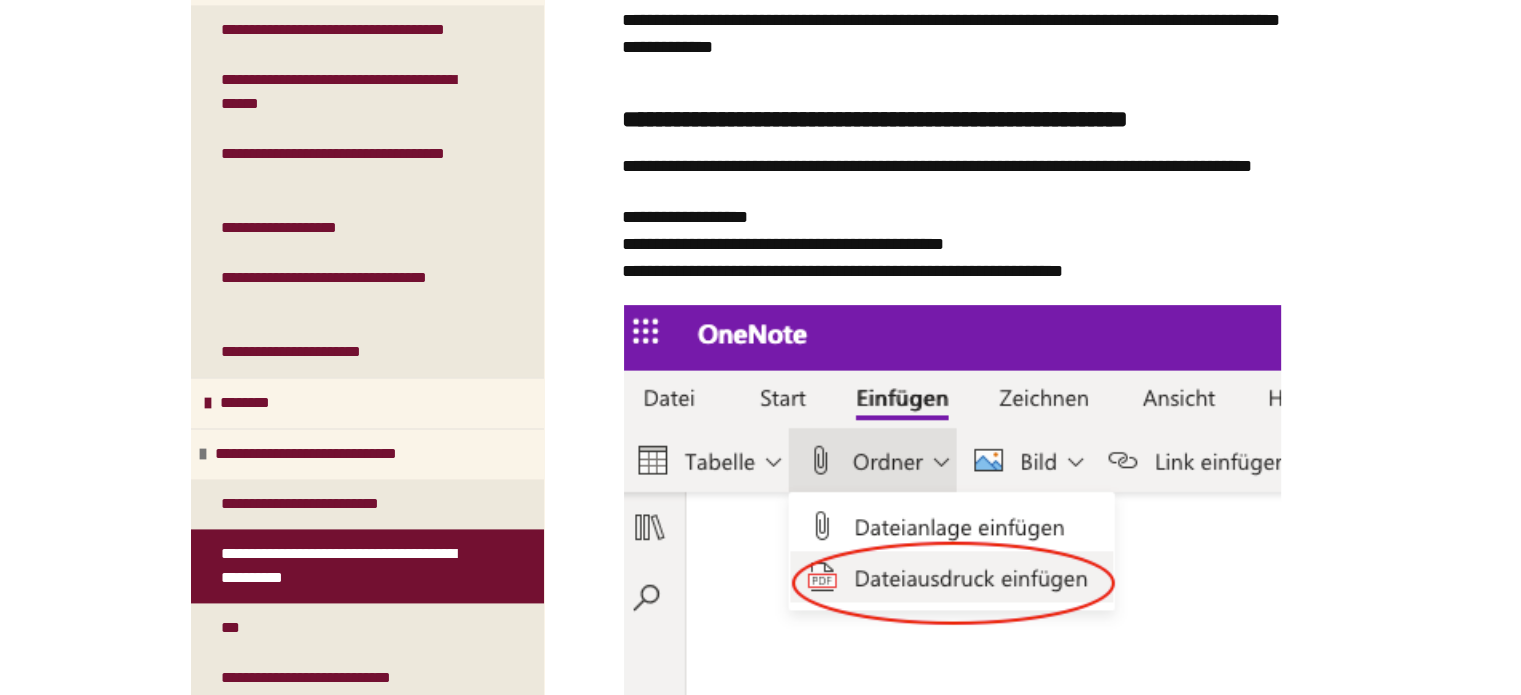 click at bounding box center (952, 521) 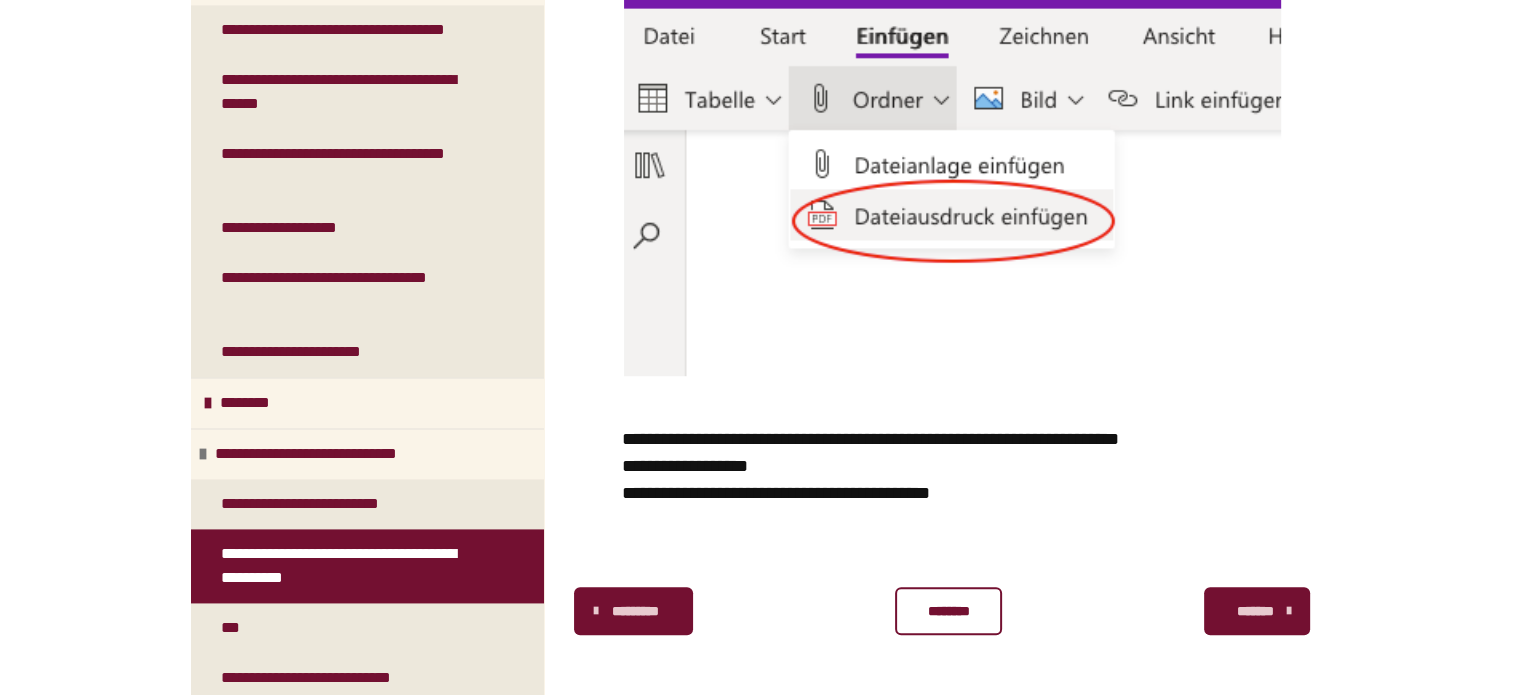 scroll, scrollTop: 1078, scrollLeft: 0, axis: vertical 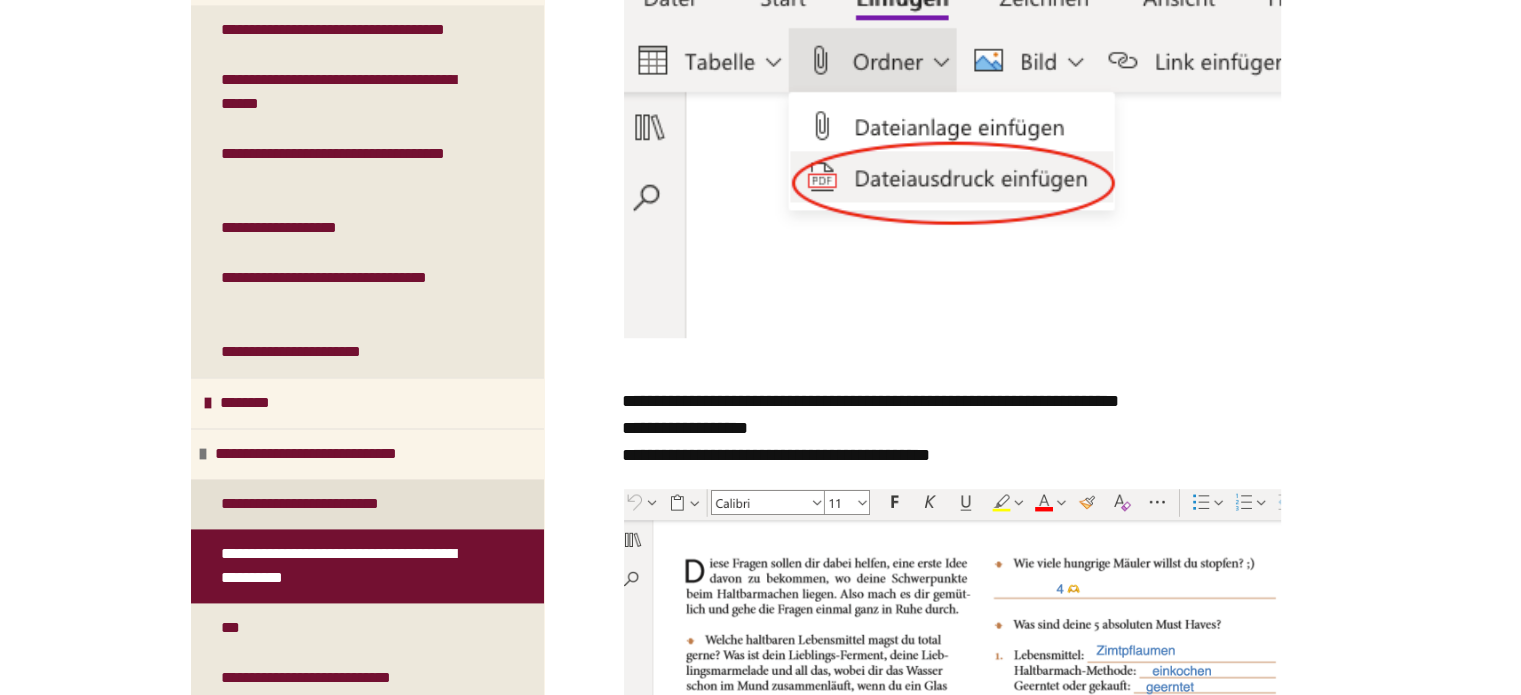 click on "**********" at bounding box center [316, 504] 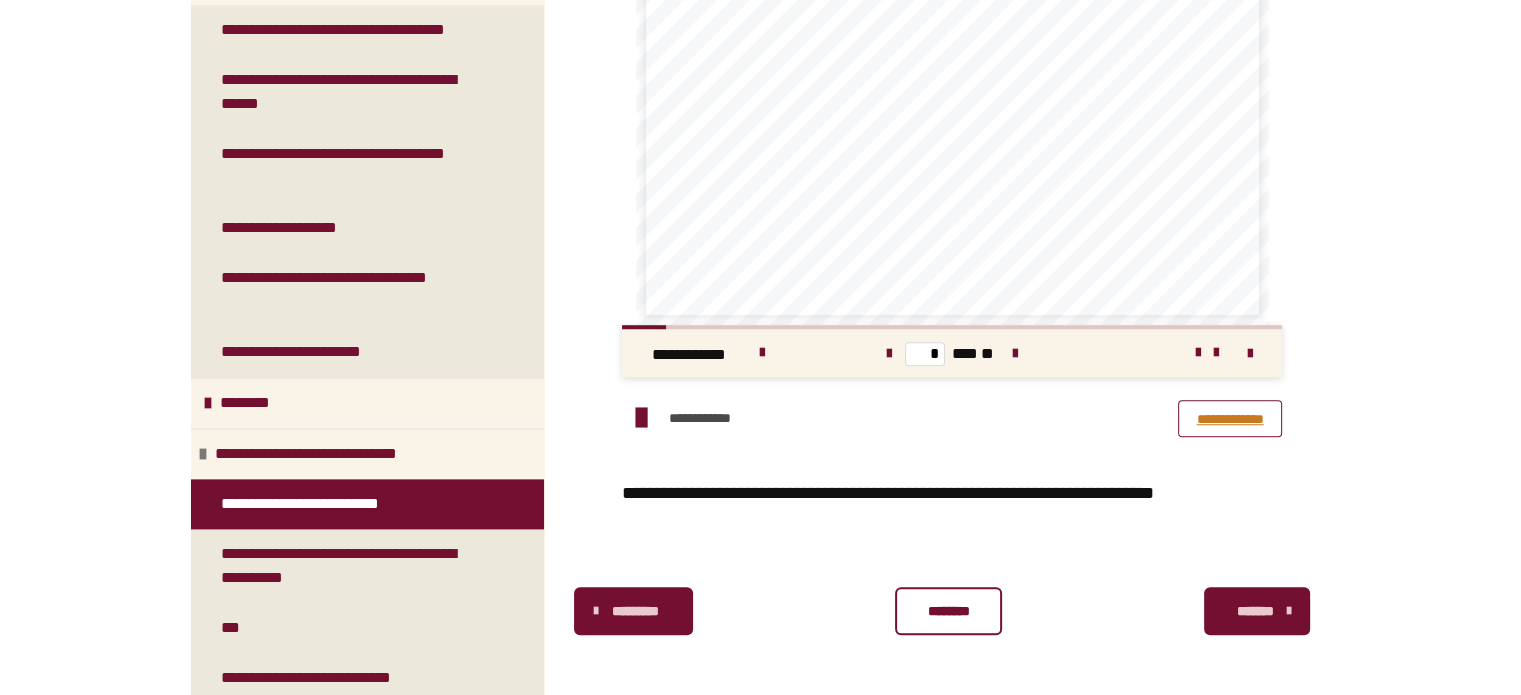 scroll, scrollTop: 1487, scrollLeft: 0, axis: vertical 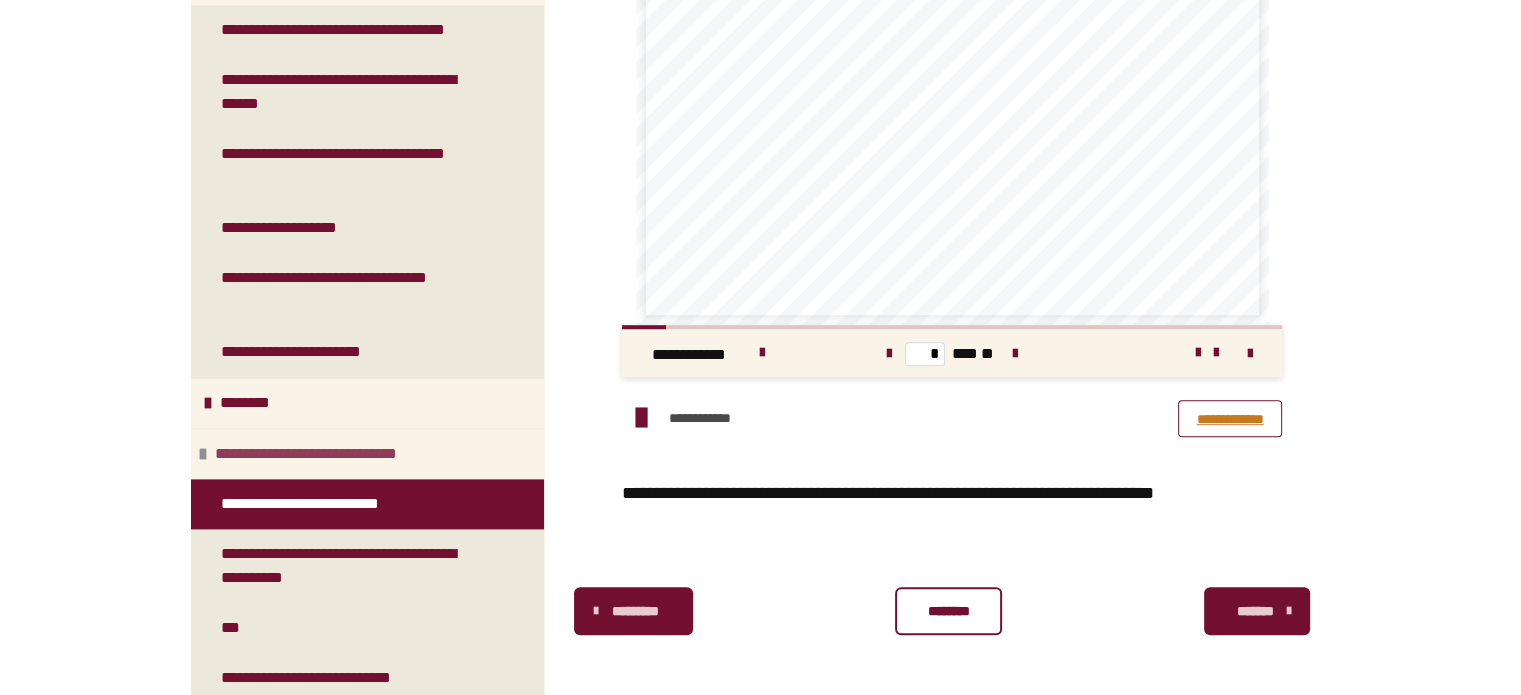 click on "**********" at bounding box center [334, 454] 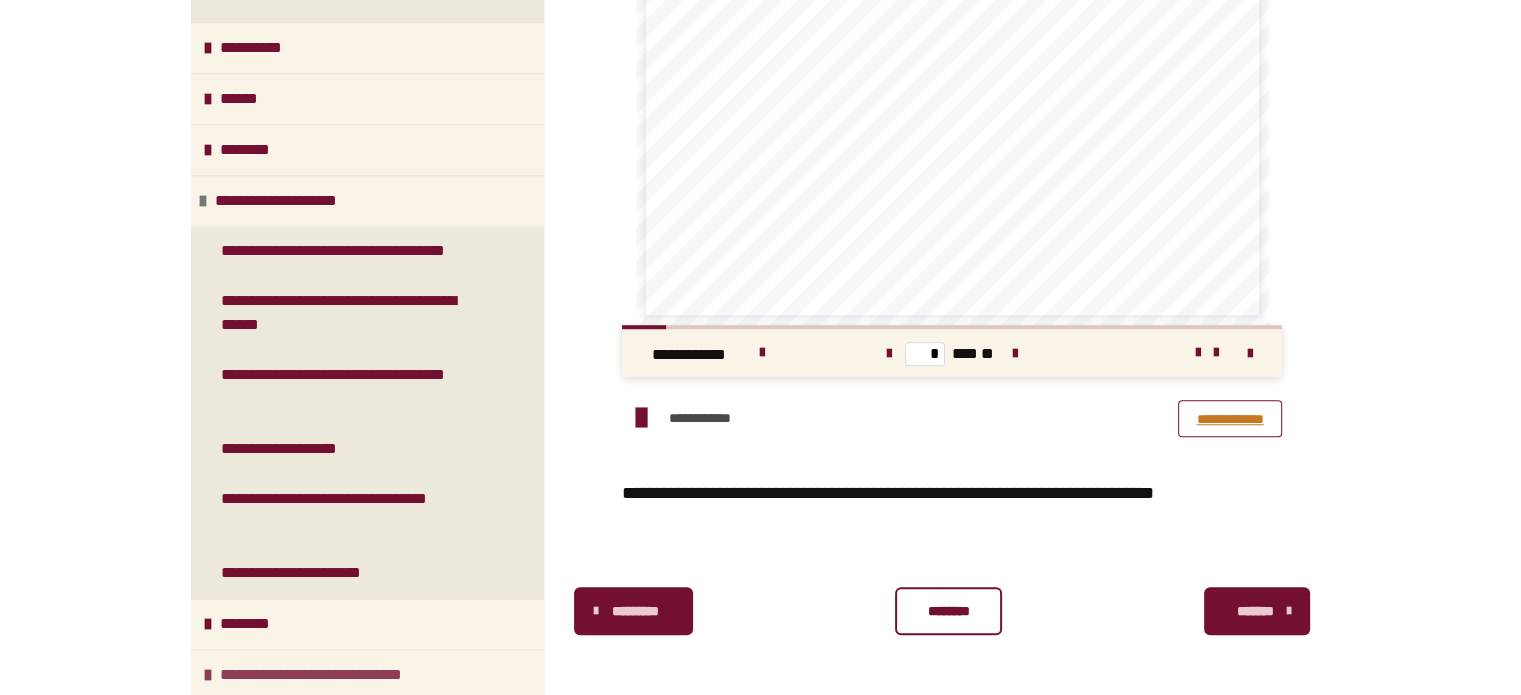scroll, scrollTop: 2377, scrollLeft: 0, axis: vertical 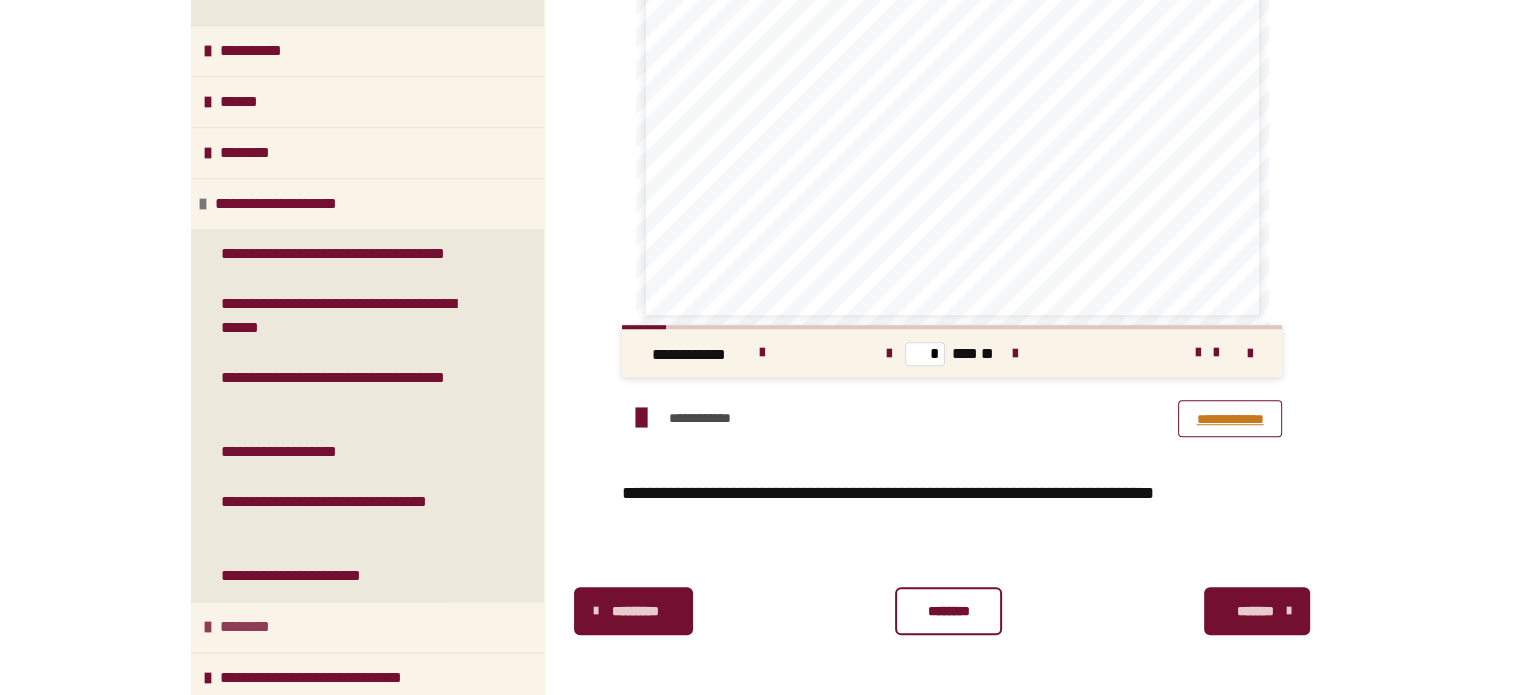 click on "********" at bounding box center (253, 627) 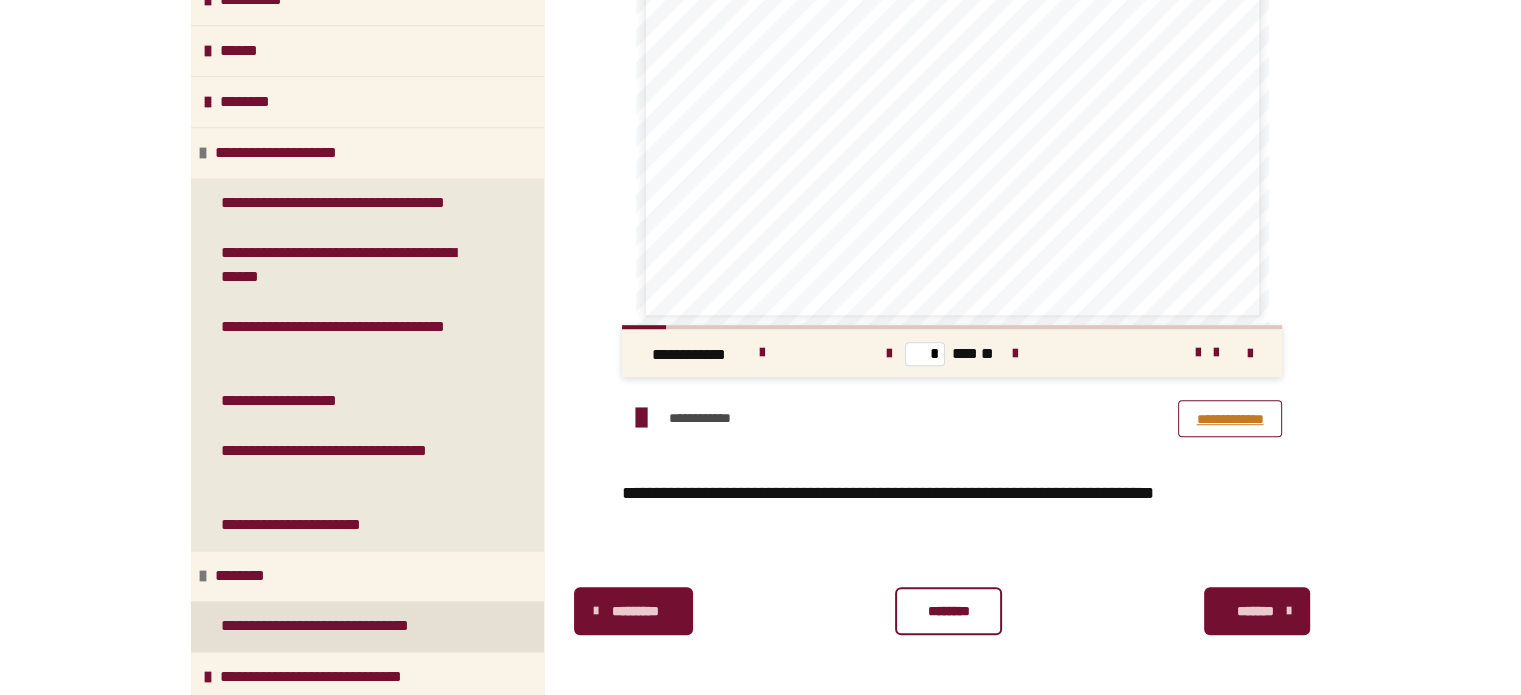 click on "**********" at bounding box center (336, 626) 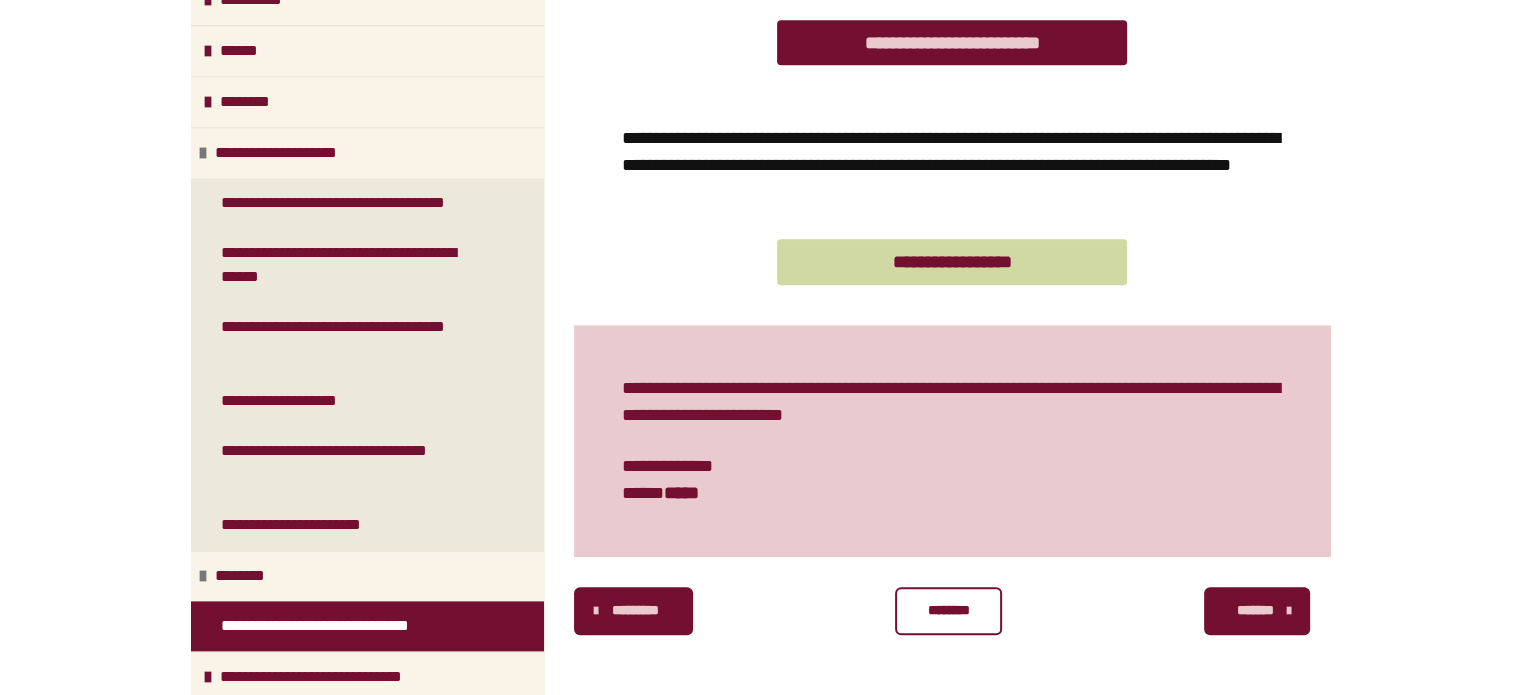 scroll, scrollTop: 1250, scrollLeft: 0, axis: vertical 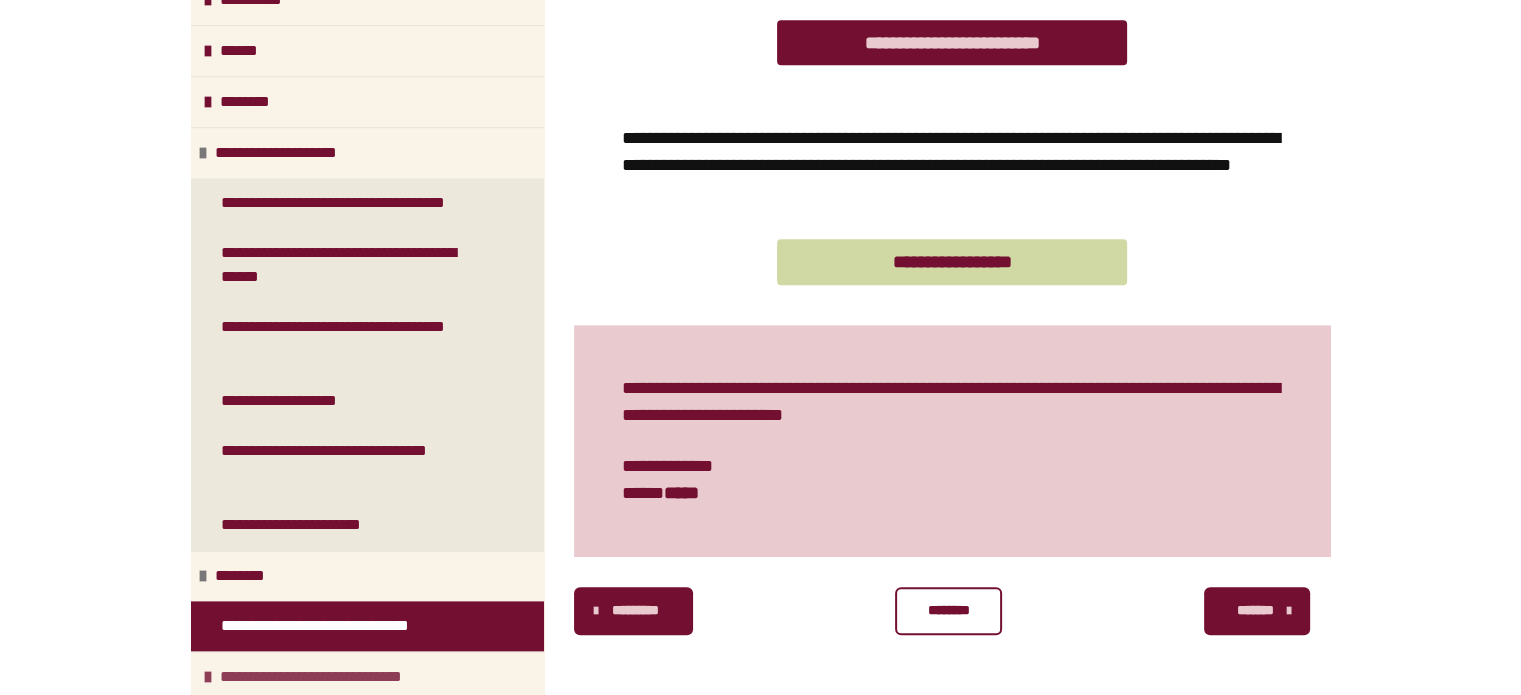 click on "**********" at bounding box center [339, 677] 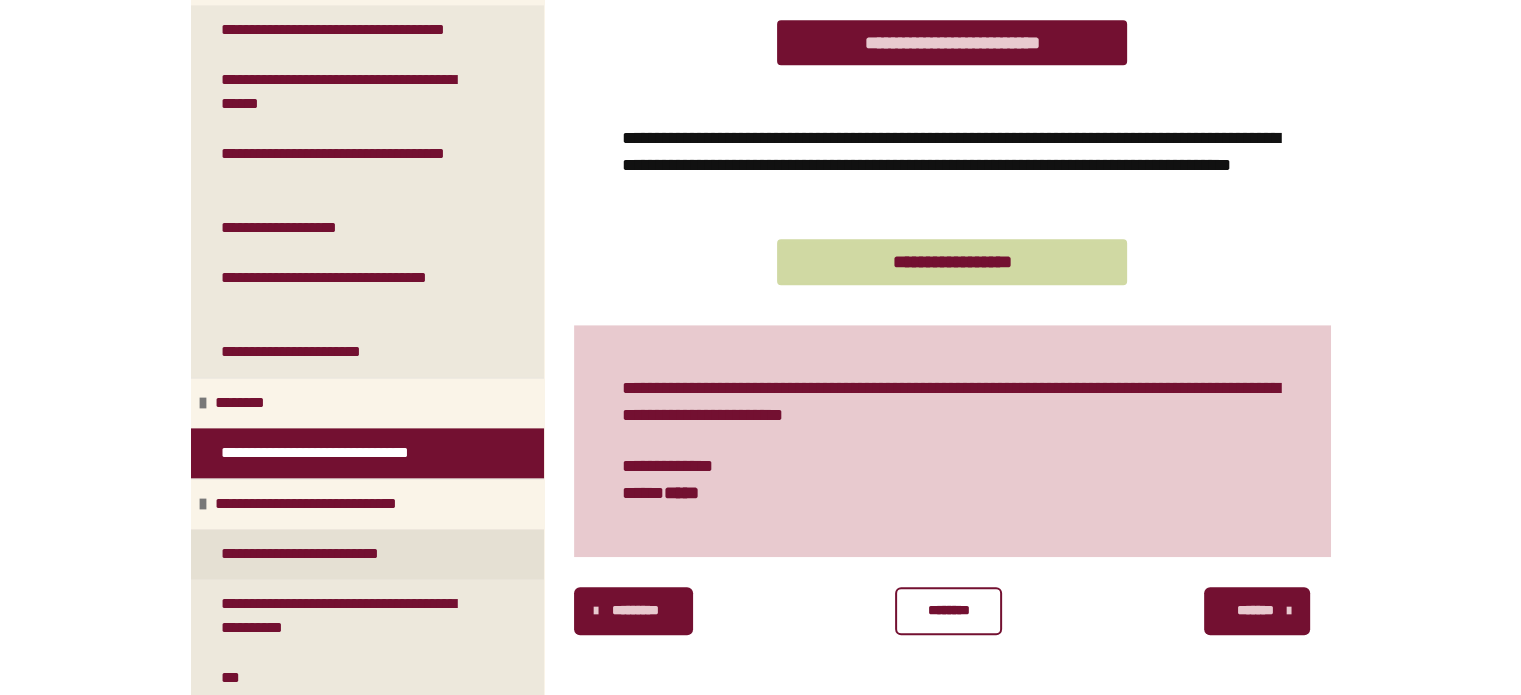 click on "**********" at bounding box center (316, 554) 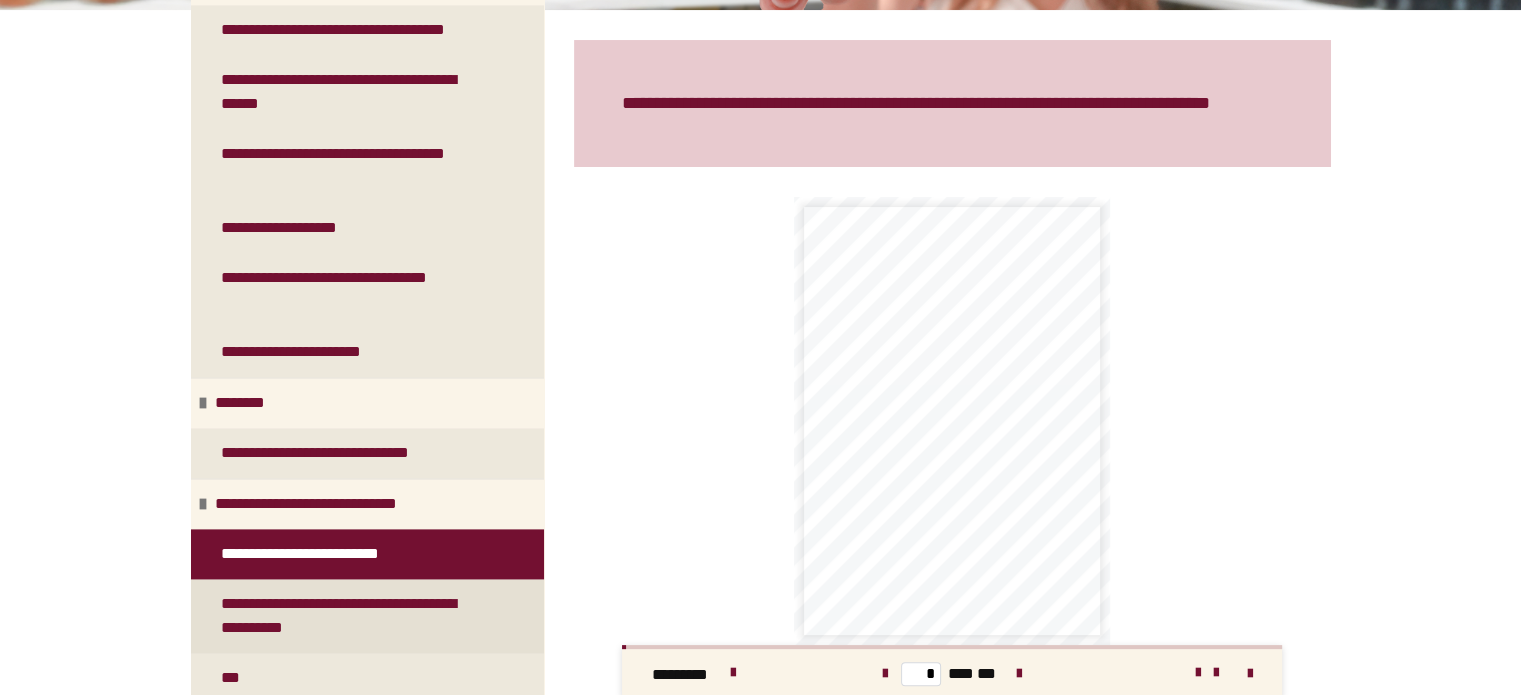 click on "**********" at bounding box center (352, 616) 